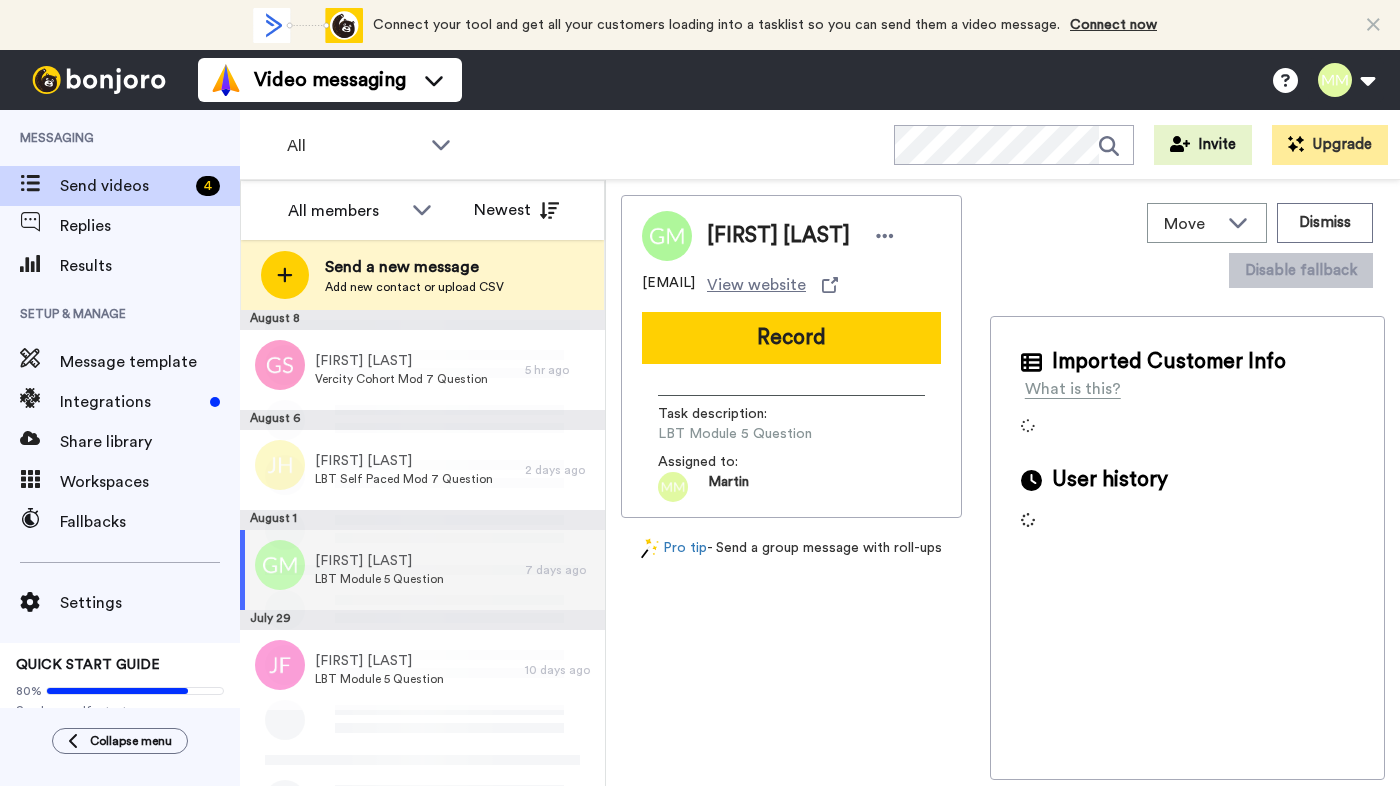scroll, scrollTop: 0, scrollLeft: 0, axis: both 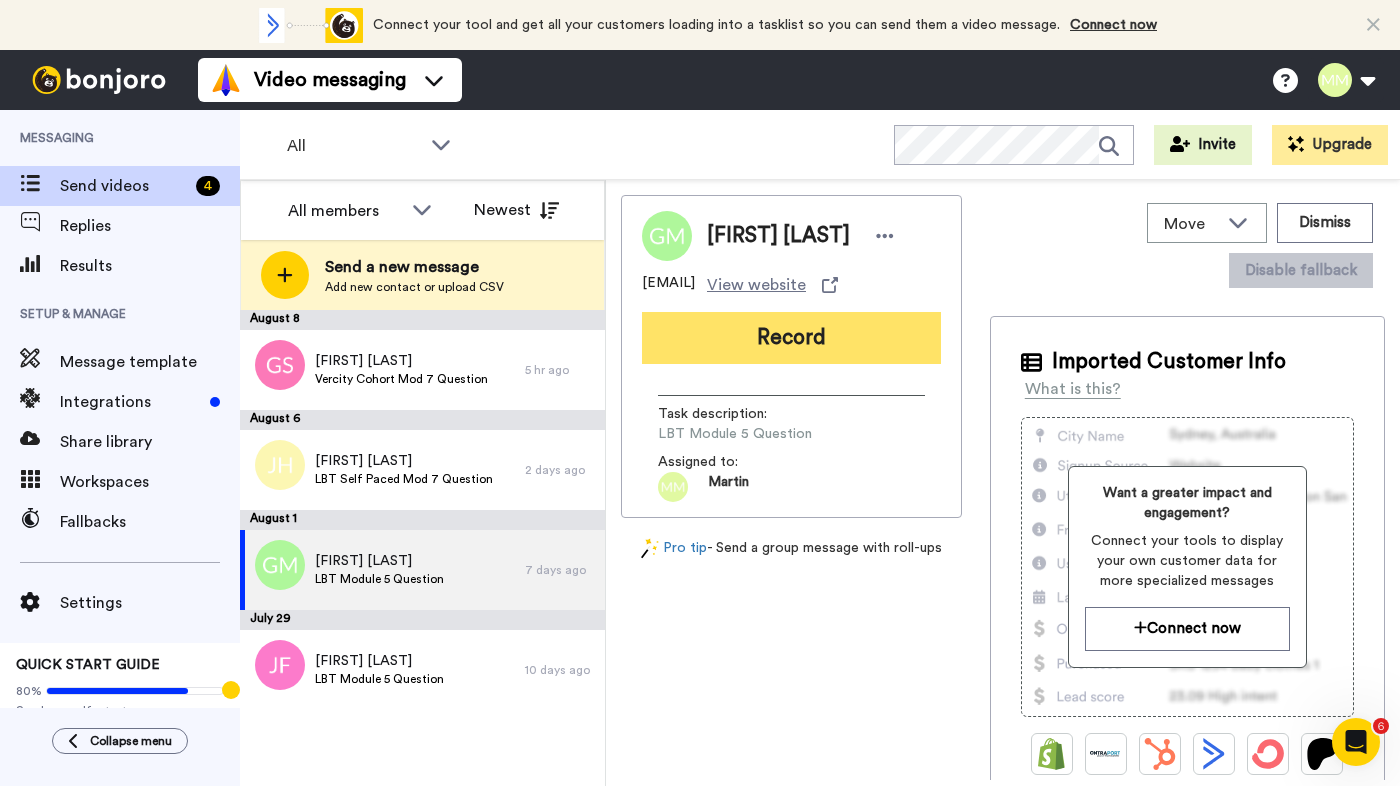 click on "Record" at bounding box center [791, 338] 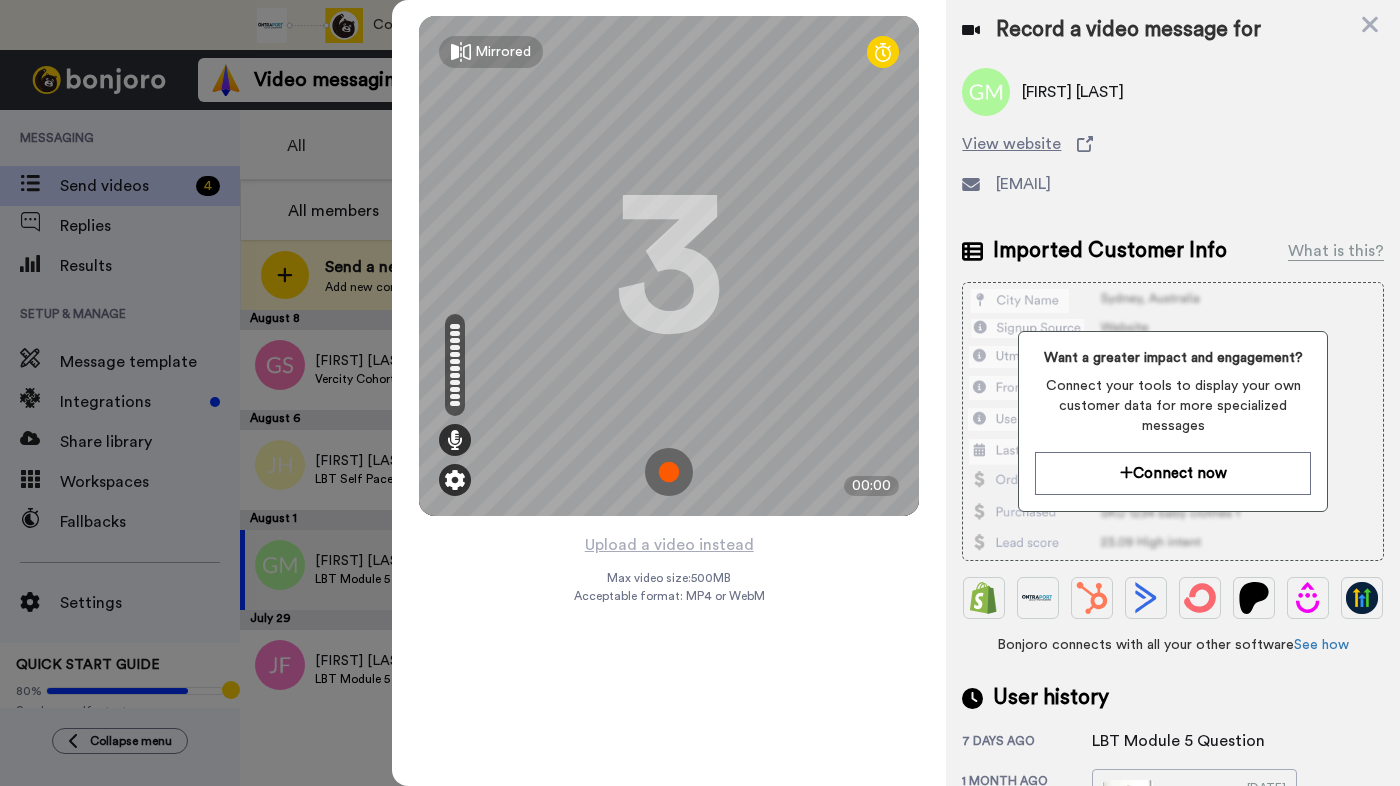 click at bounding box center [455, 480] 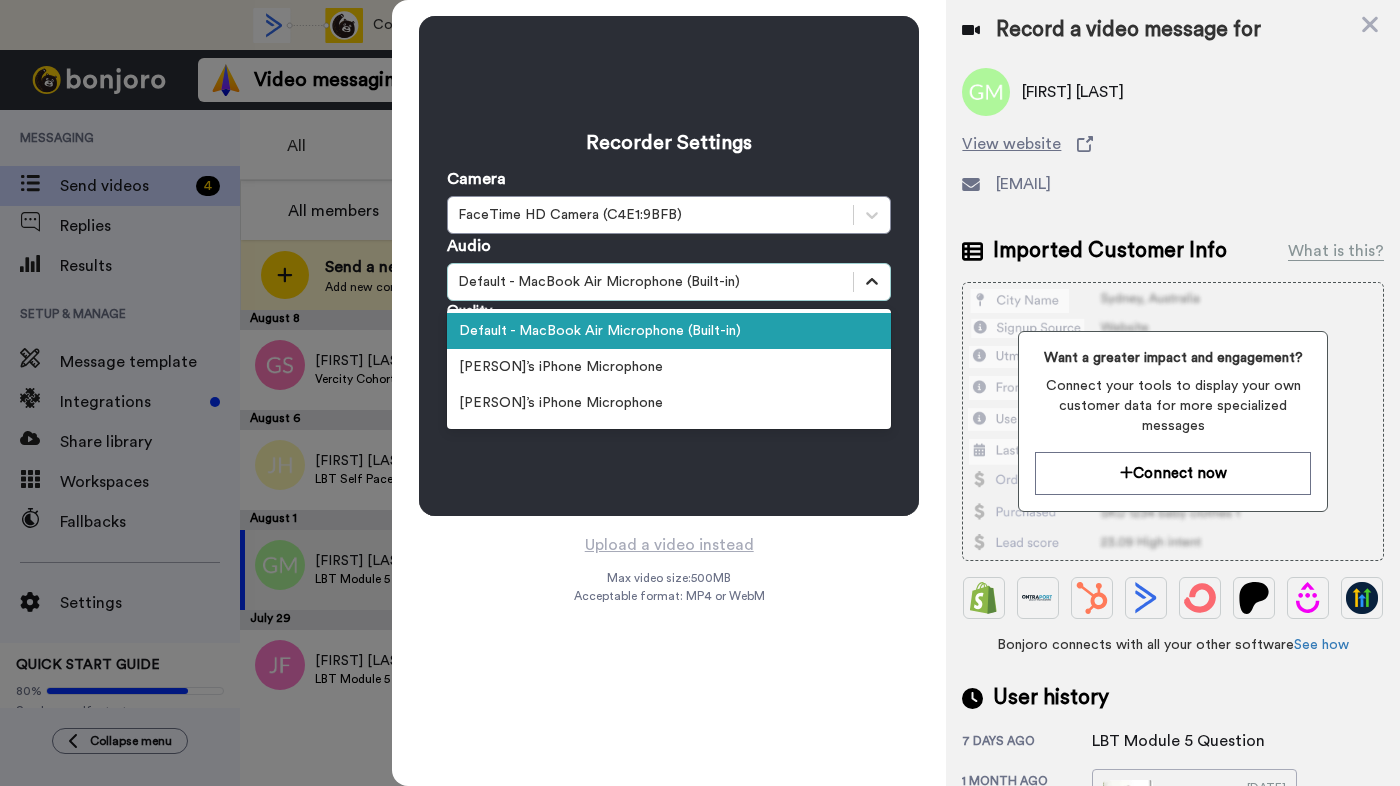 click 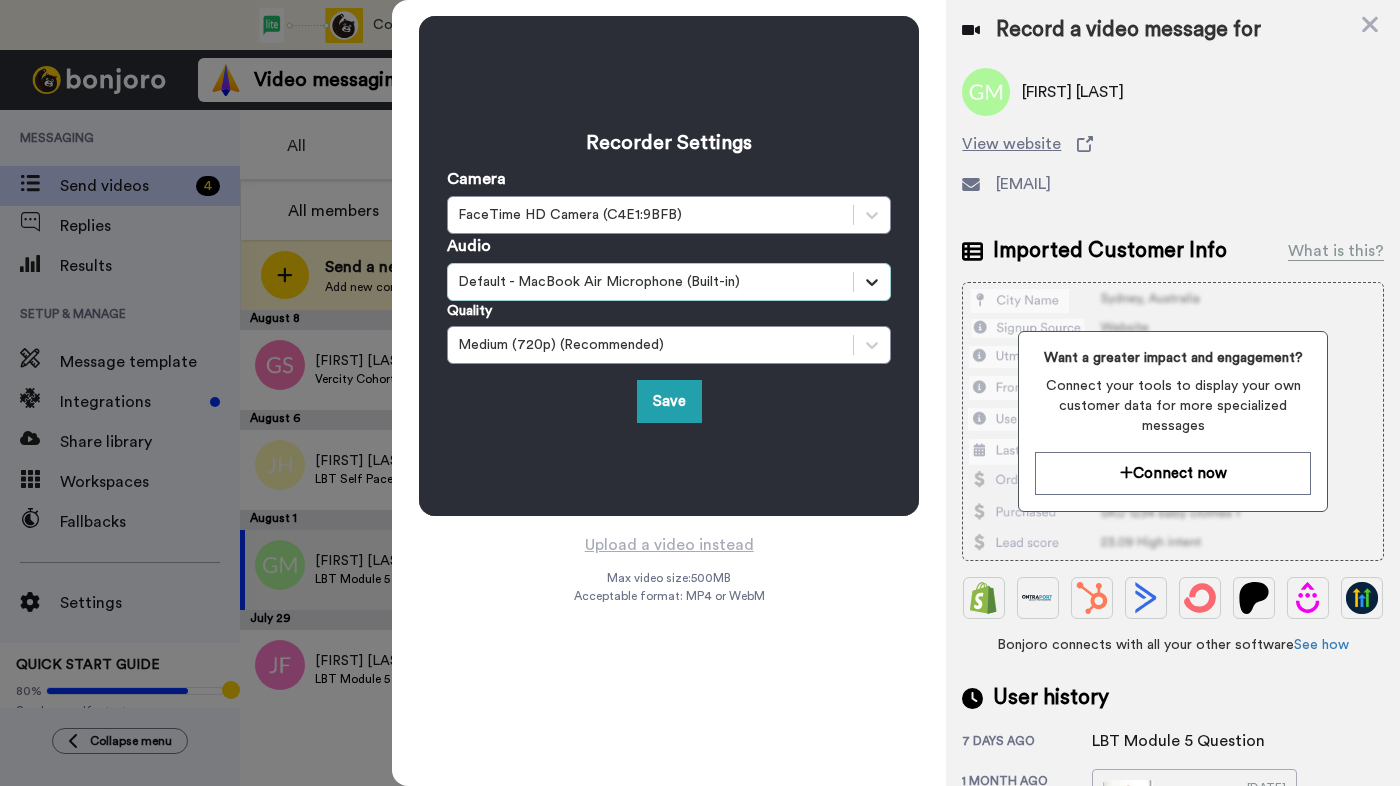 click 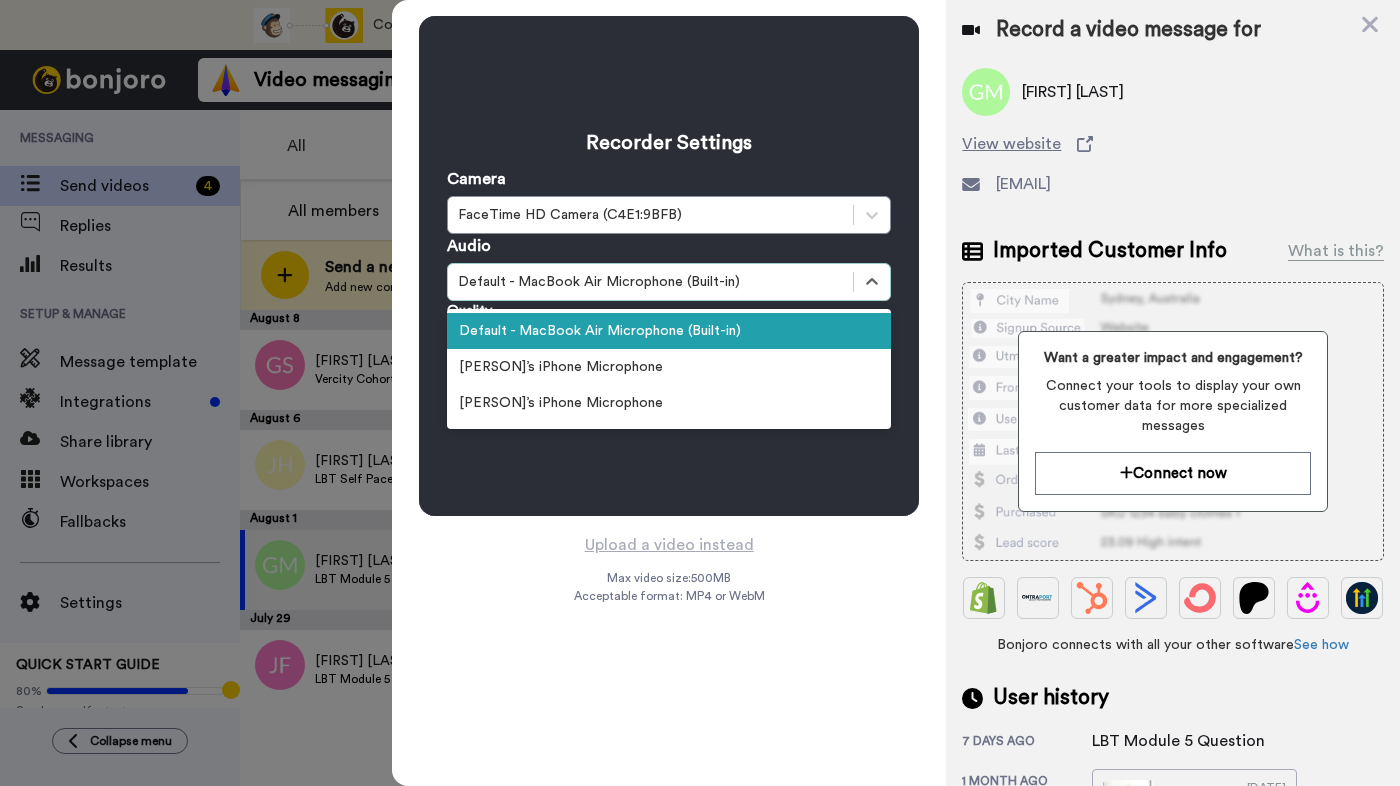 click on "Default - MacBook Air Microphone (Built-in)" at bounding box center (650, 282) 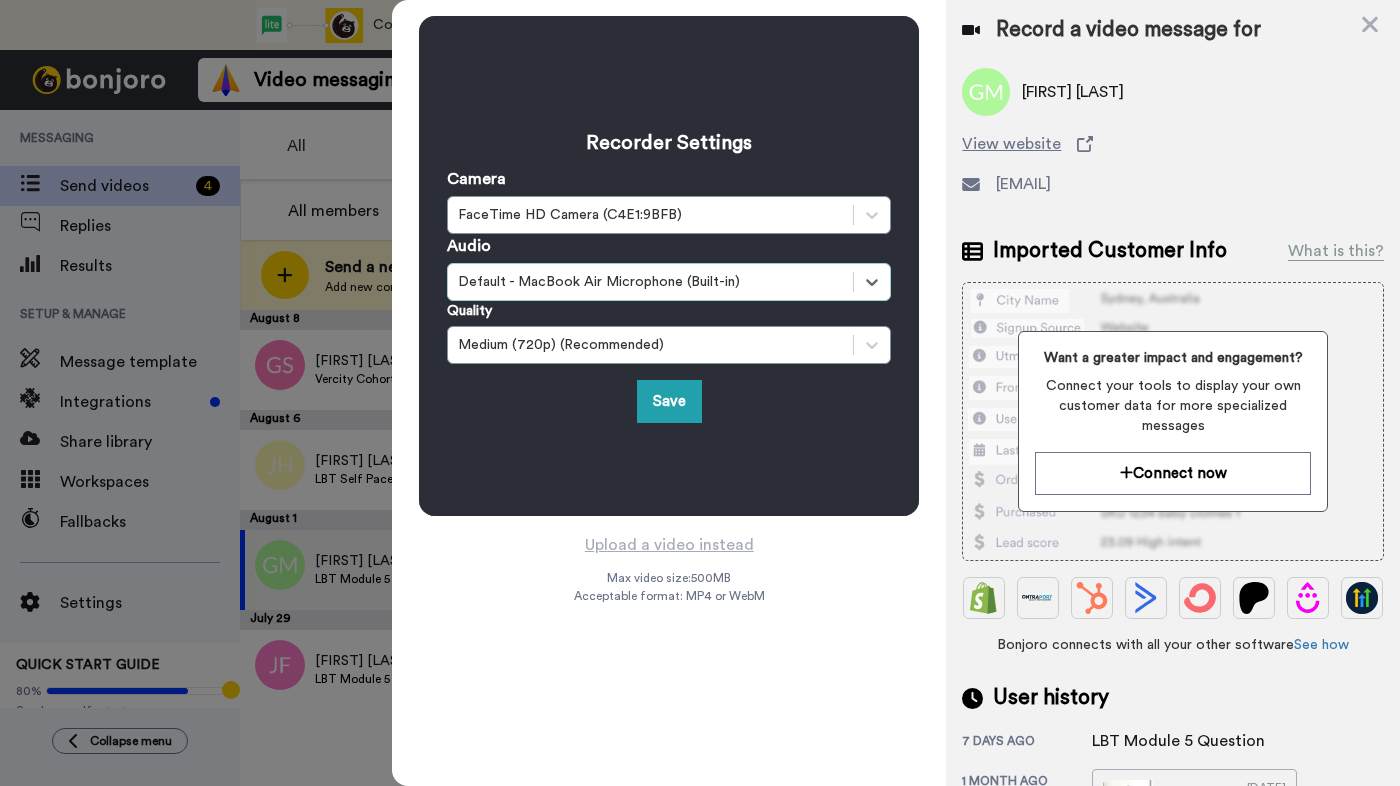 click on "Default - MacBook Air Microphone (Built-in)" at bounding box center [650, 282] 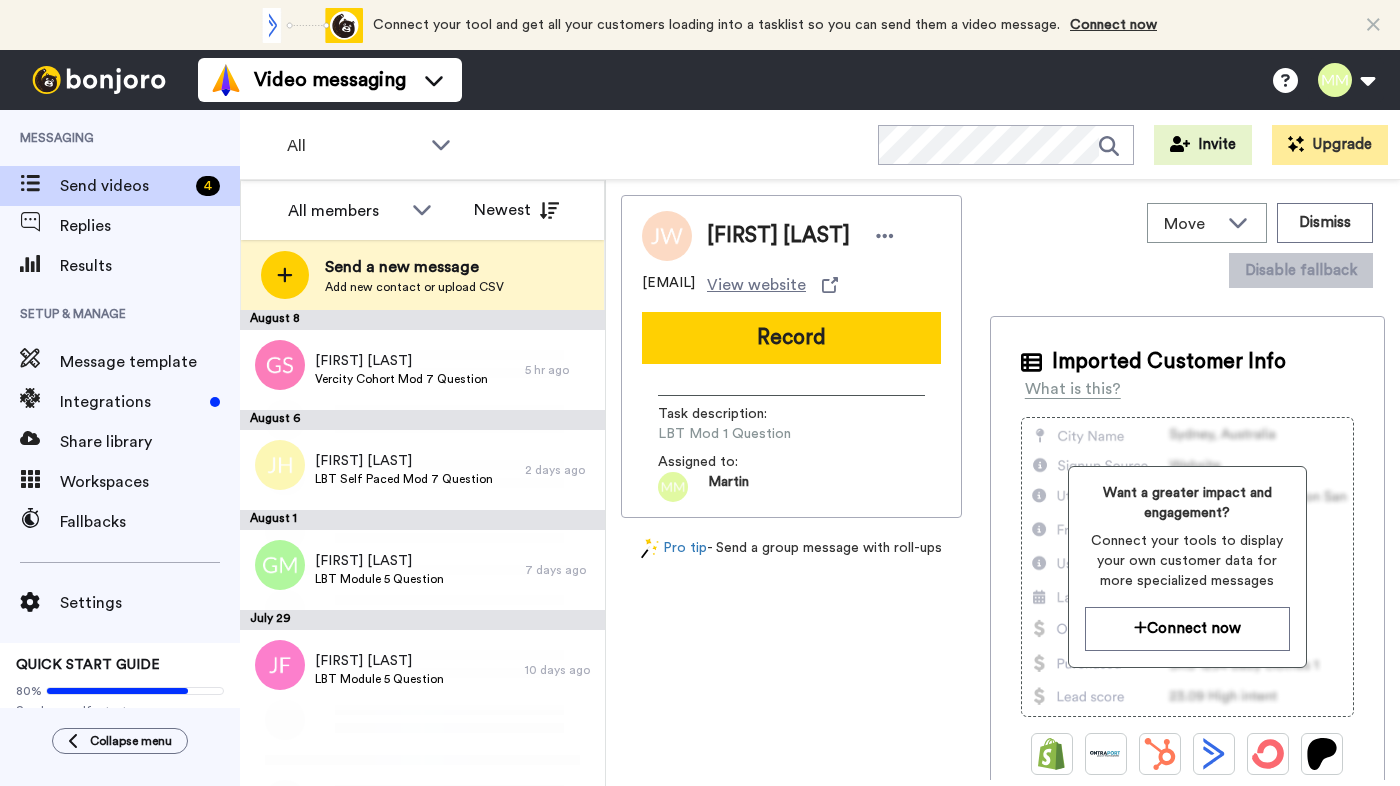 scroll, scrollTop: 0, scrollLeft: 0, axis: both 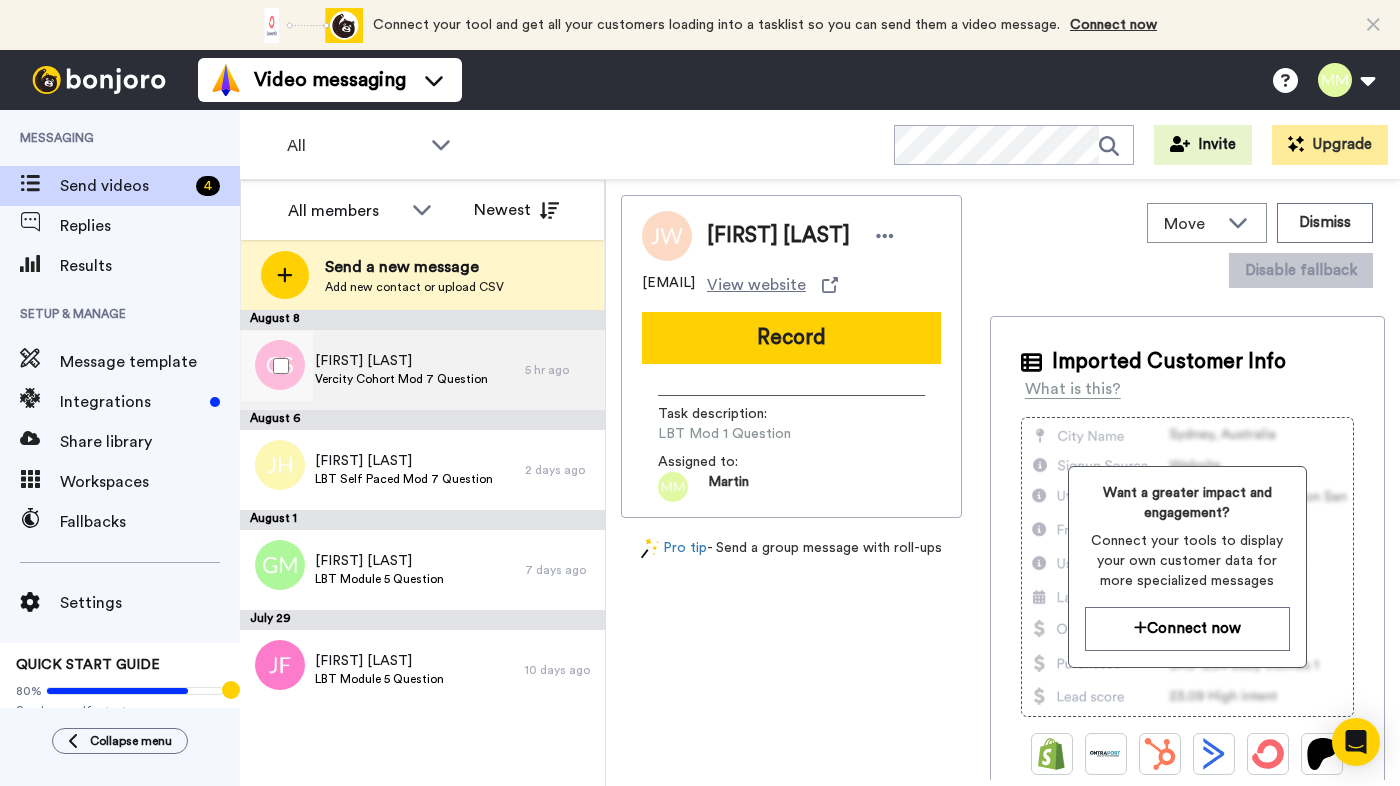 click on "Vercity Cohort Mod 7 Question" at bounding box center [401, 379] 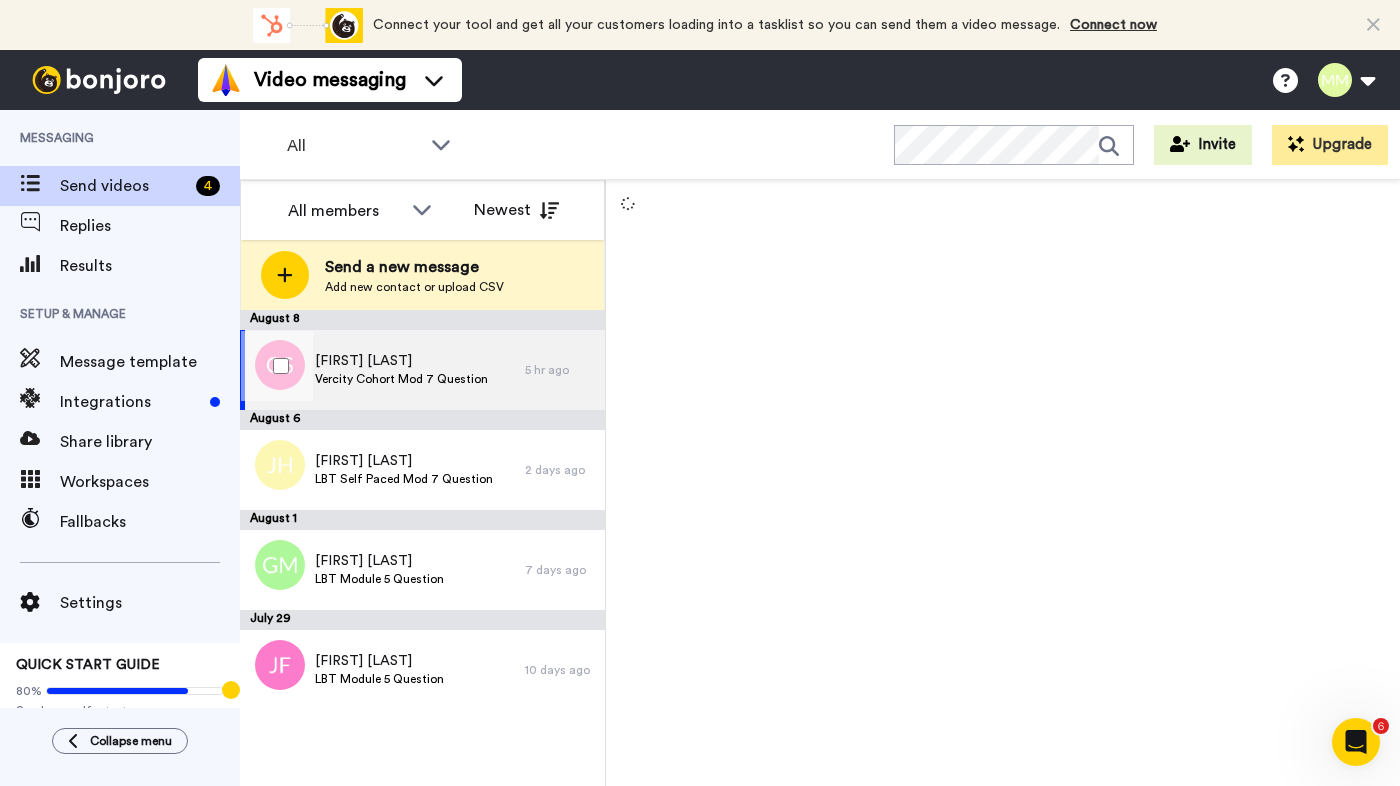 scroll, scrollTop: 0, scrollLeft: 0, axis: both 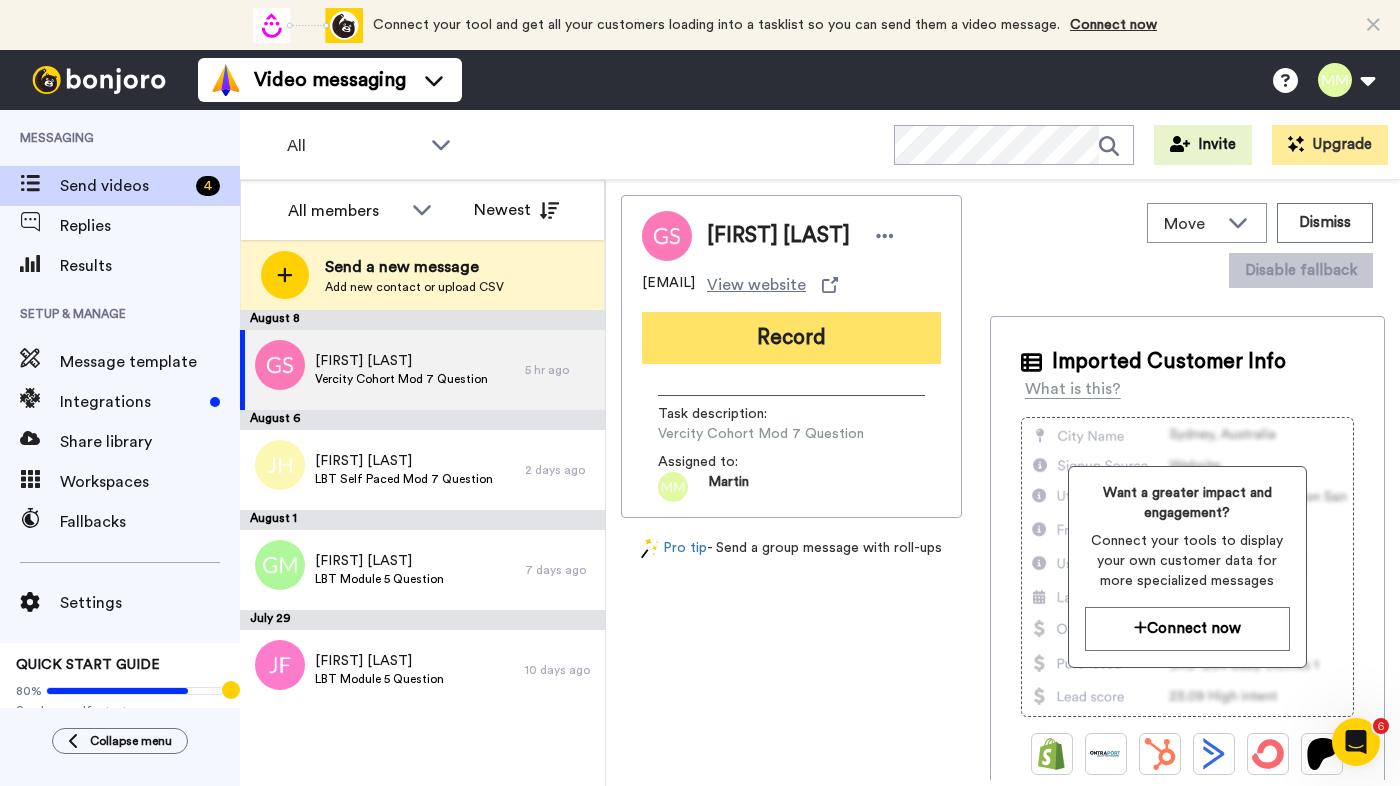 click on "Record" at bounding box center (791, 338) 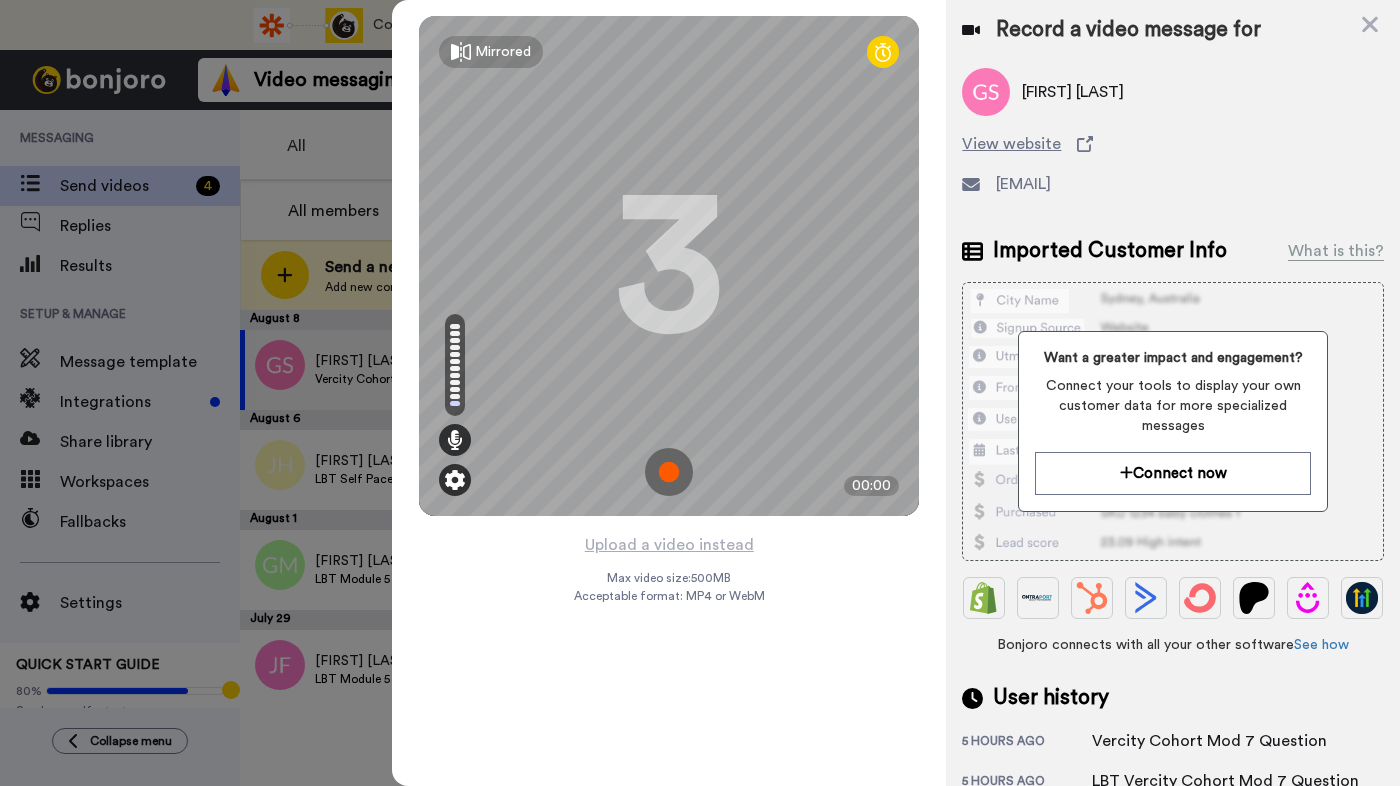 click at bounding box center (455, 480) 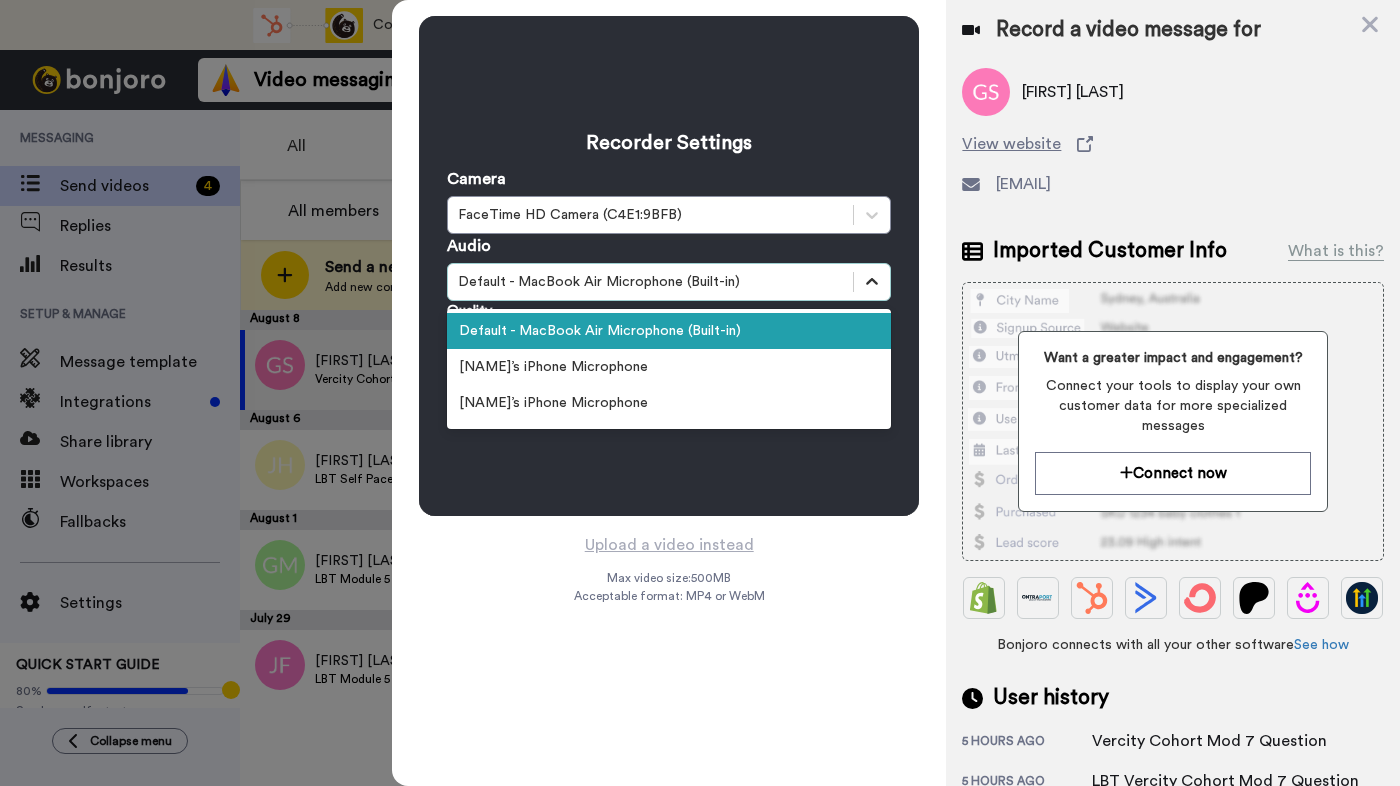 click 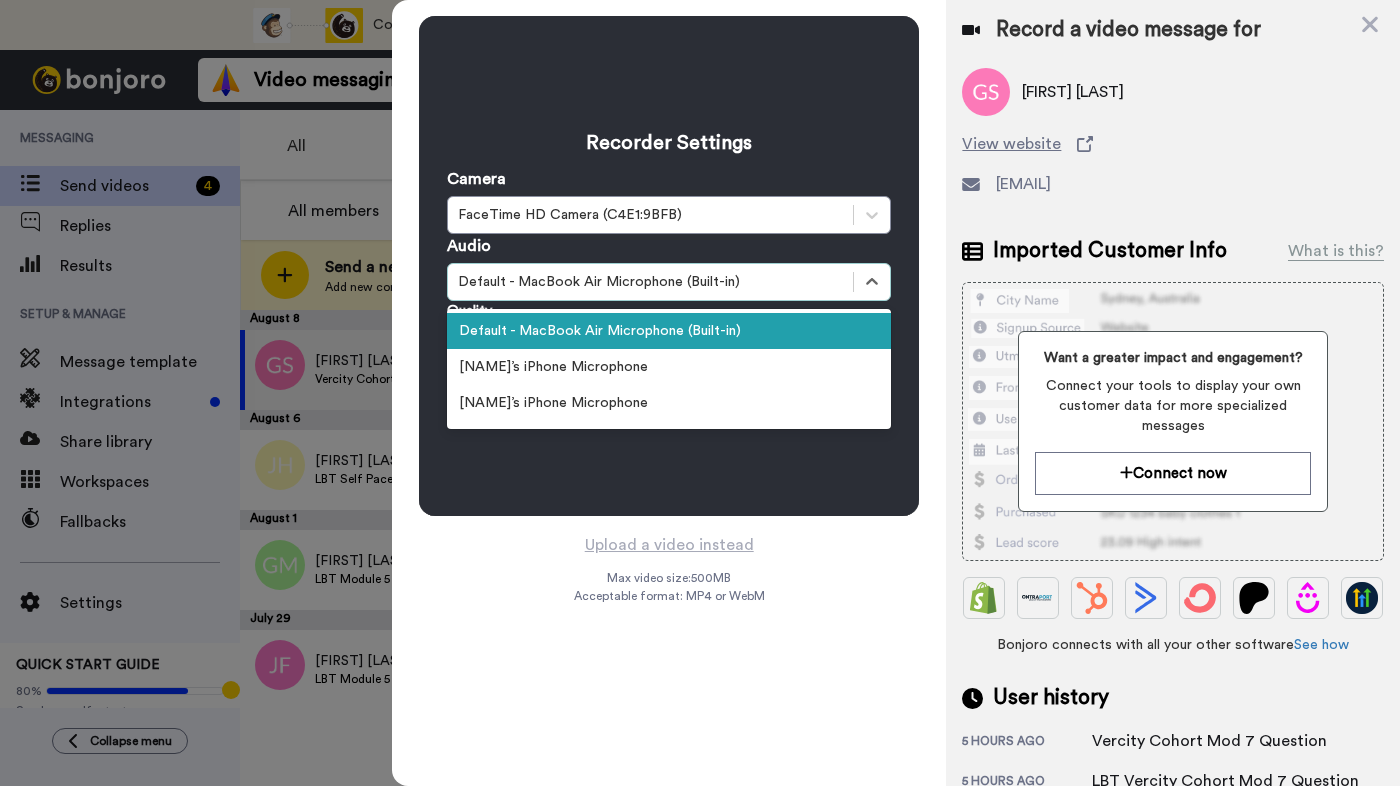 click on "Default - MacBook Air Microphone (Built-in)" at bounding box center [669, 331] 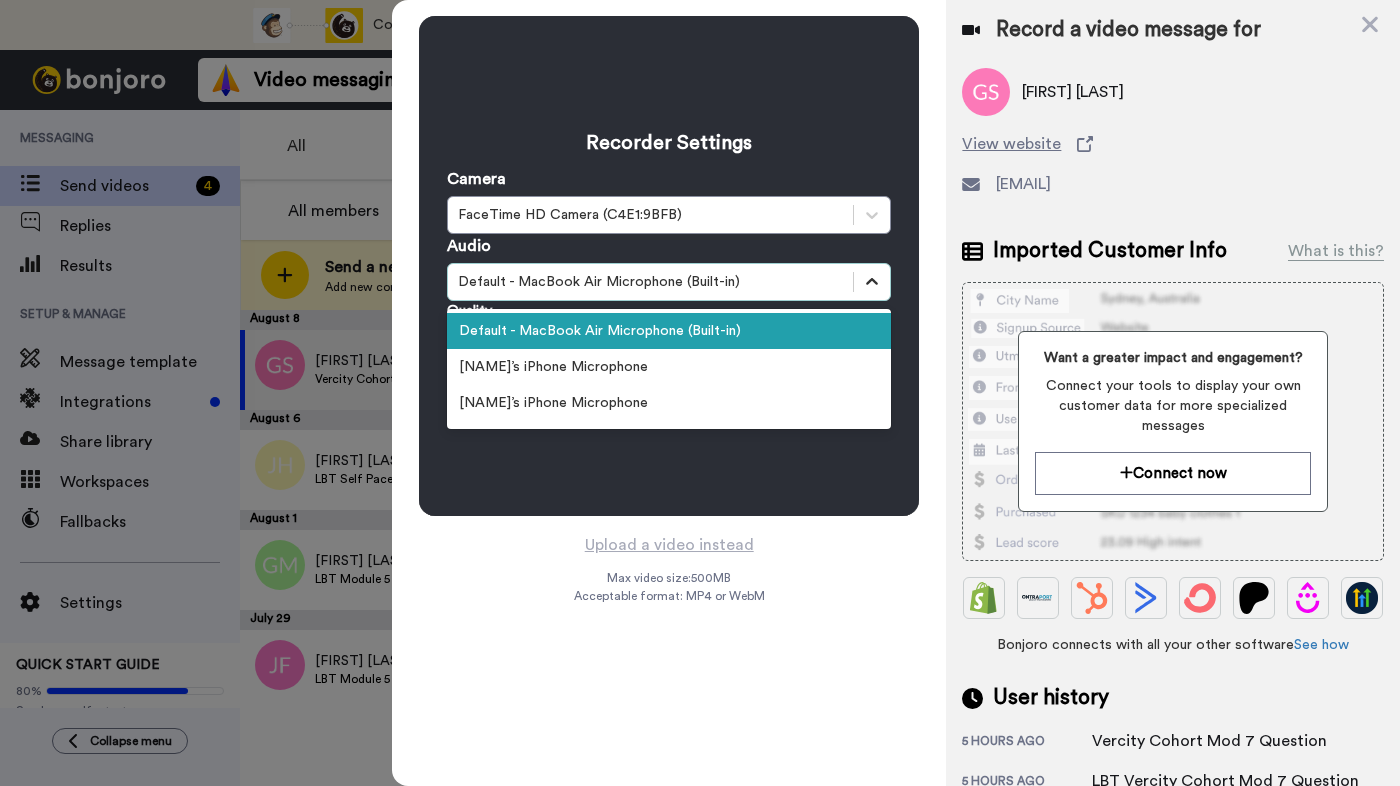 click 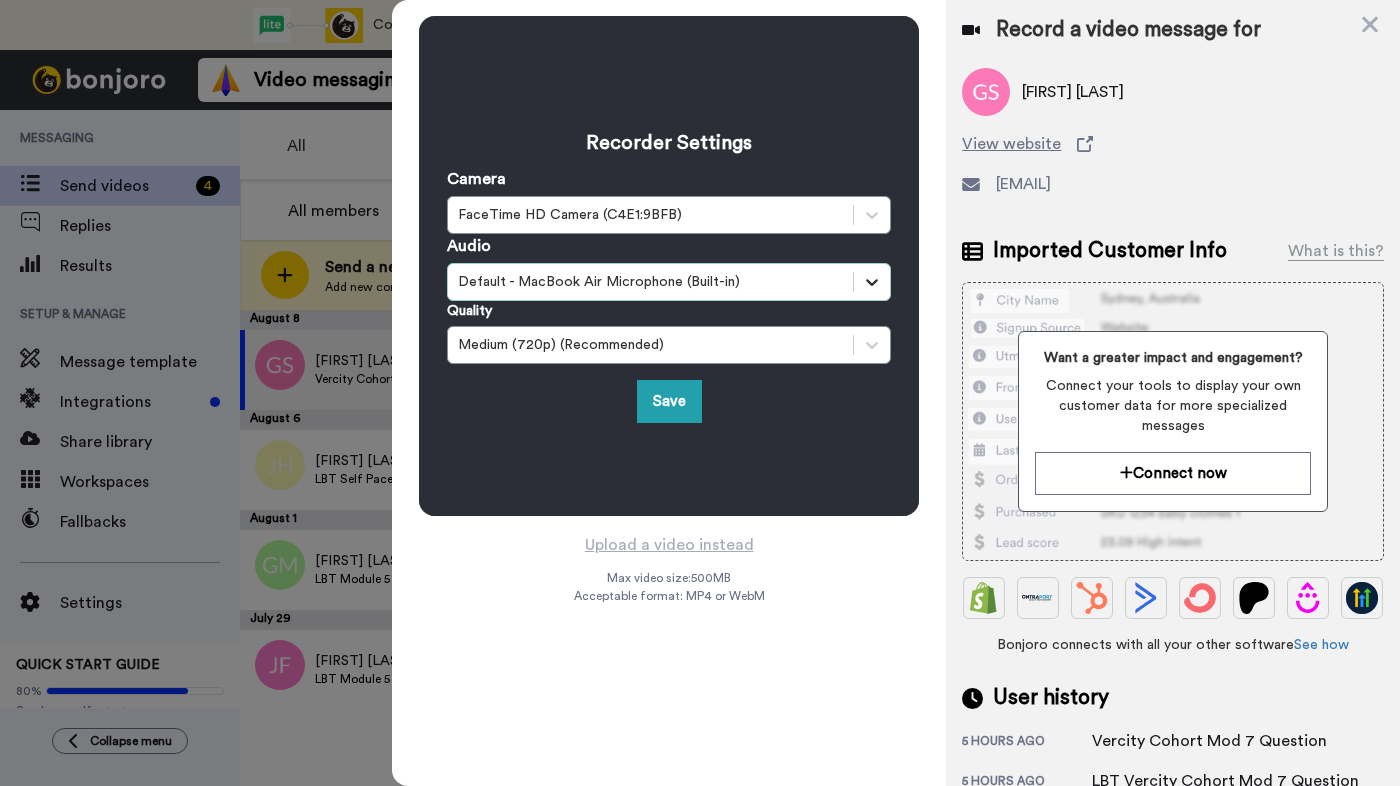 click 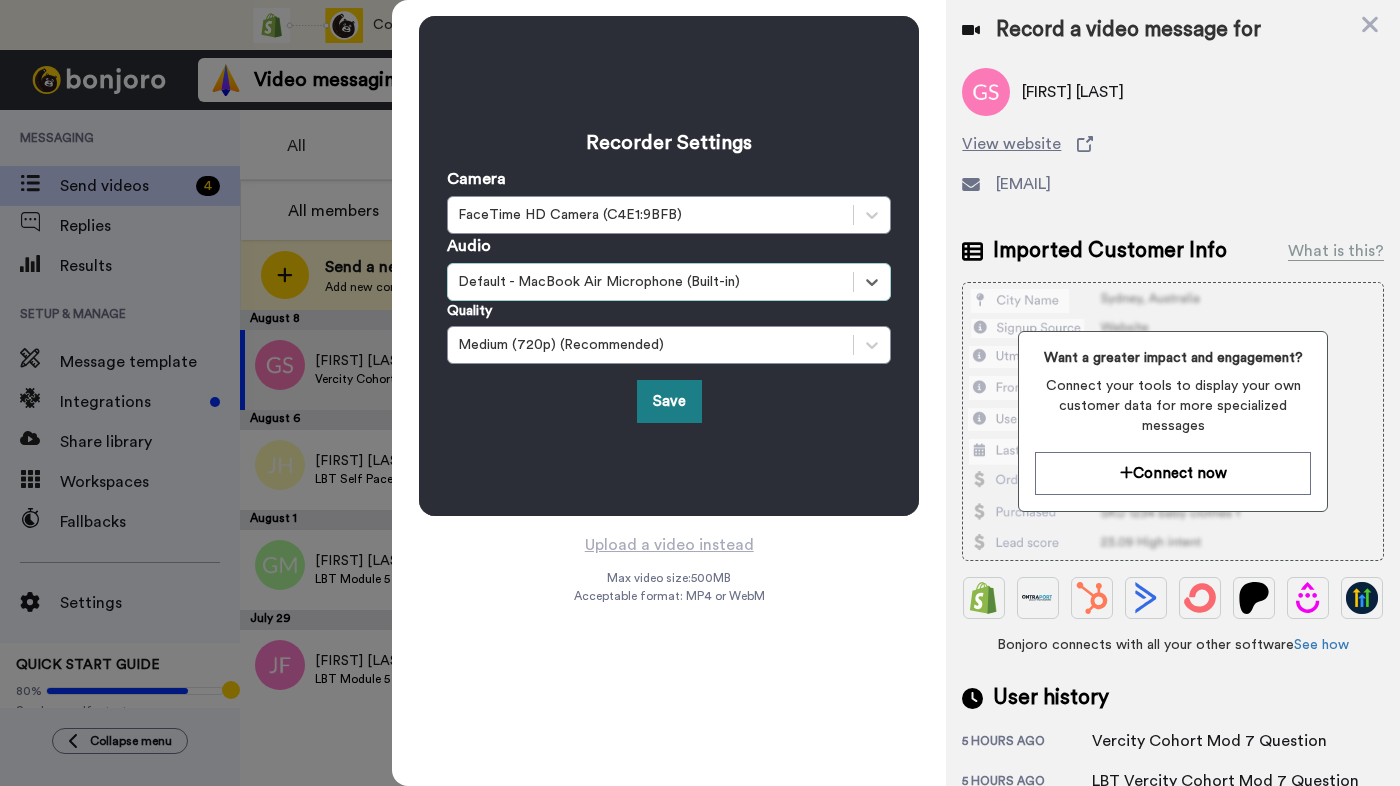 click on "Save" at bounding box center (669, 401) 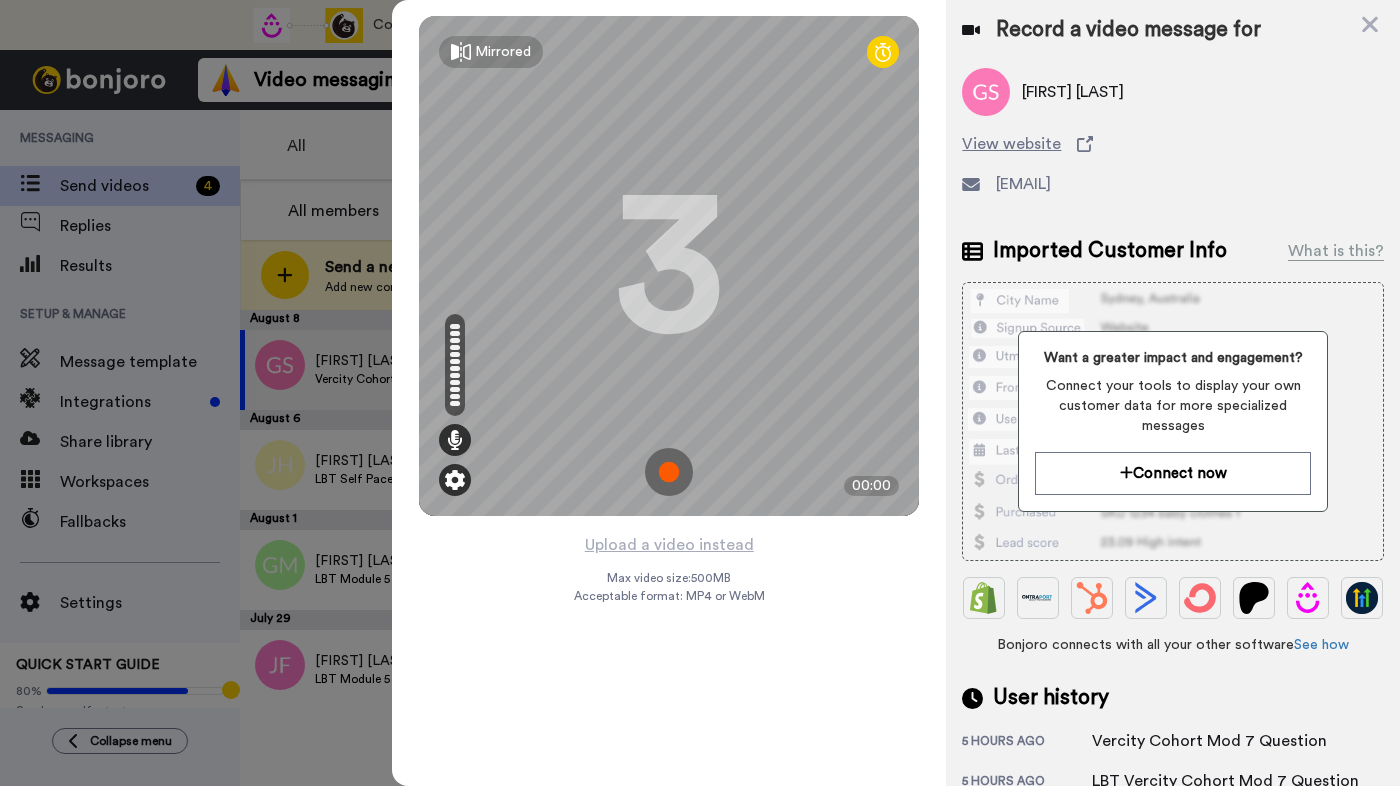 click at bounding box center [455, 480] 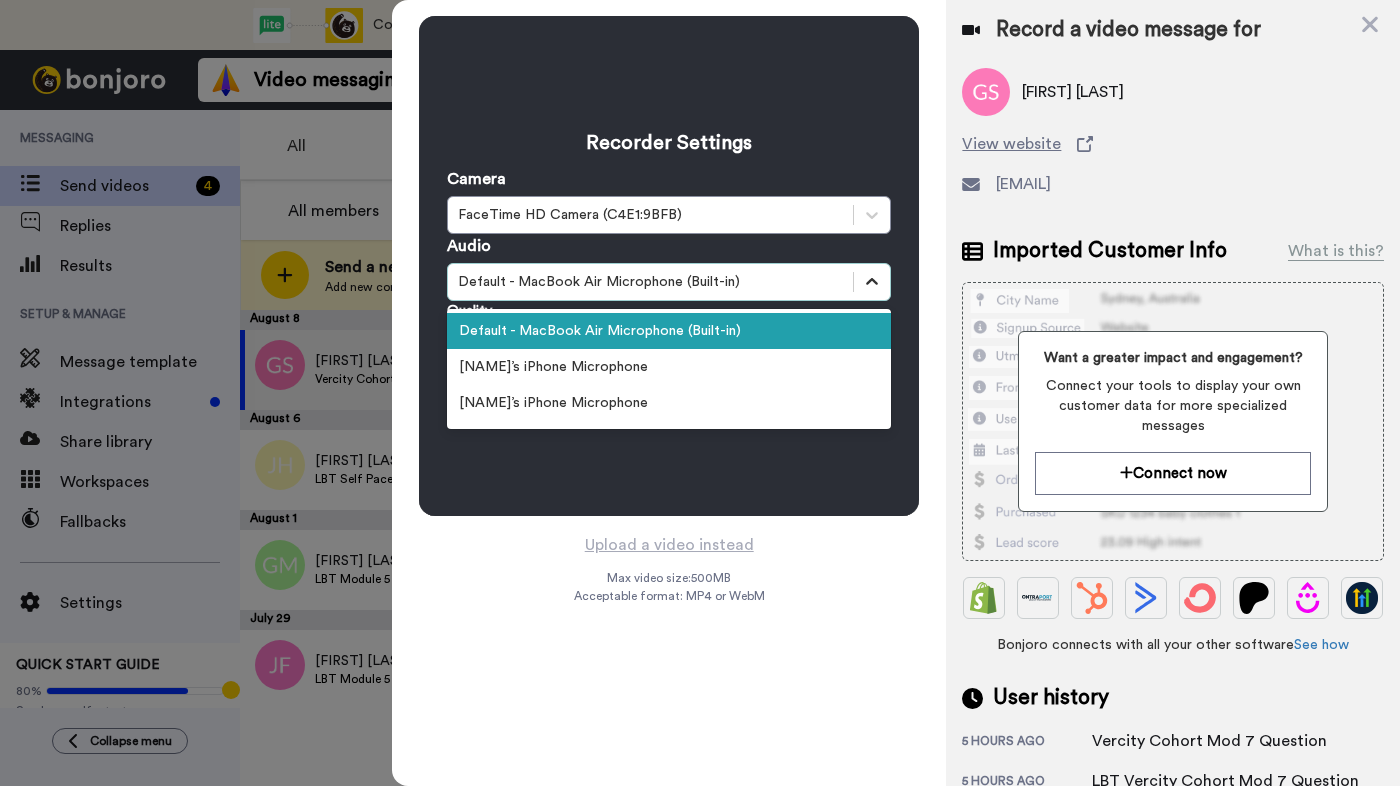 click 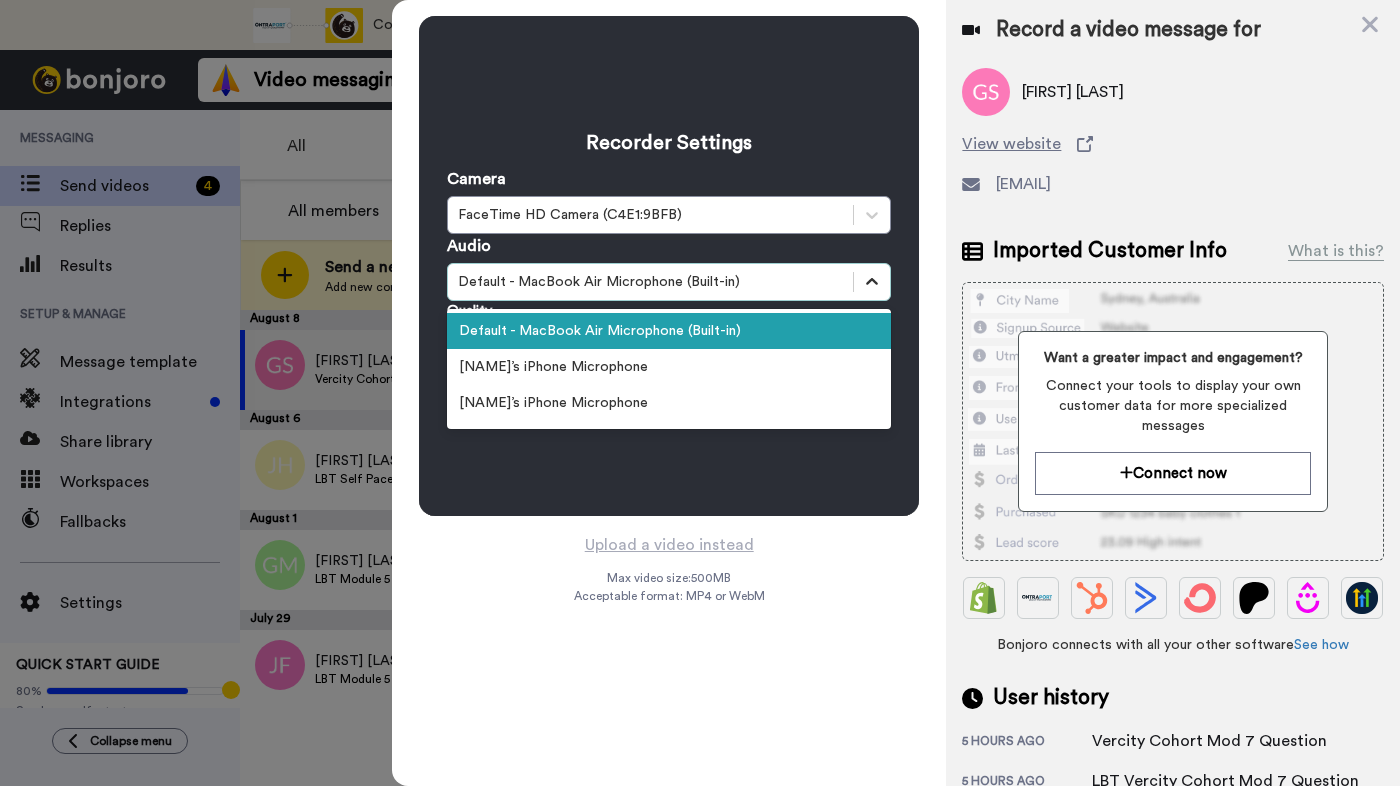 click 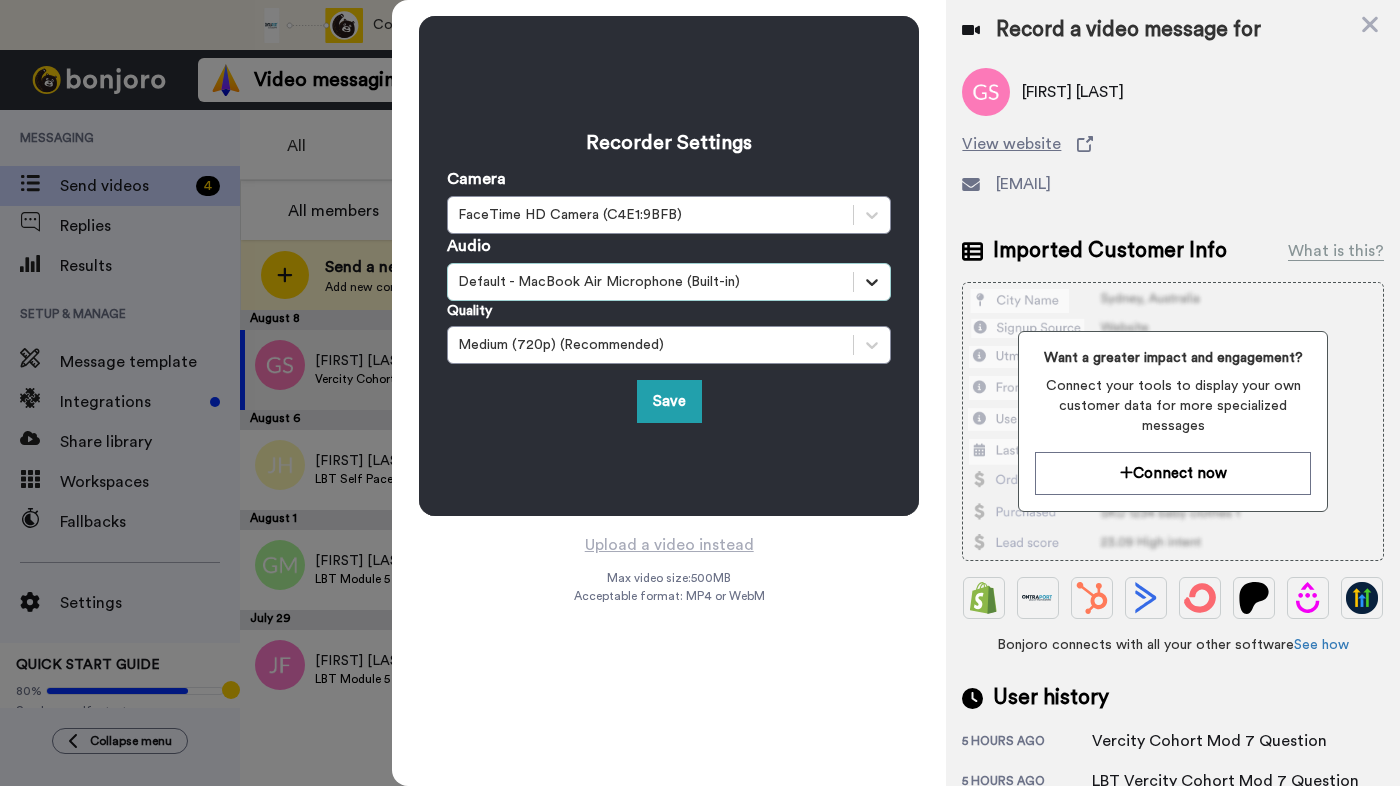click 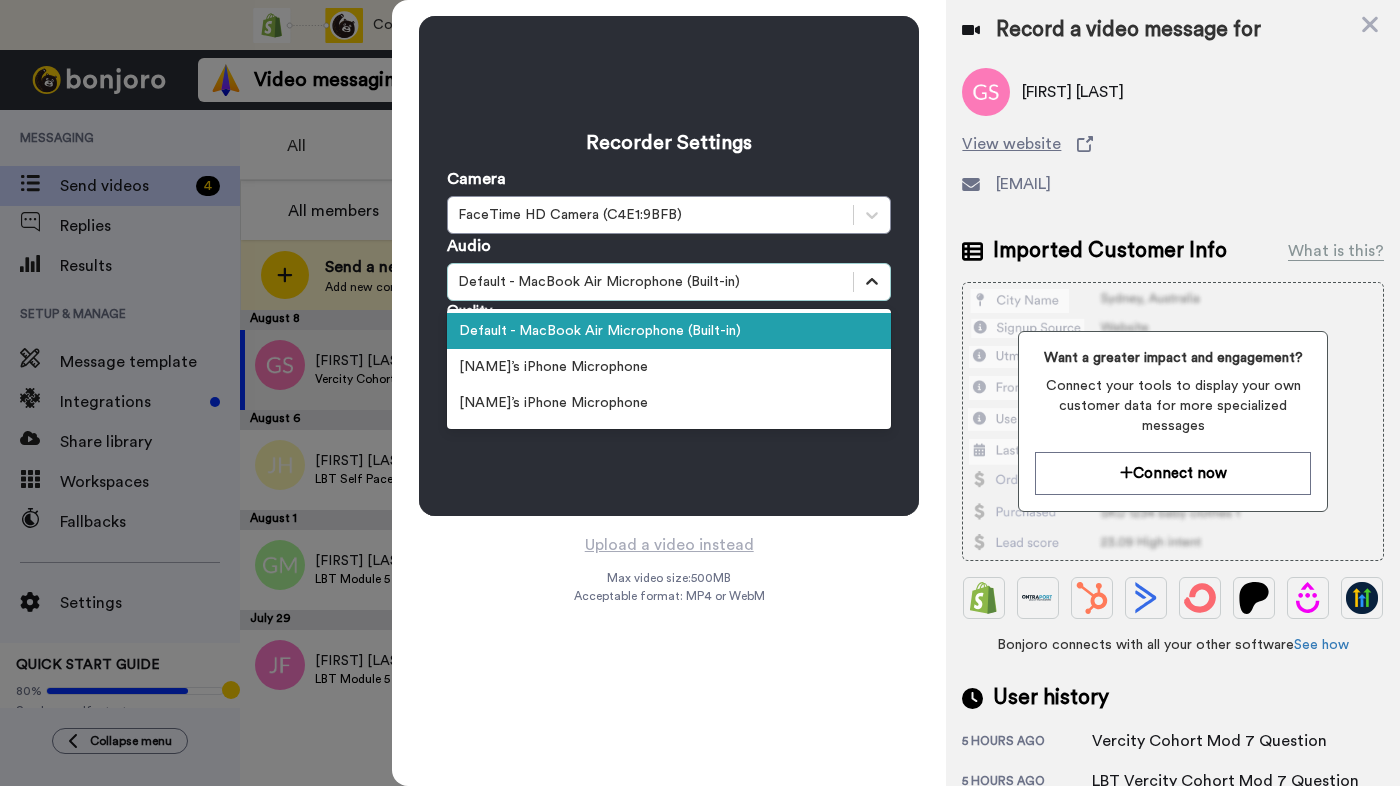 click 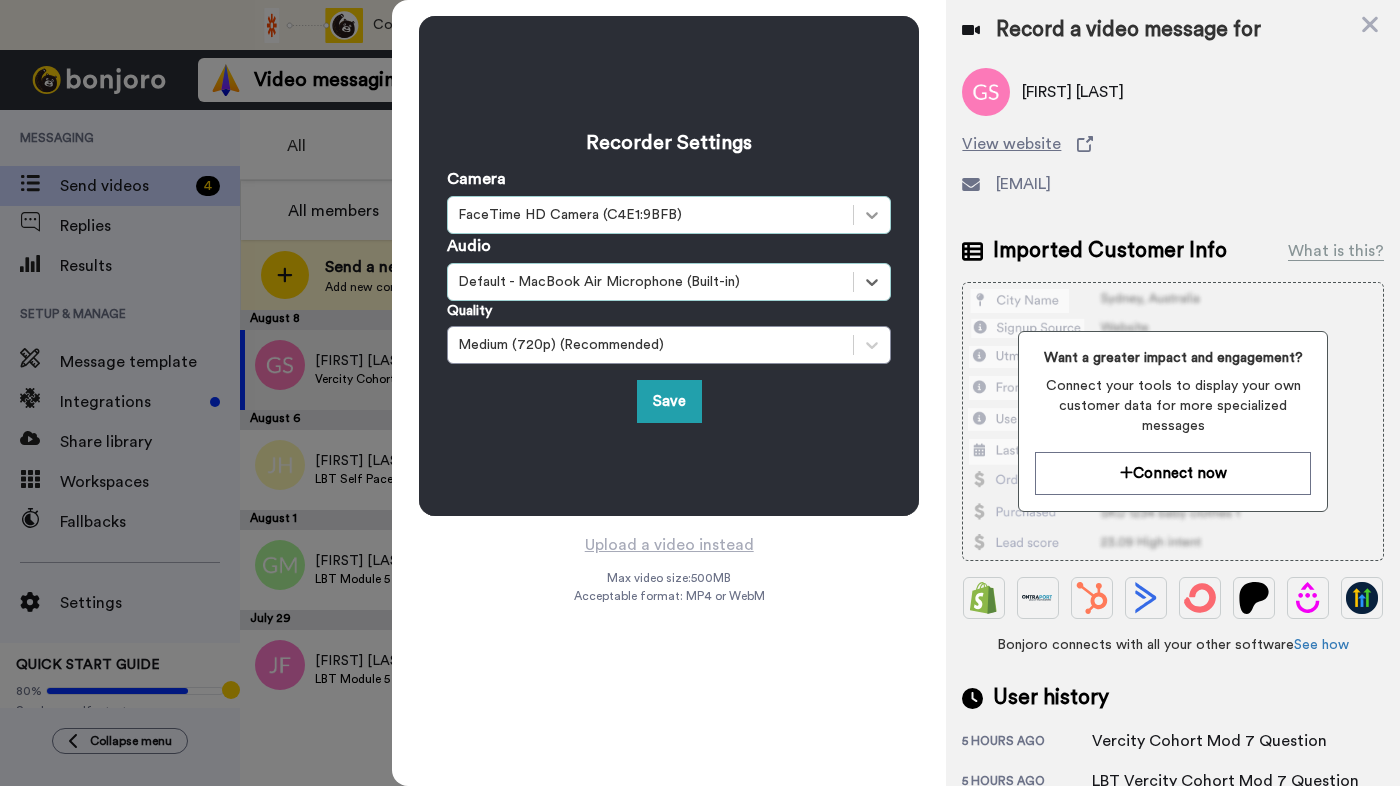 click 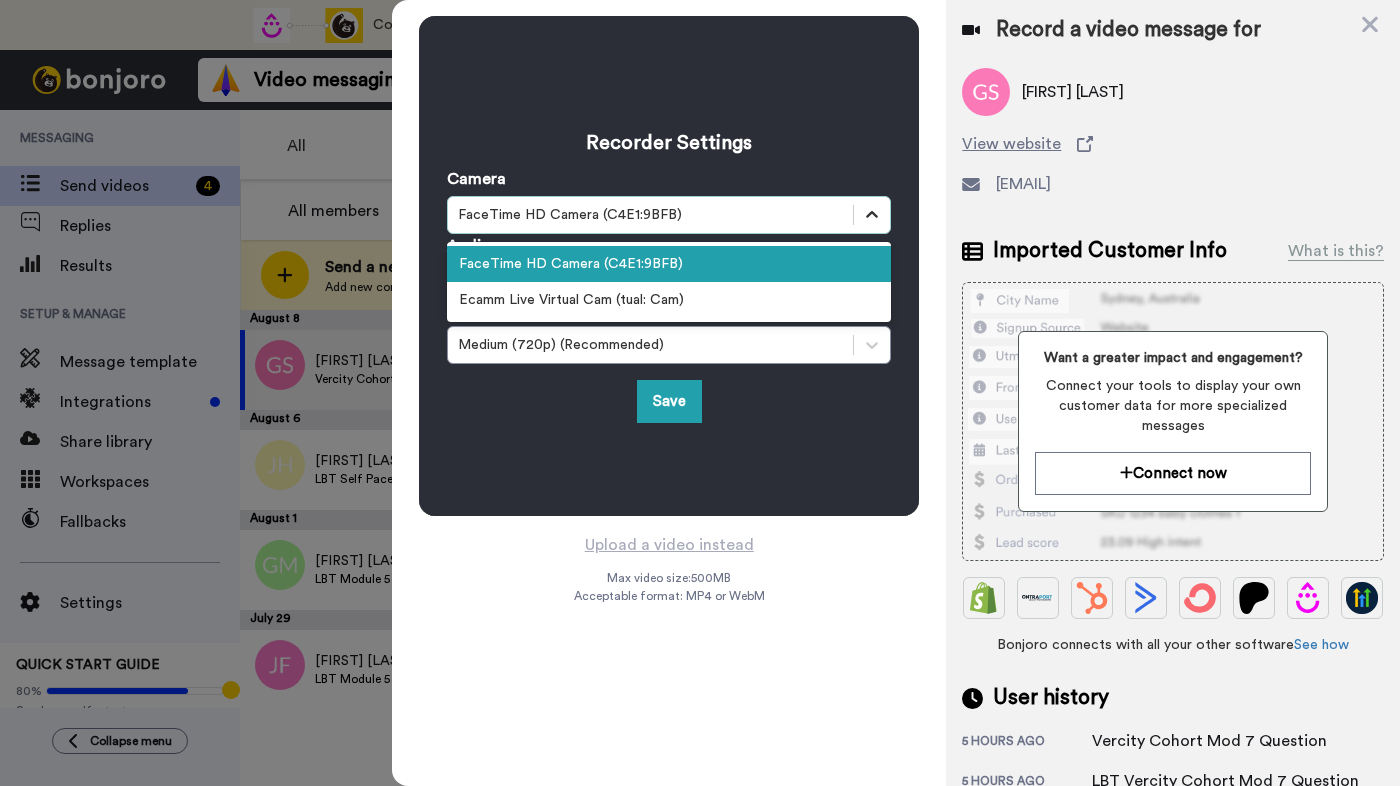 click 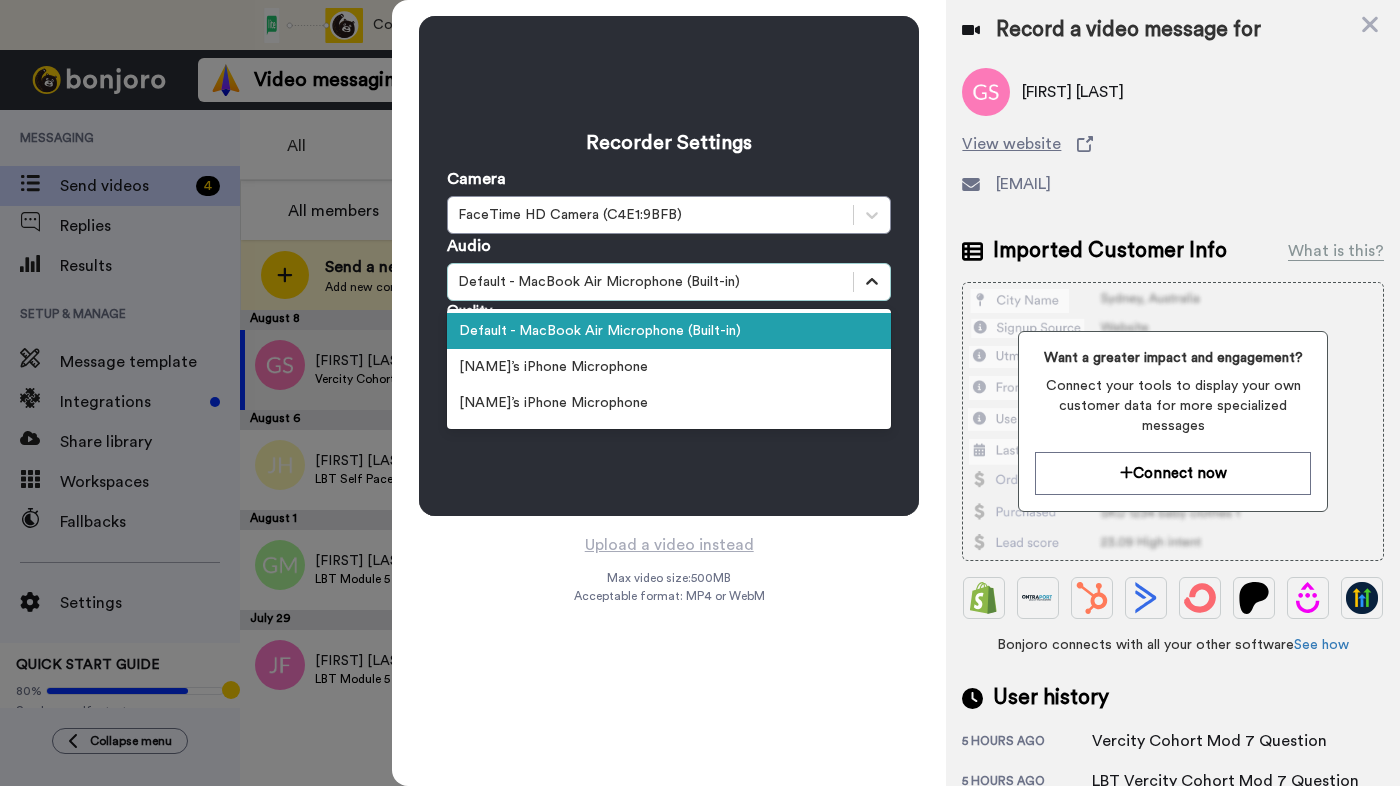 click 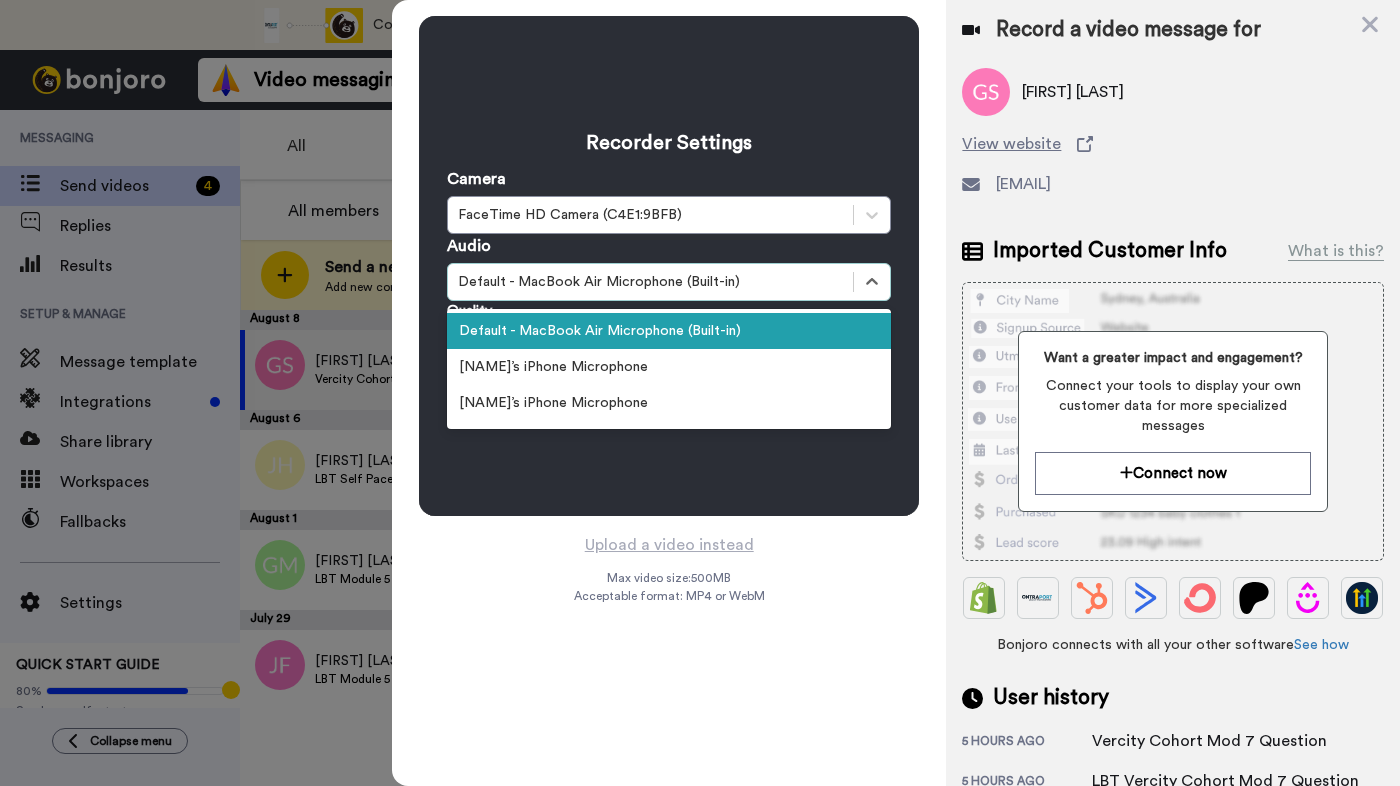 click on "Default - MacBook Air Microphone (Built-in)" at bounding box center [669, 331] 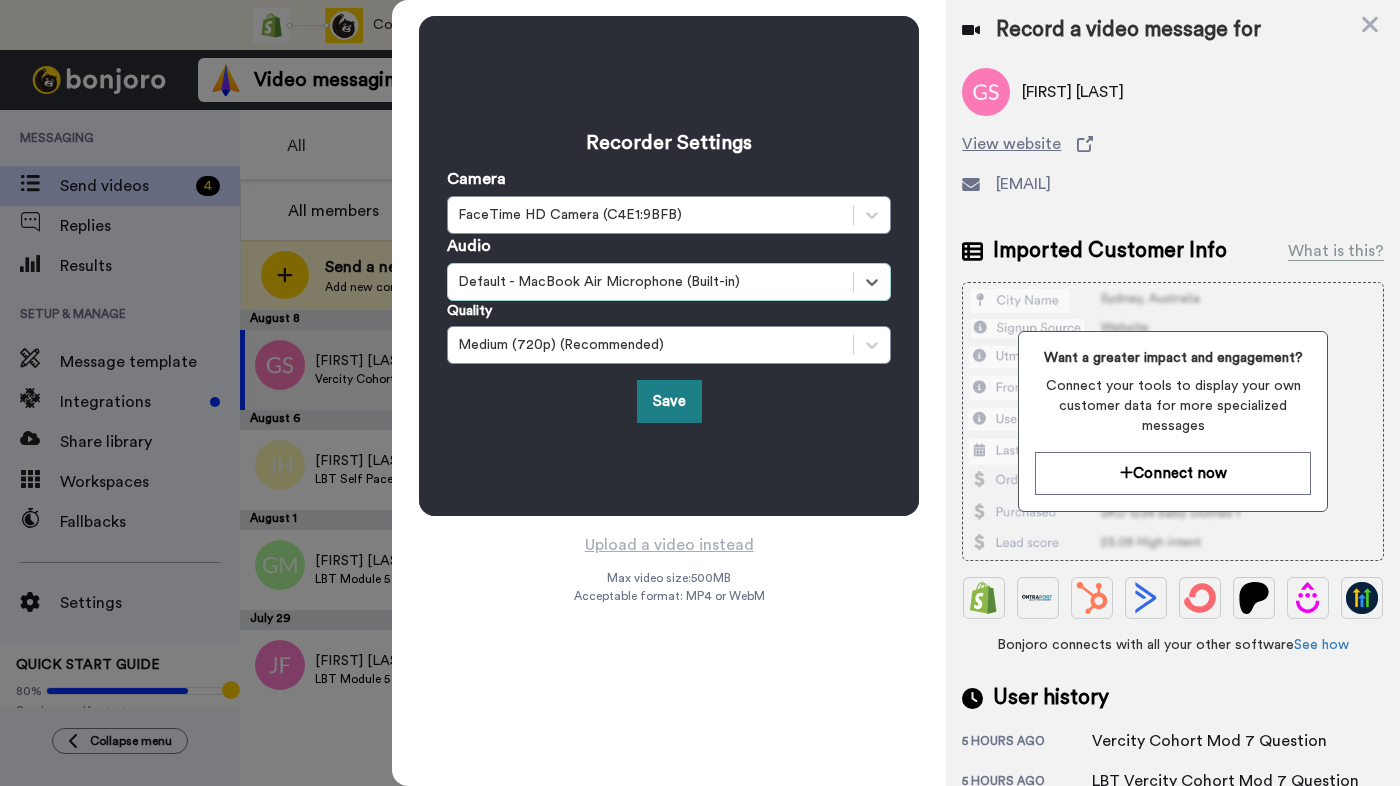 click on "Save" at bounding box center (669, 401) 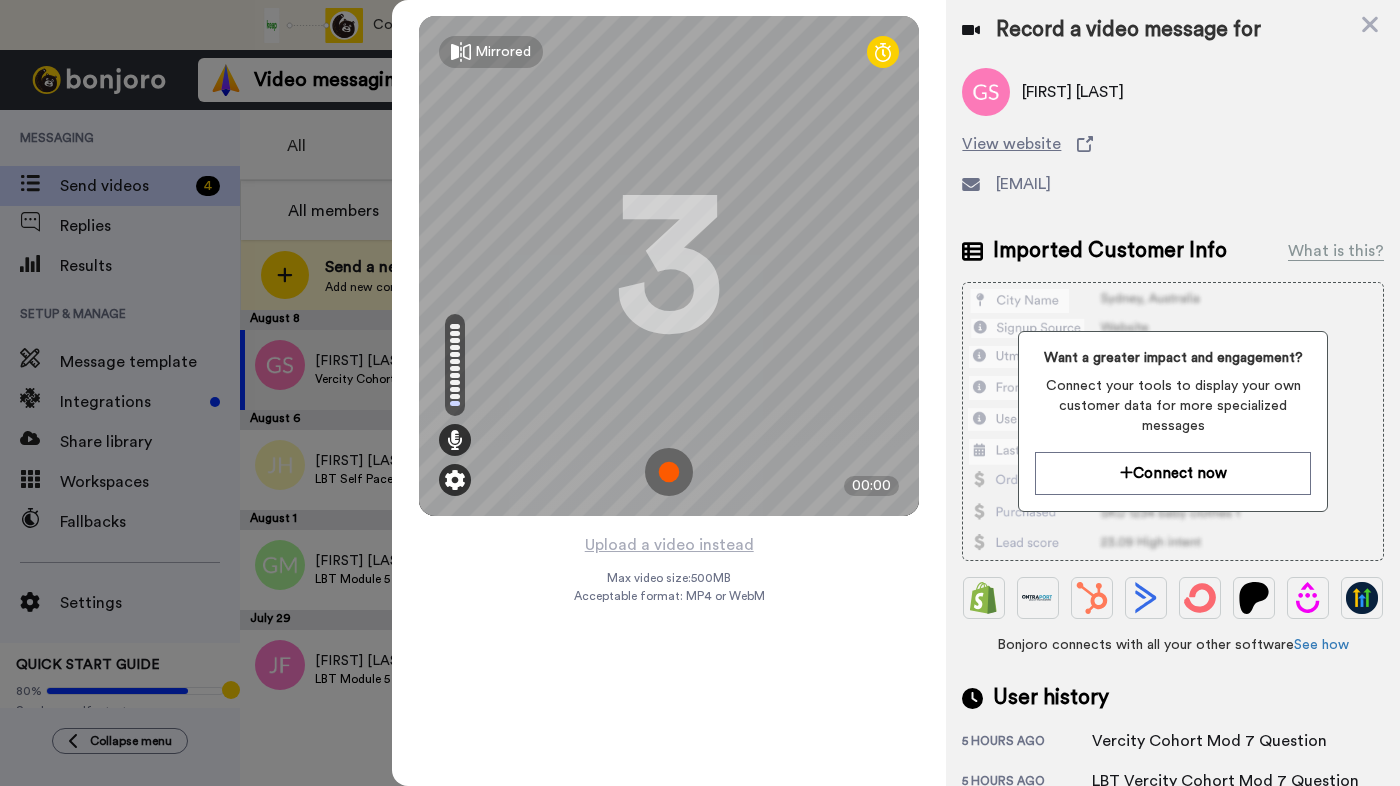 click at bounding box center (455, 480) 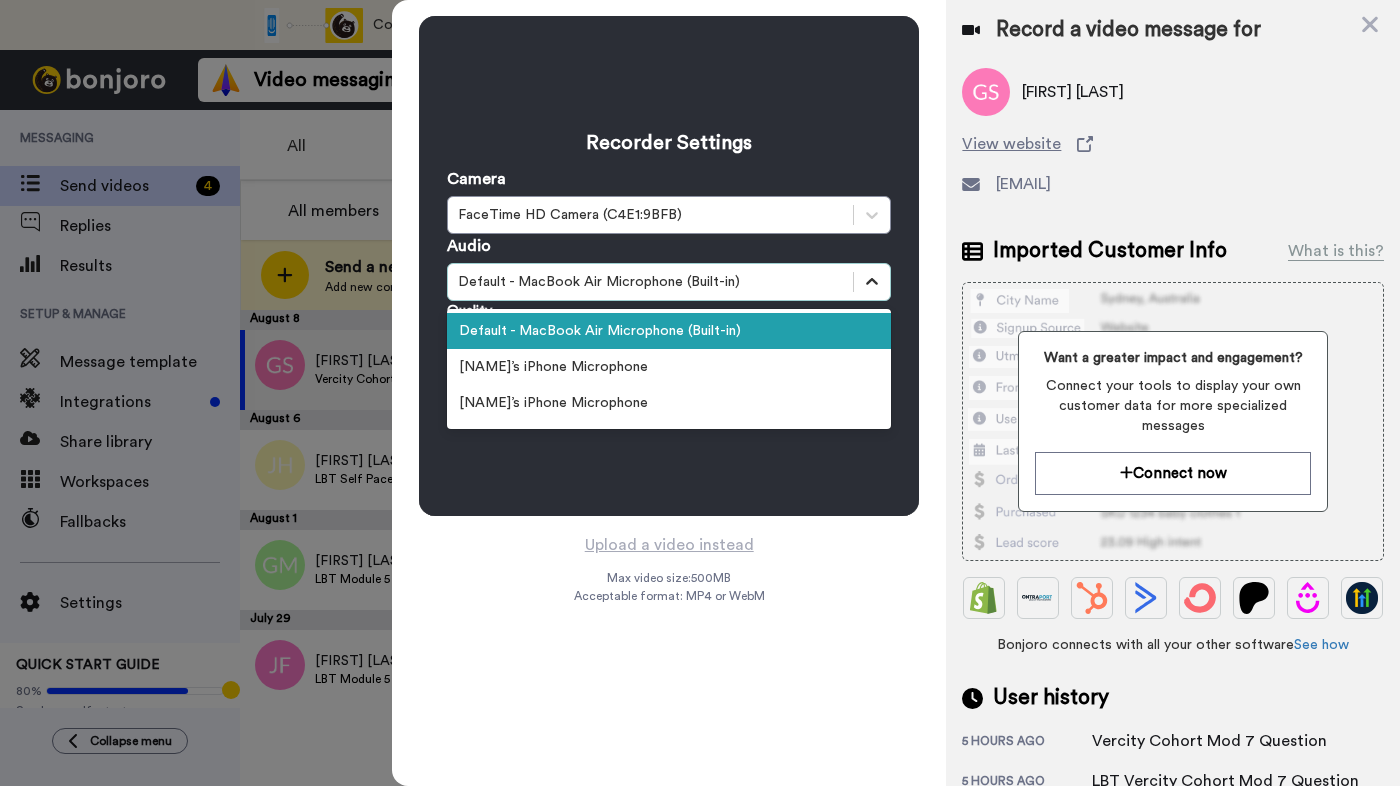 click 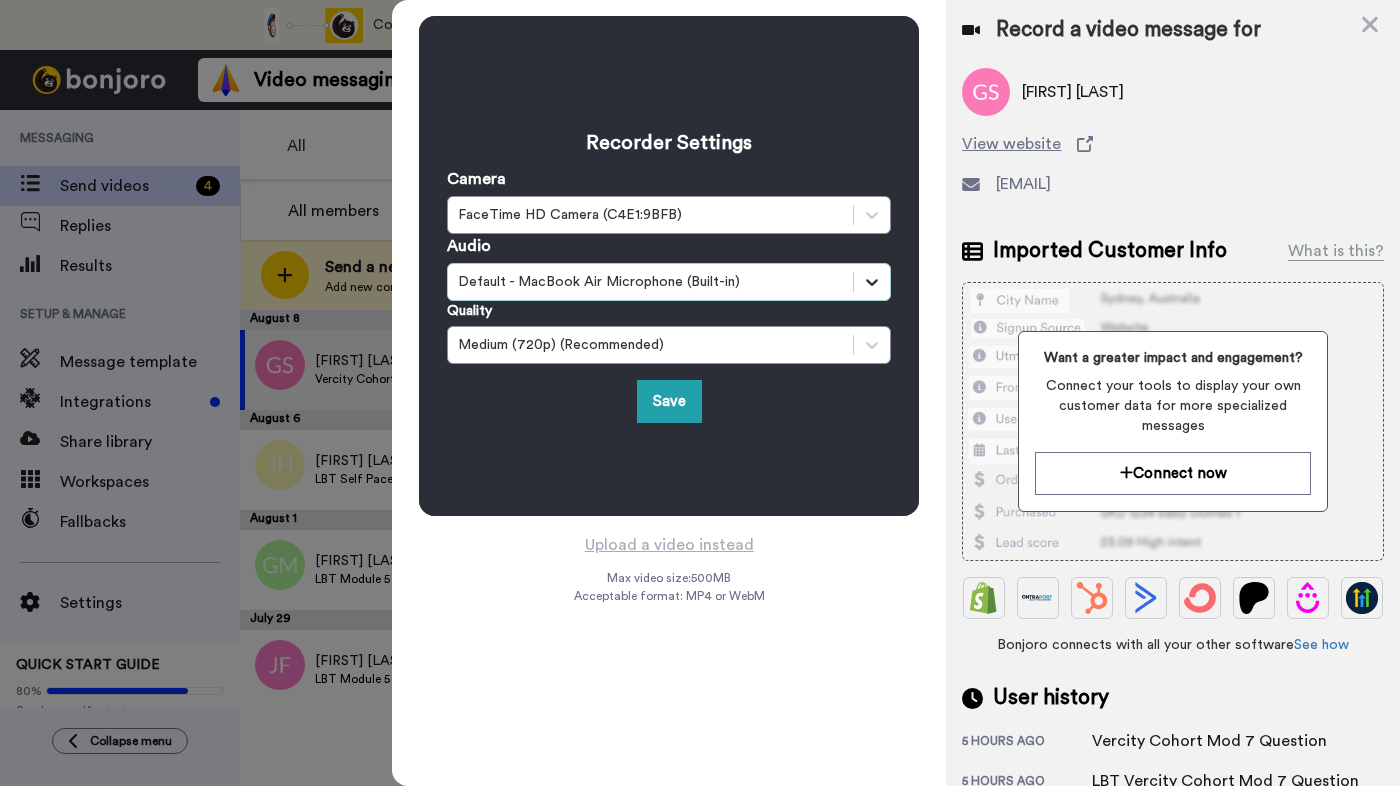 click 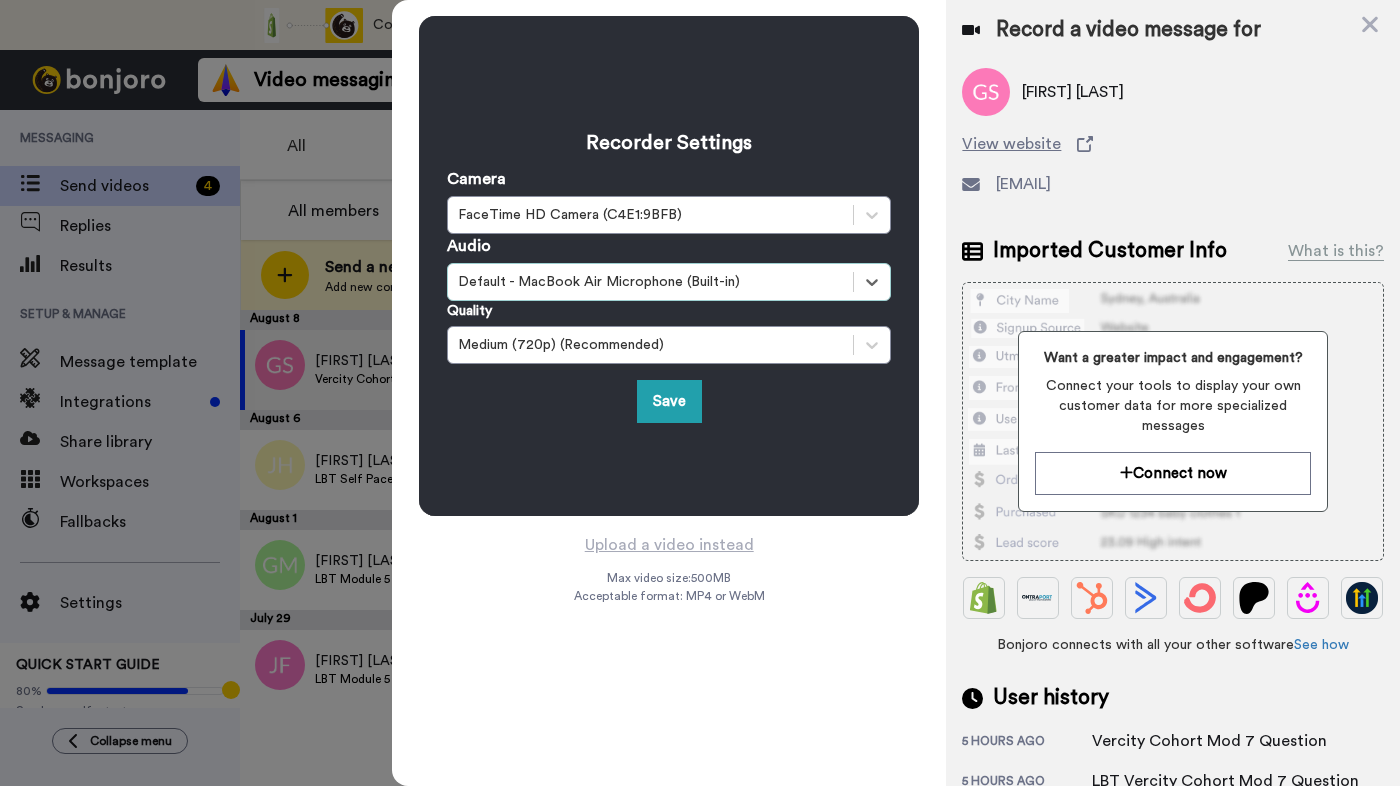 click at bounding box center (700, 393) 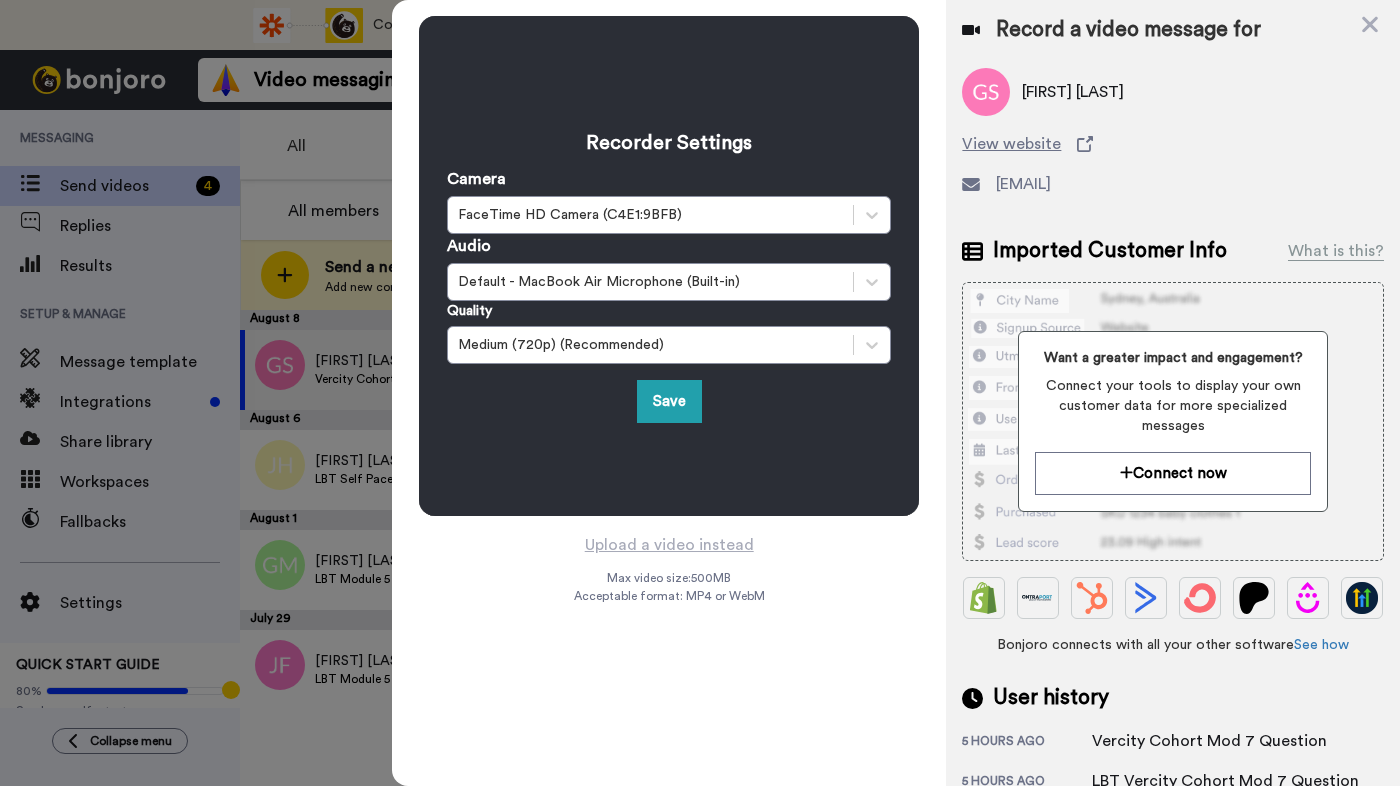 click at bounding box center [700, 393] 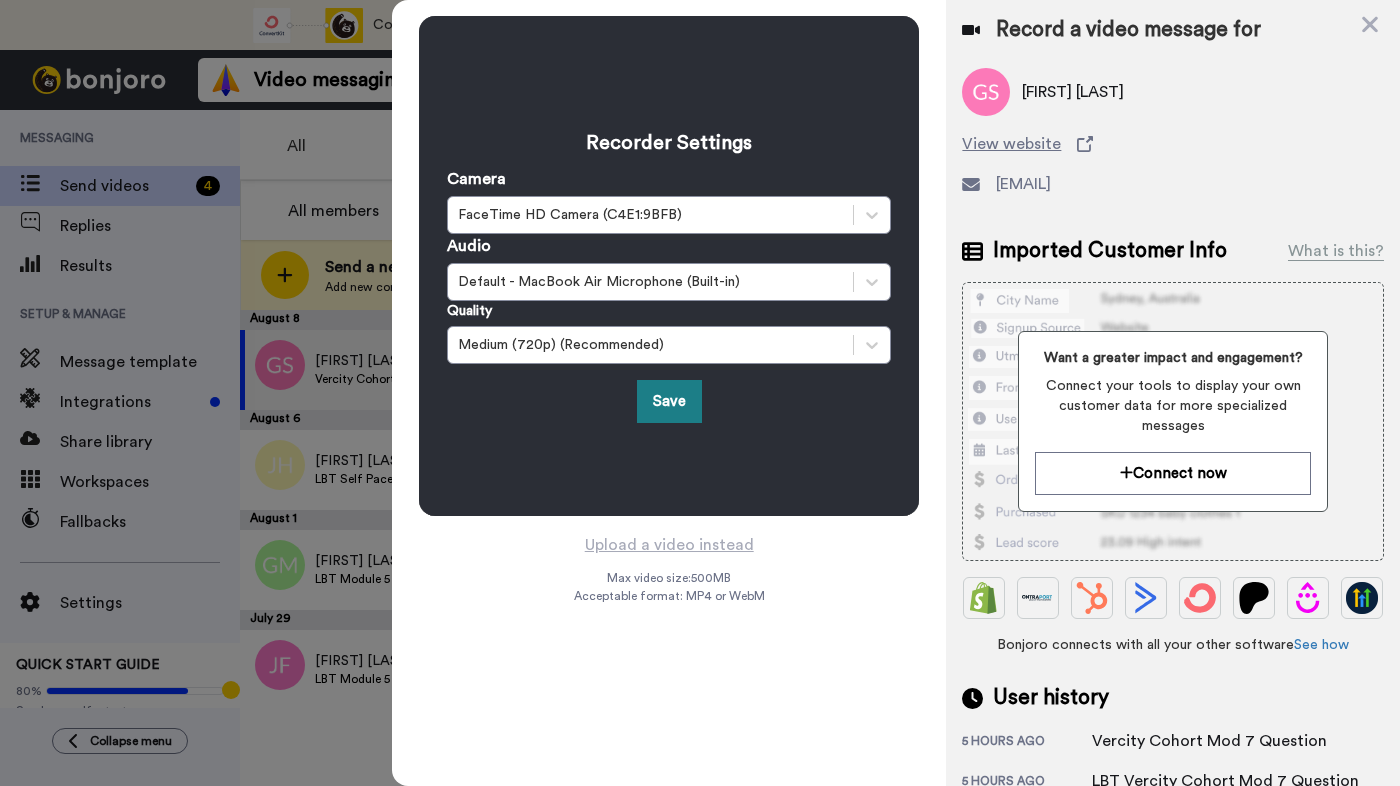 click on "Save" at bounding box center [669, 401] 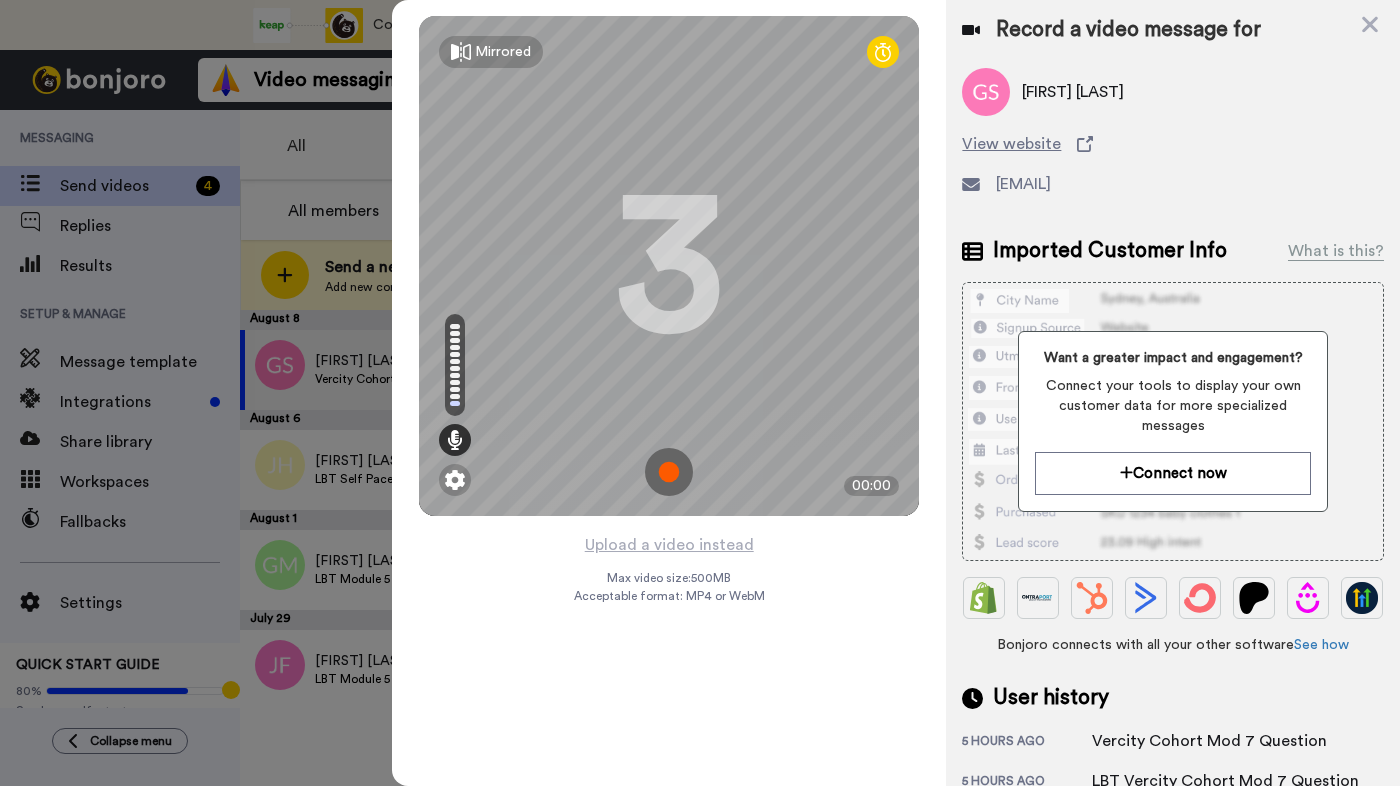 click at bounding box center (700, 393) 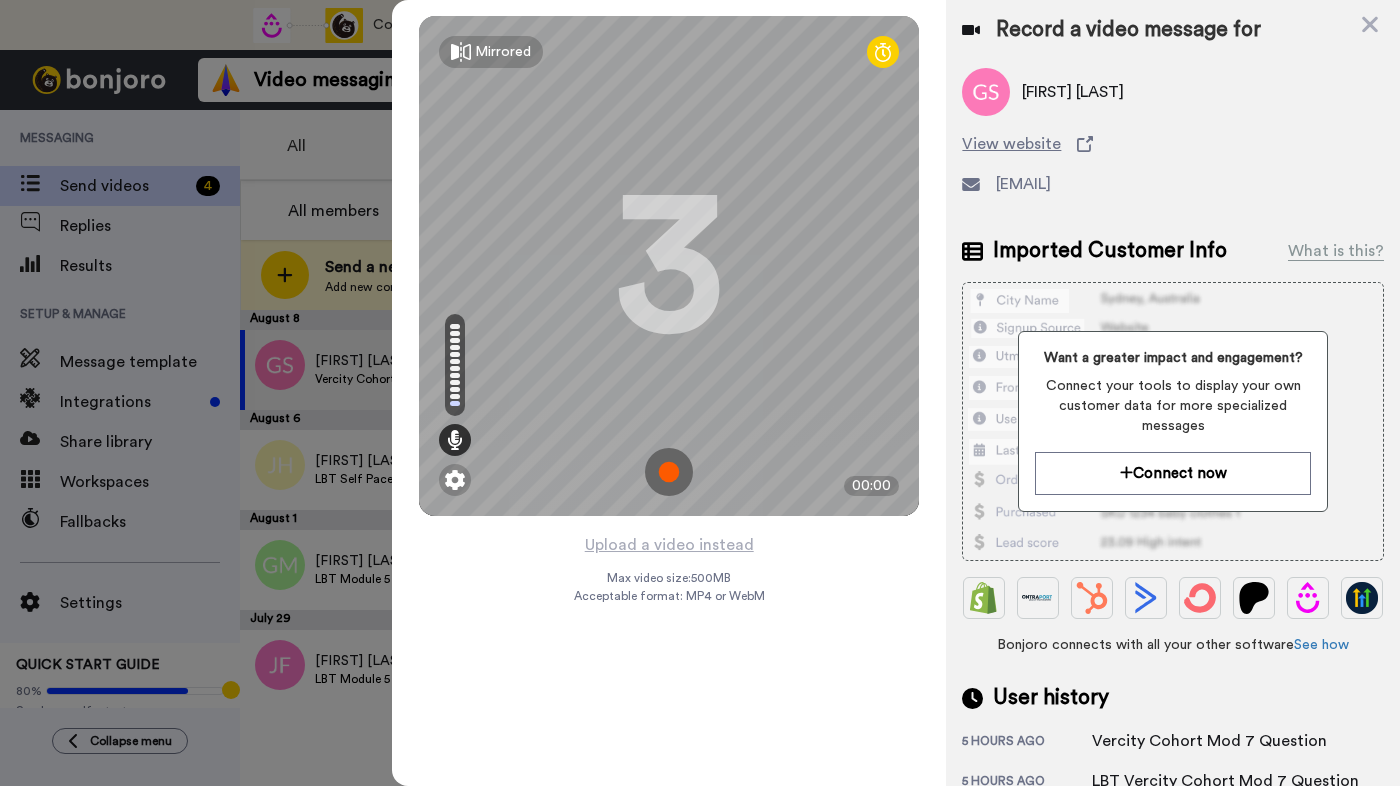 click at bounding box center [700, 393] 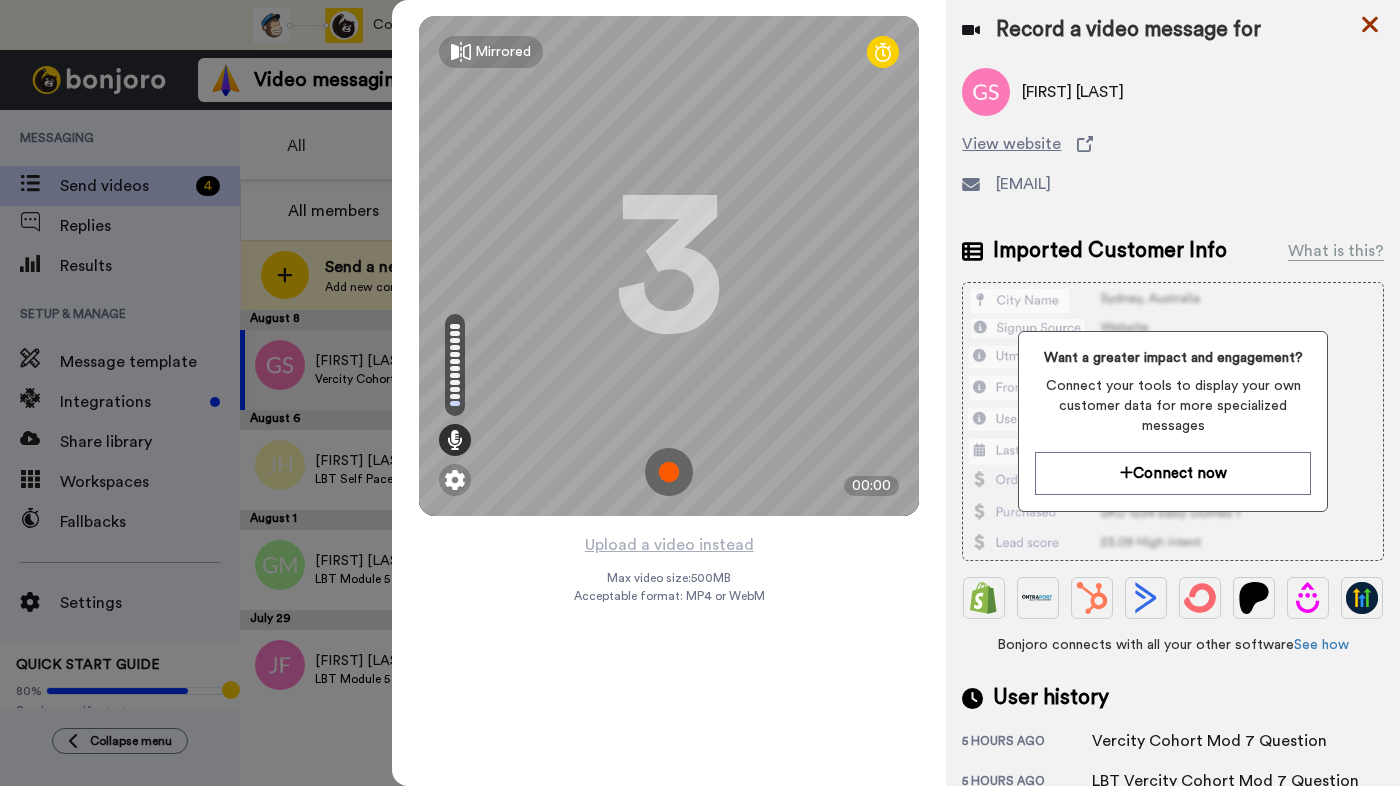 click 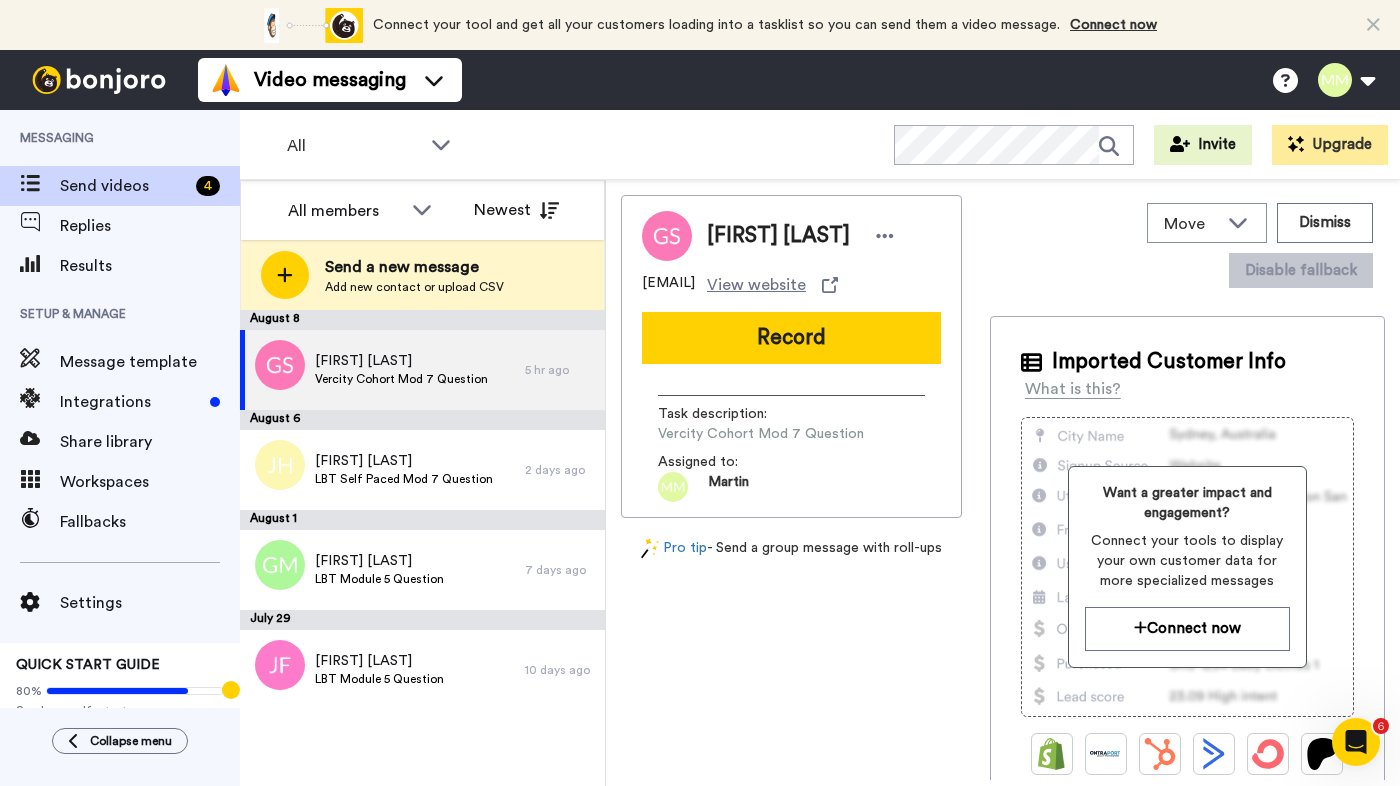 scroll, scrollTop: 0, scrollLeft: 0, axis: both 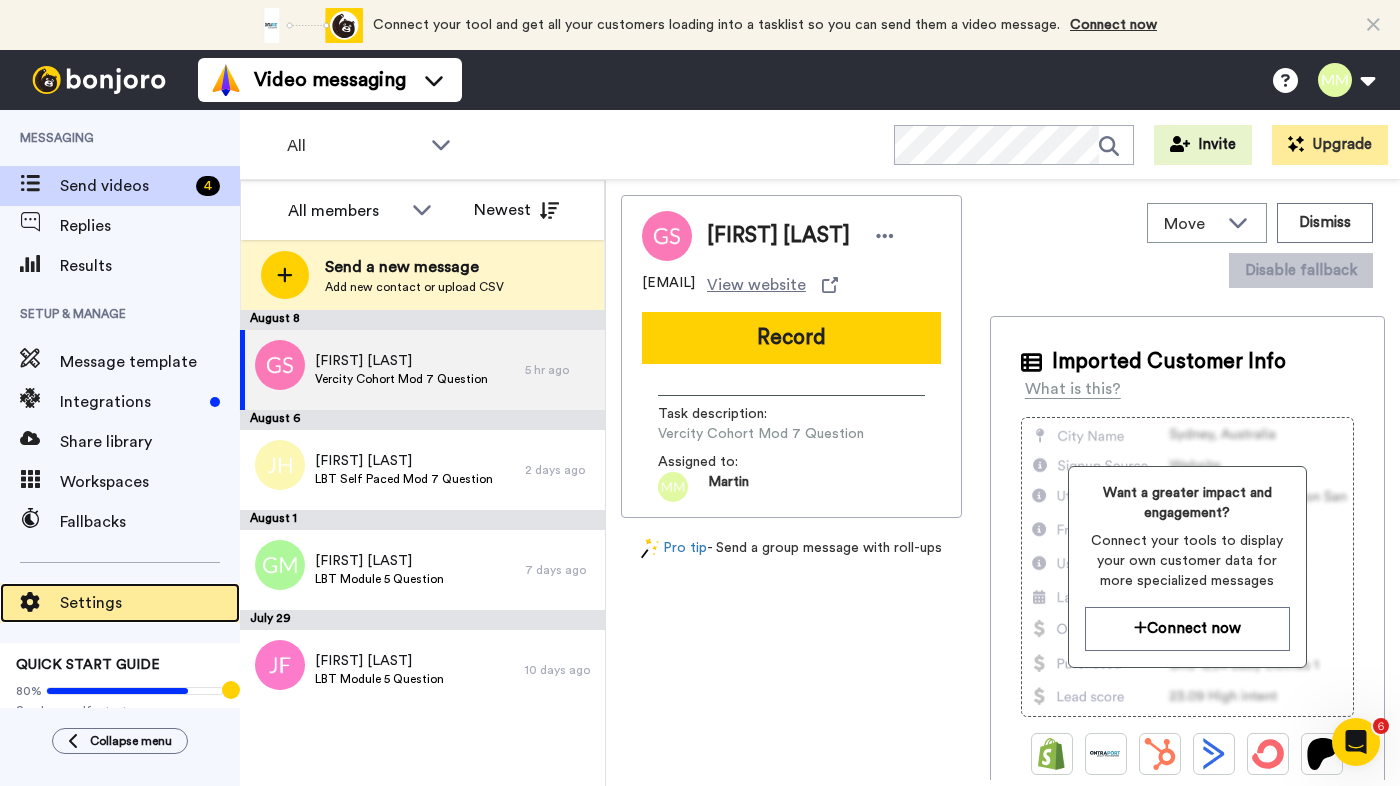 click 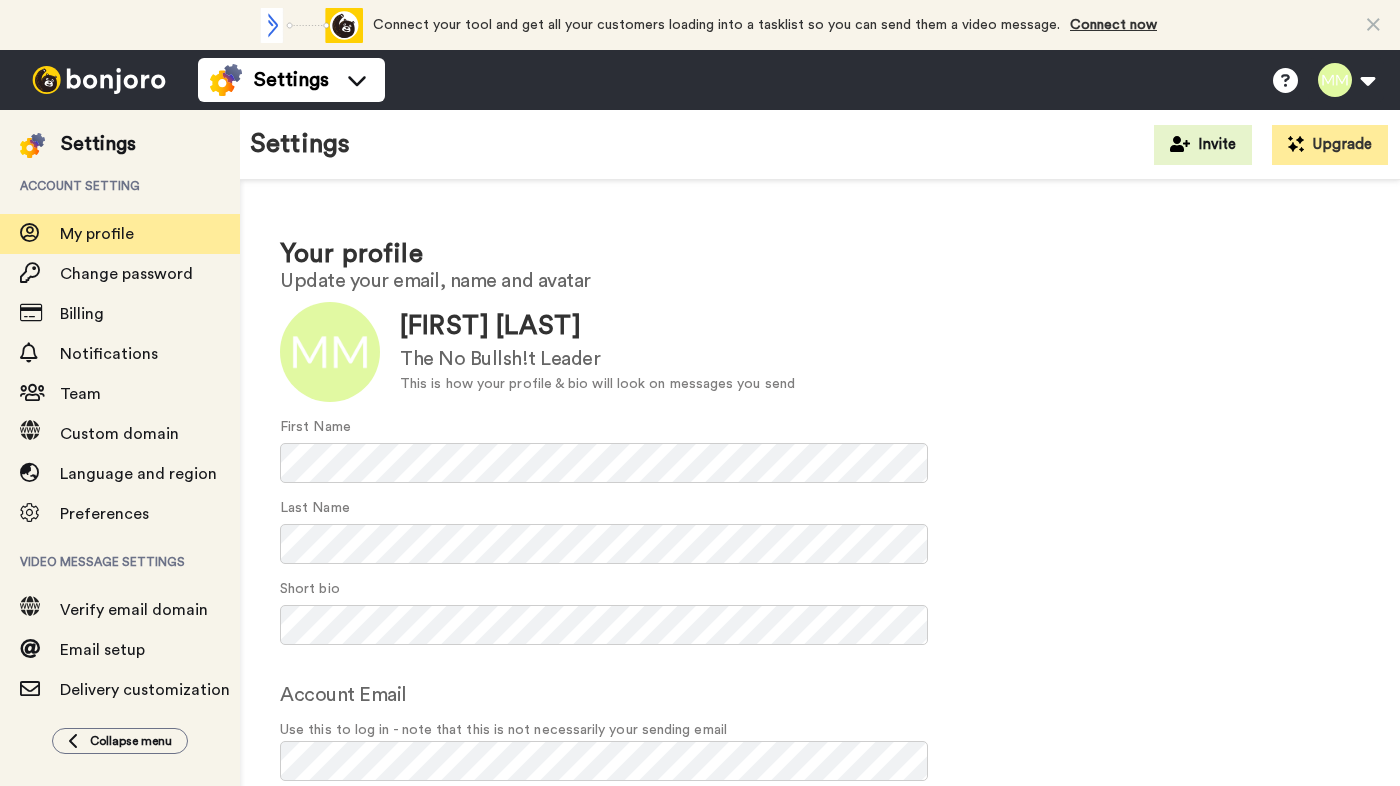scroll, scrollTop: 0, scrollLeft: 0, axis: both 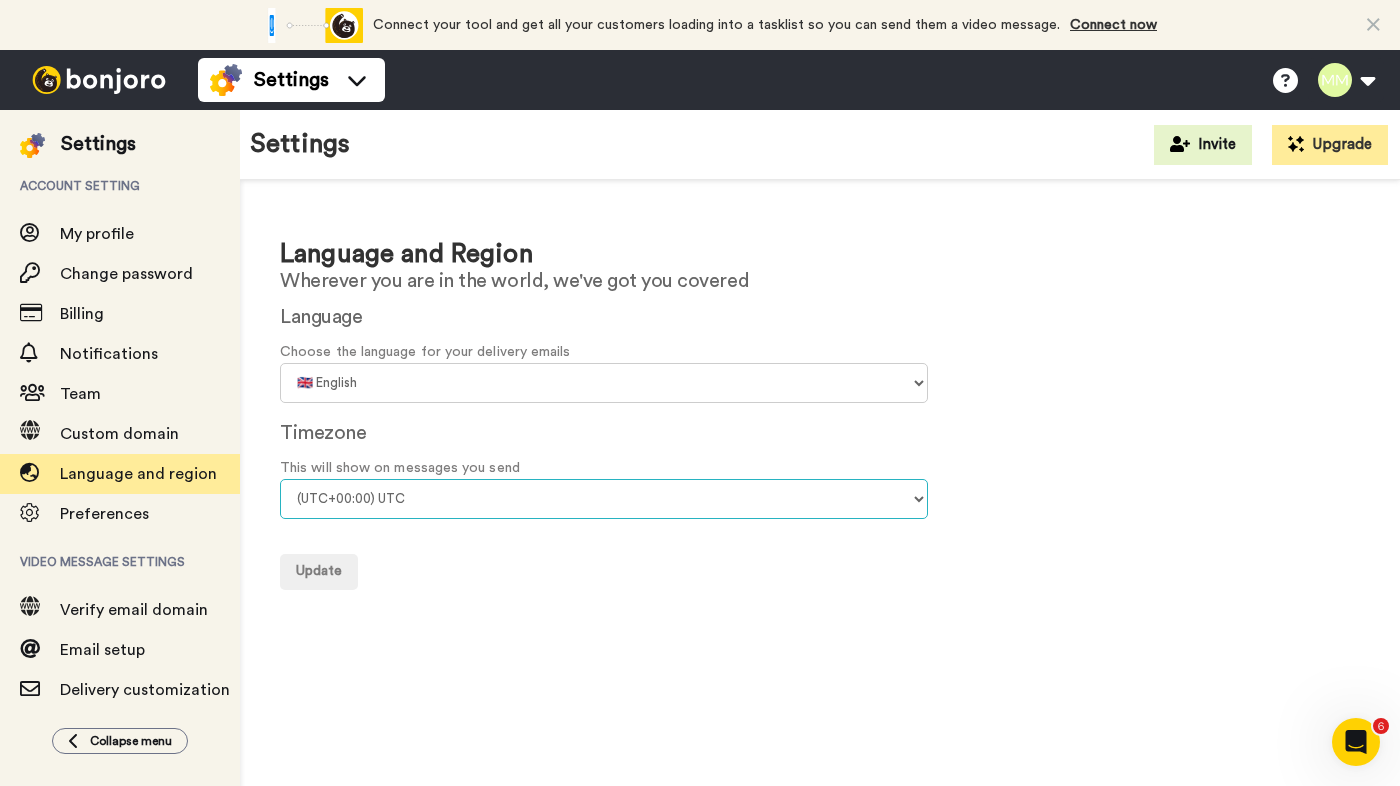 click on "(UTC-11:00) Midway Island
(UTC-11:00) Samoa
(UTC-10:00) Hawaii
(UTC-09:00) Alaska
(UTC-08:00) Pacific Time (US & Canada)
(UTC-08:00) Tijuana
(UTC-07:00) Arizona
(UTC-07:00) Chihuahua
(UTC-07:00) La Paz
(UTC-07:00) Mazatlan
(UTC-07:00) Mountain Time (US & Canada)
(UTC-06:00) Central America
(UTC-06:00) Central Time (US & Canada)
(UTC-06:00) Guadalajara
(UTC-06:00) Mexico City
(UTC-06:00) Monterrey
(UTC-06:00) Saskatchewan
(UTC-05:00) Bogota
(UTC-05:00) Eastern Time (US & Canada)
(UTC-05:00) Indiana (East)
(UTC-05:00) Lima
(UTC-05:00) Quito
(UTC-04:00) Atlantic Time (Canada)
(UTC-04:30) Caracas
(UTC-04:00) La Paz
(UTC-04:00) Santiago
(UTC-03:30) Newfoundland
(UTC-03:00) Brasilia
(UTC-03:00) Buenos Aires
(UTC-03:00) Georgetown
(UTC-03:00) Greenland
(UTC-02:00) Mid-Atlantic
(UTC-01:00) Azores
(UTC-01:00) Cape Verde Is.
(UTC+00:00) Casablanca
(UTC+00:00) Edinburgh
(UTC+00:00) Greenwich Mean Time : Dublin
(UTC+00:00) Lisbon" at bounding box center [604, 499] 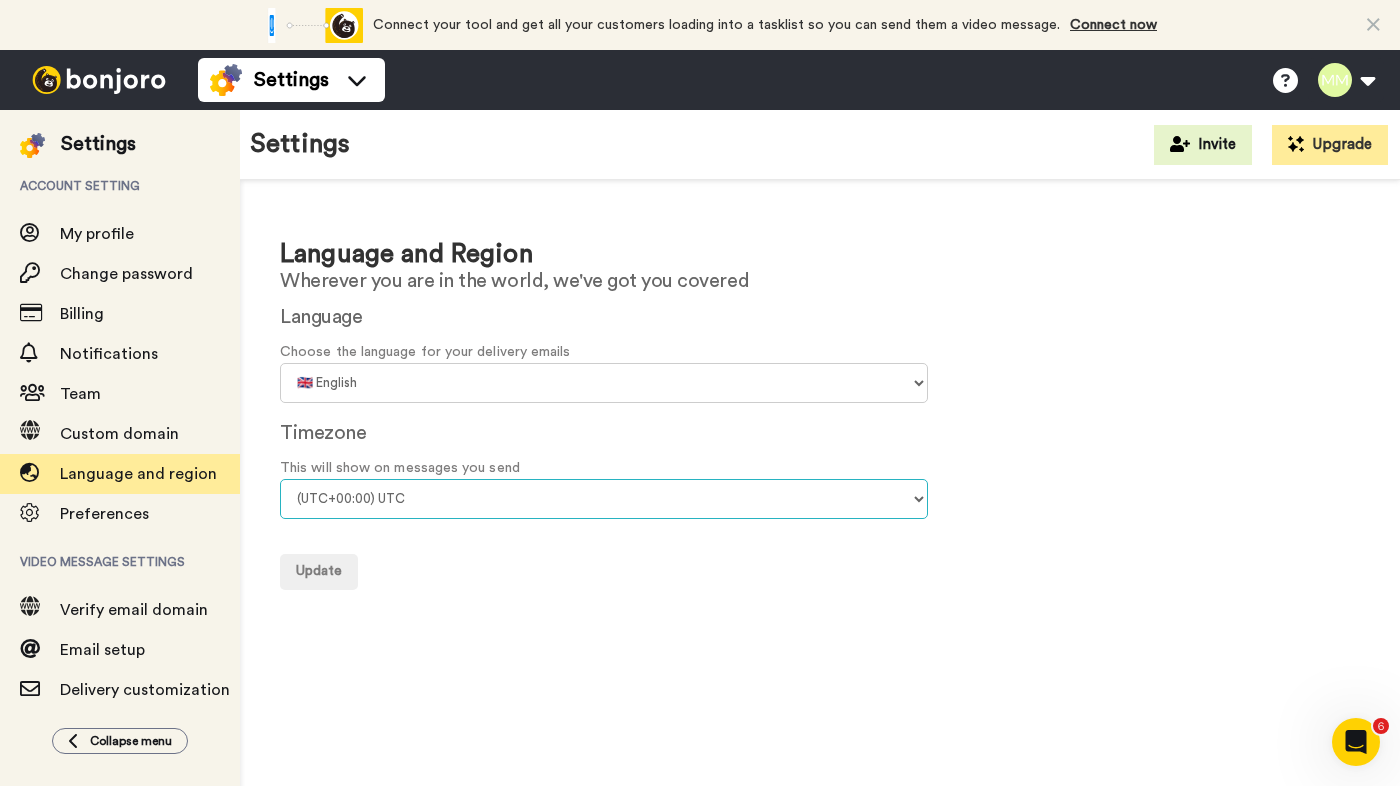 select on "[TIMEZONE]" 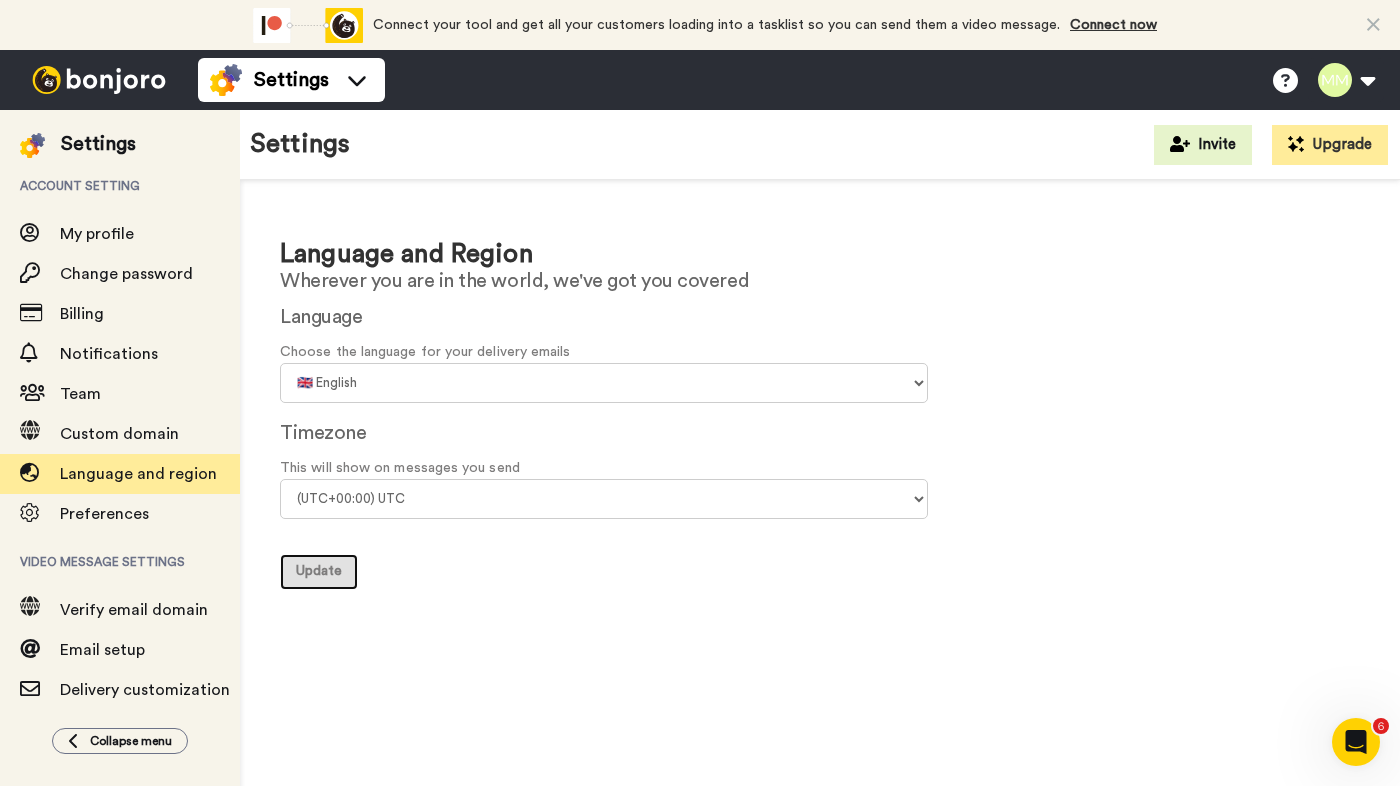 click on "Update" at bounding box center (319, 571) 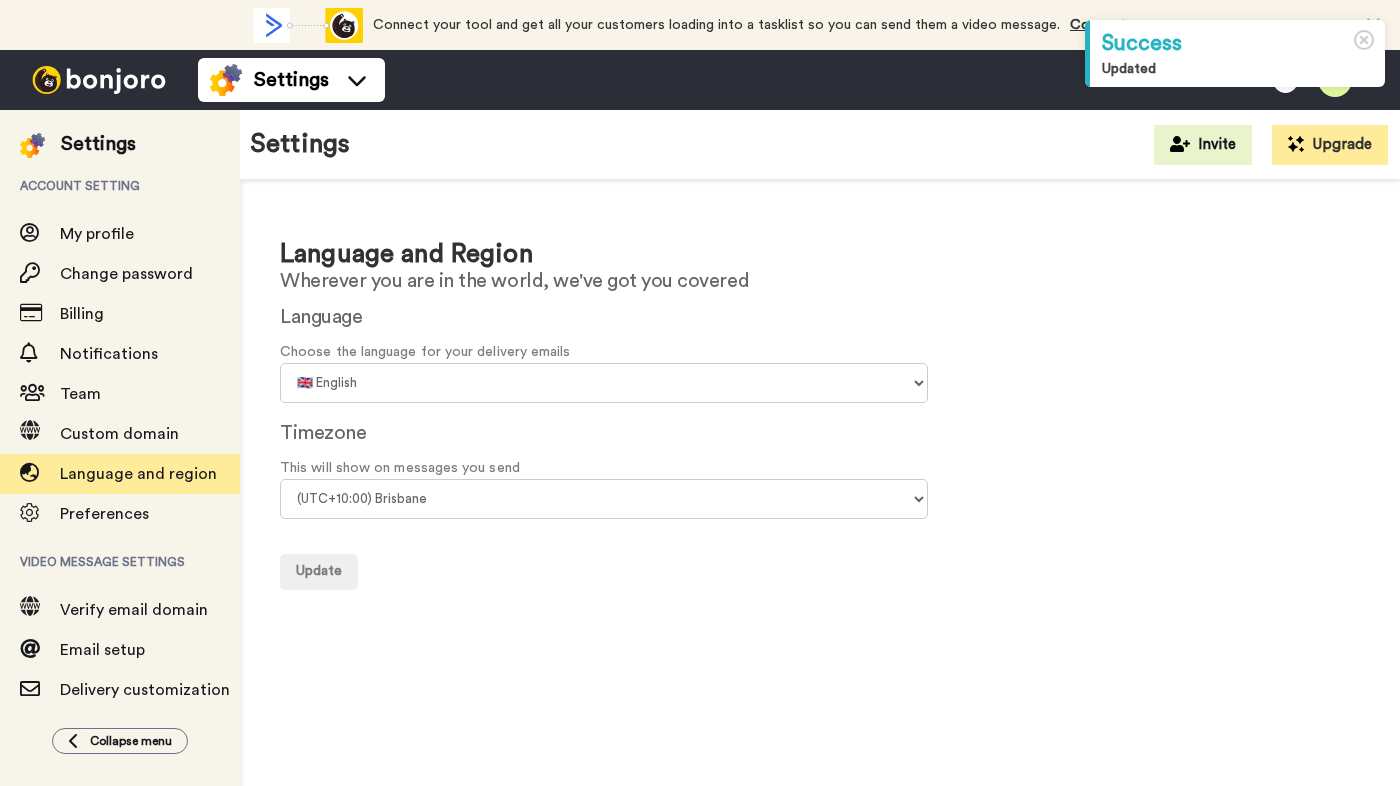 scroll, scrollTop: 0, scrollLeft: 0, axis: both 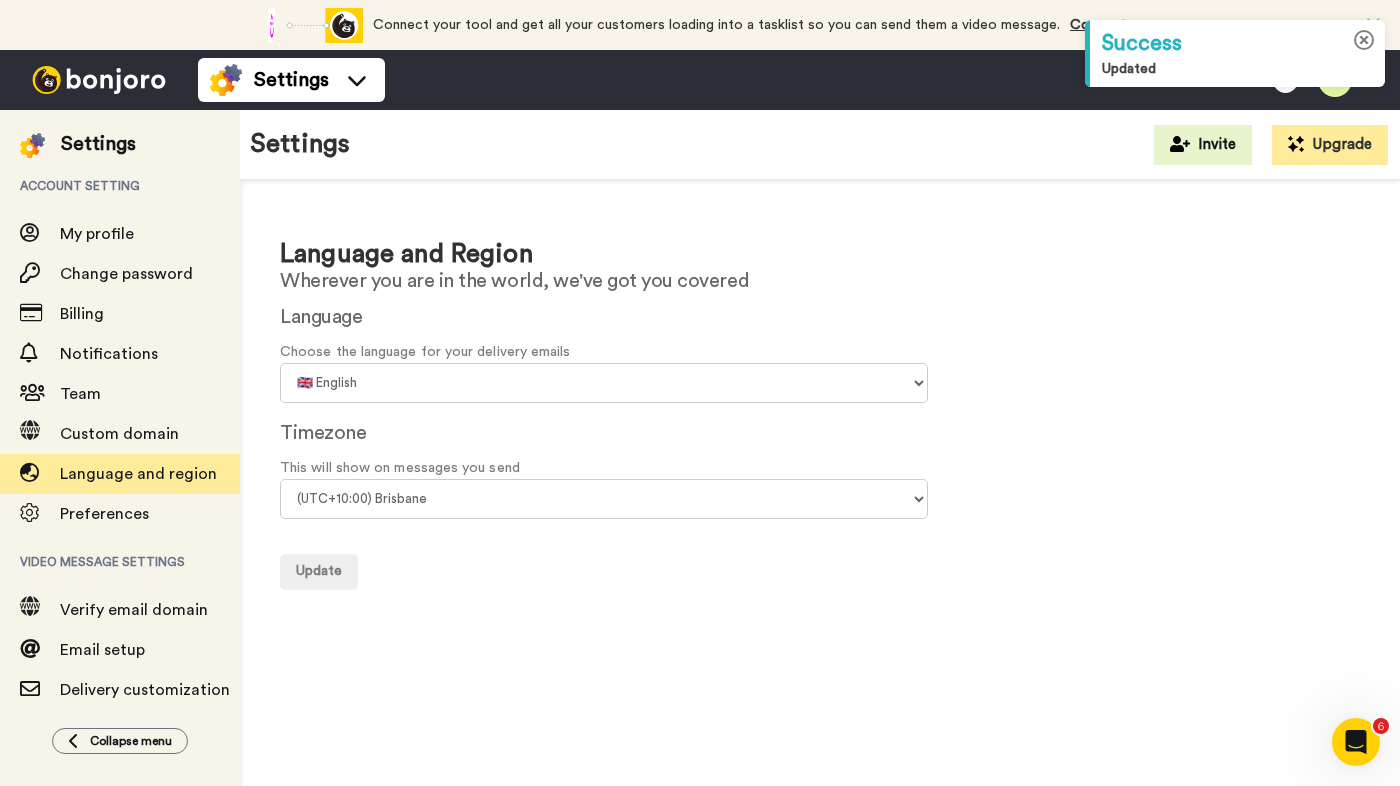 click at bounding box center (1364, 40) 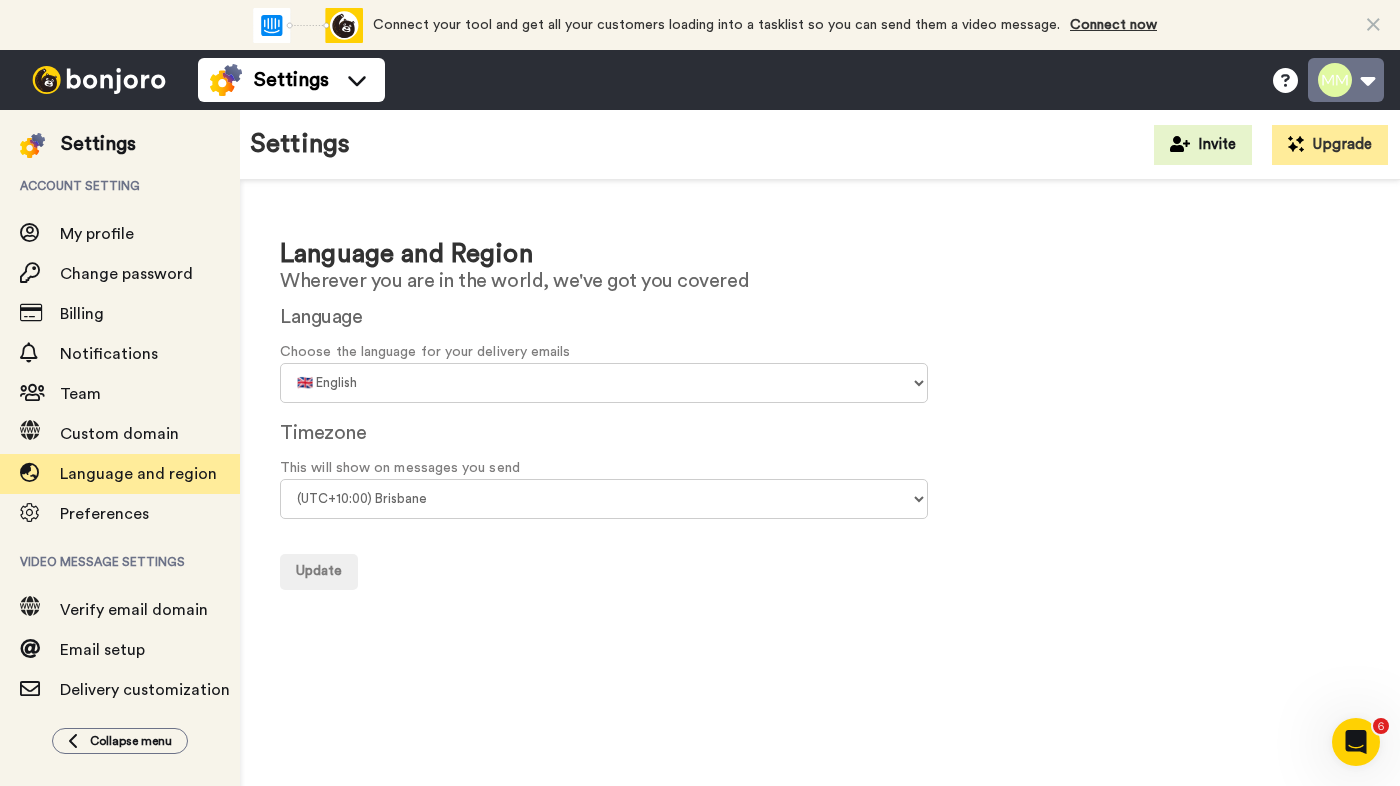 click at bounding box center (1346, 80) 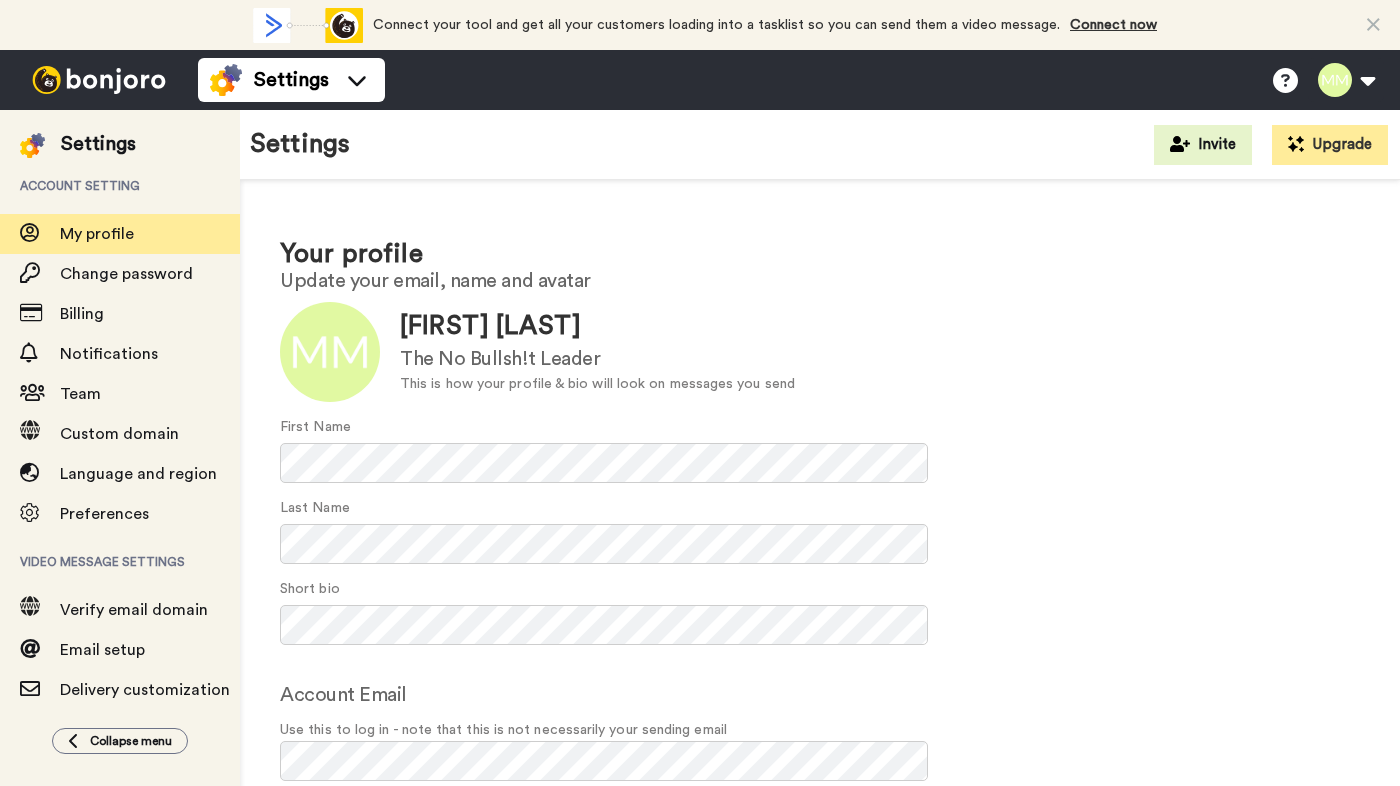 scroll, scrollTop: 0, scrollLeft: 0, axis: both 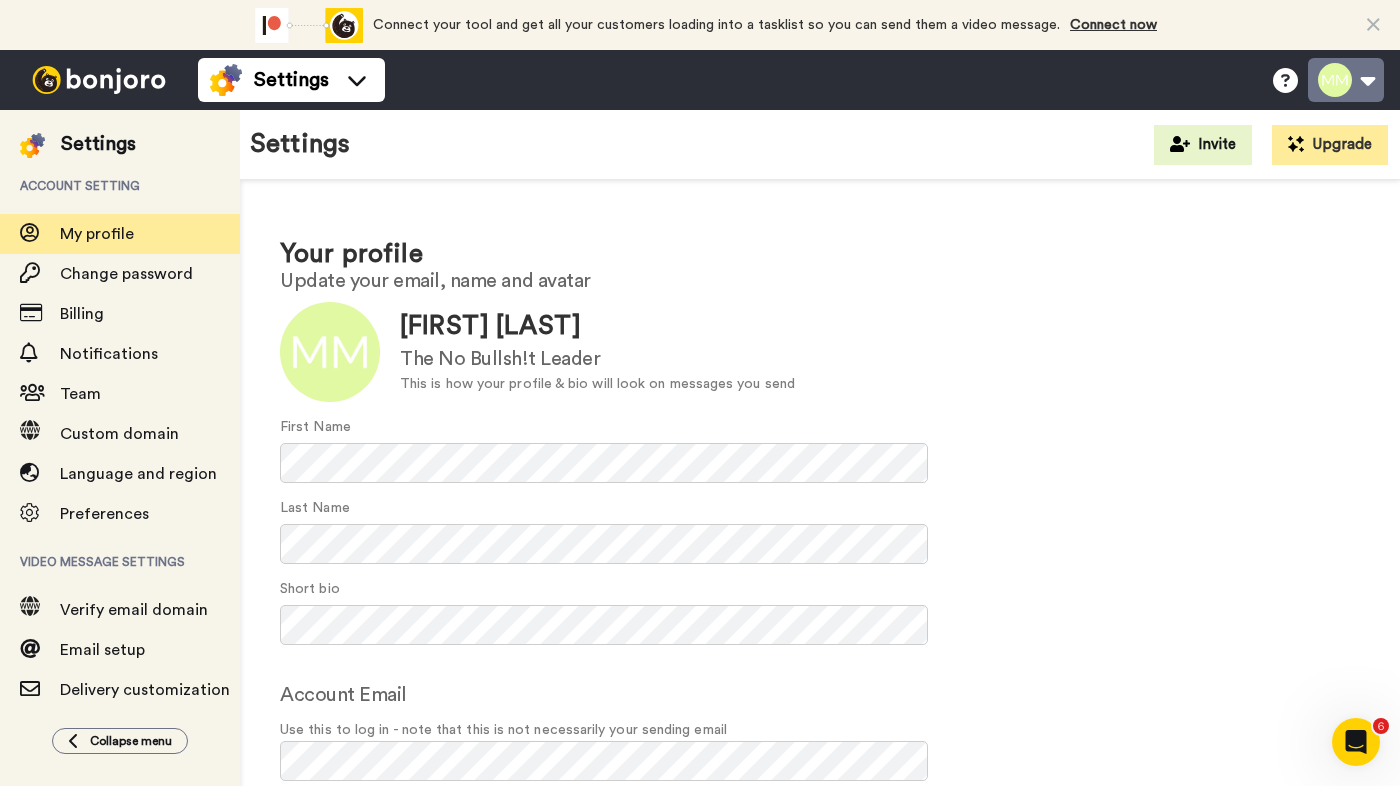 click at bounding box center (1346, 80) 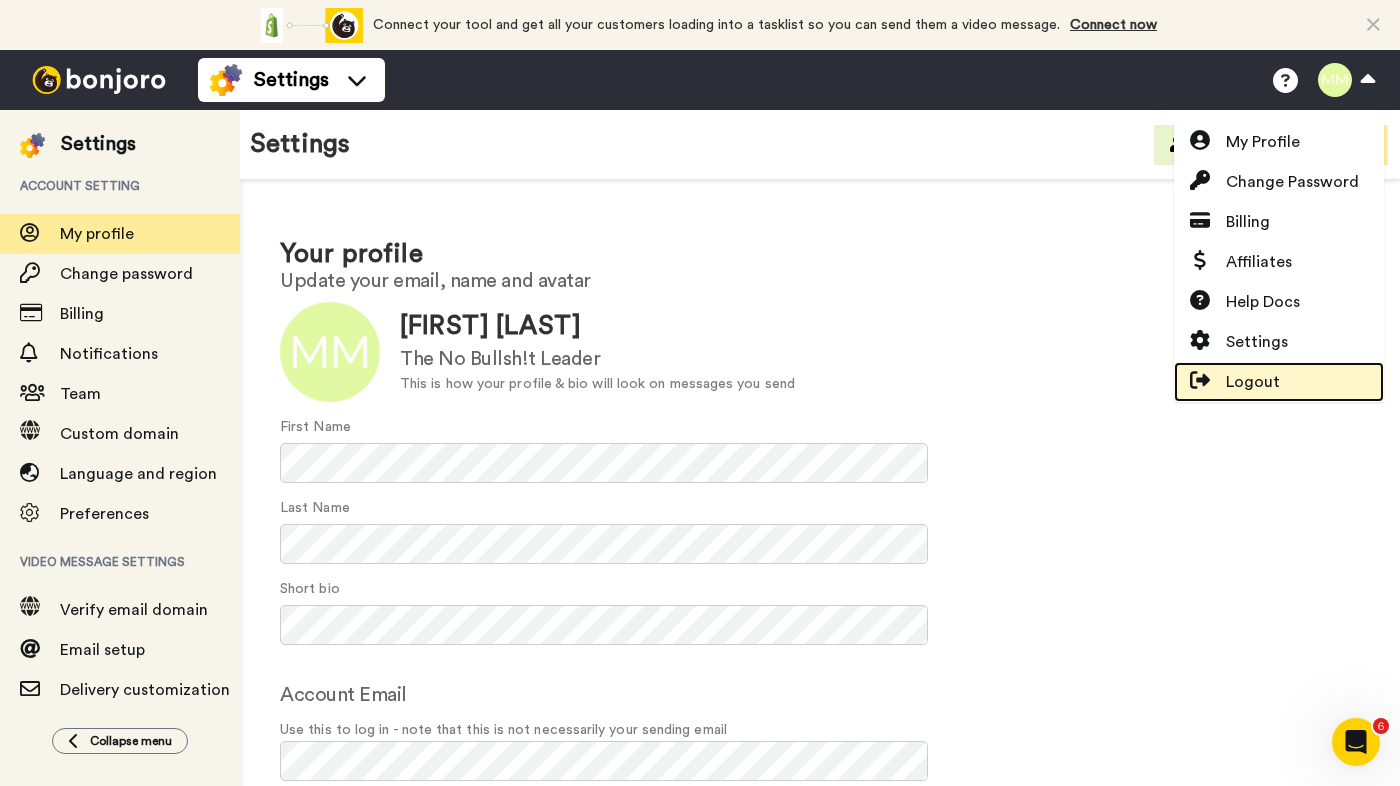 click on "Logout" at bounding box center [1253, 382] 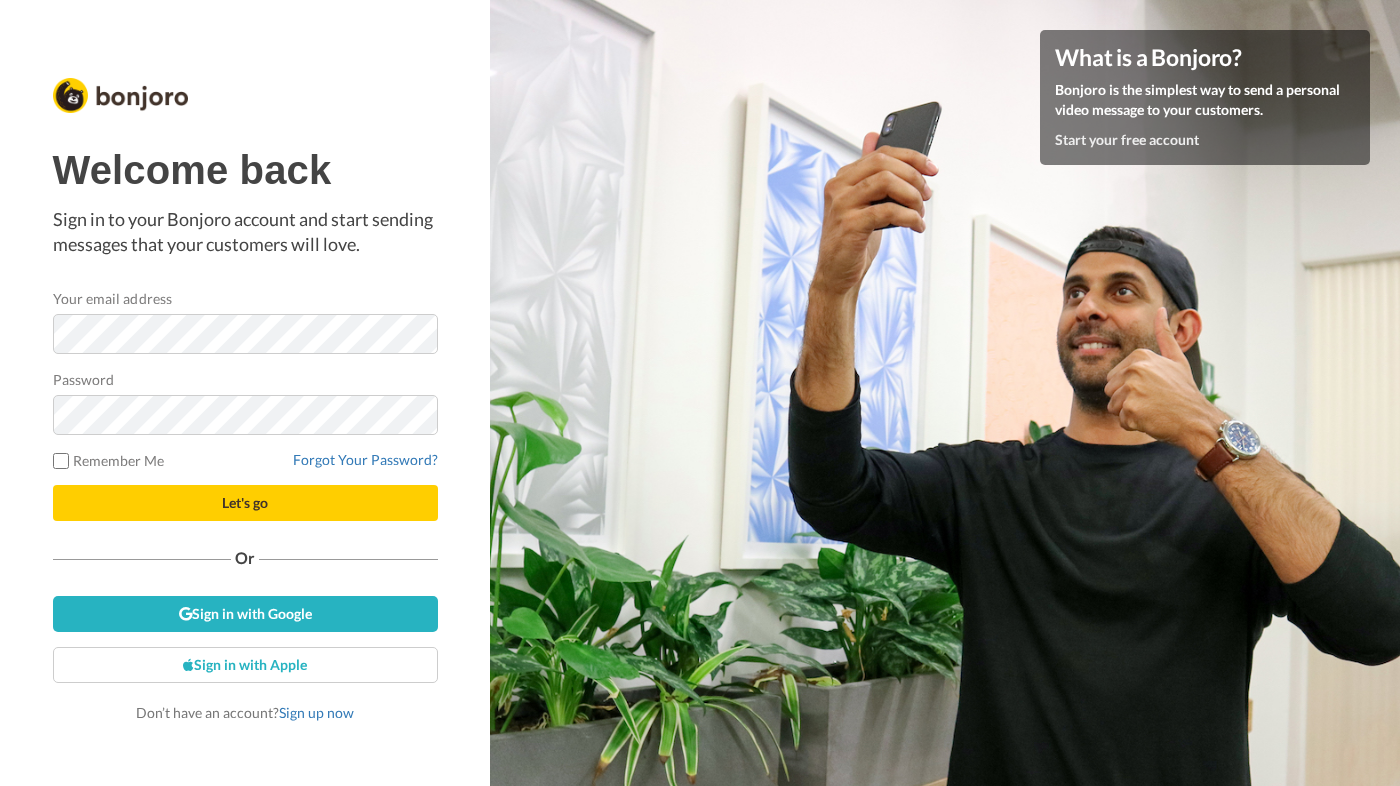 scroll, scrollTop: 0, scrollLeft: 0, axis: both 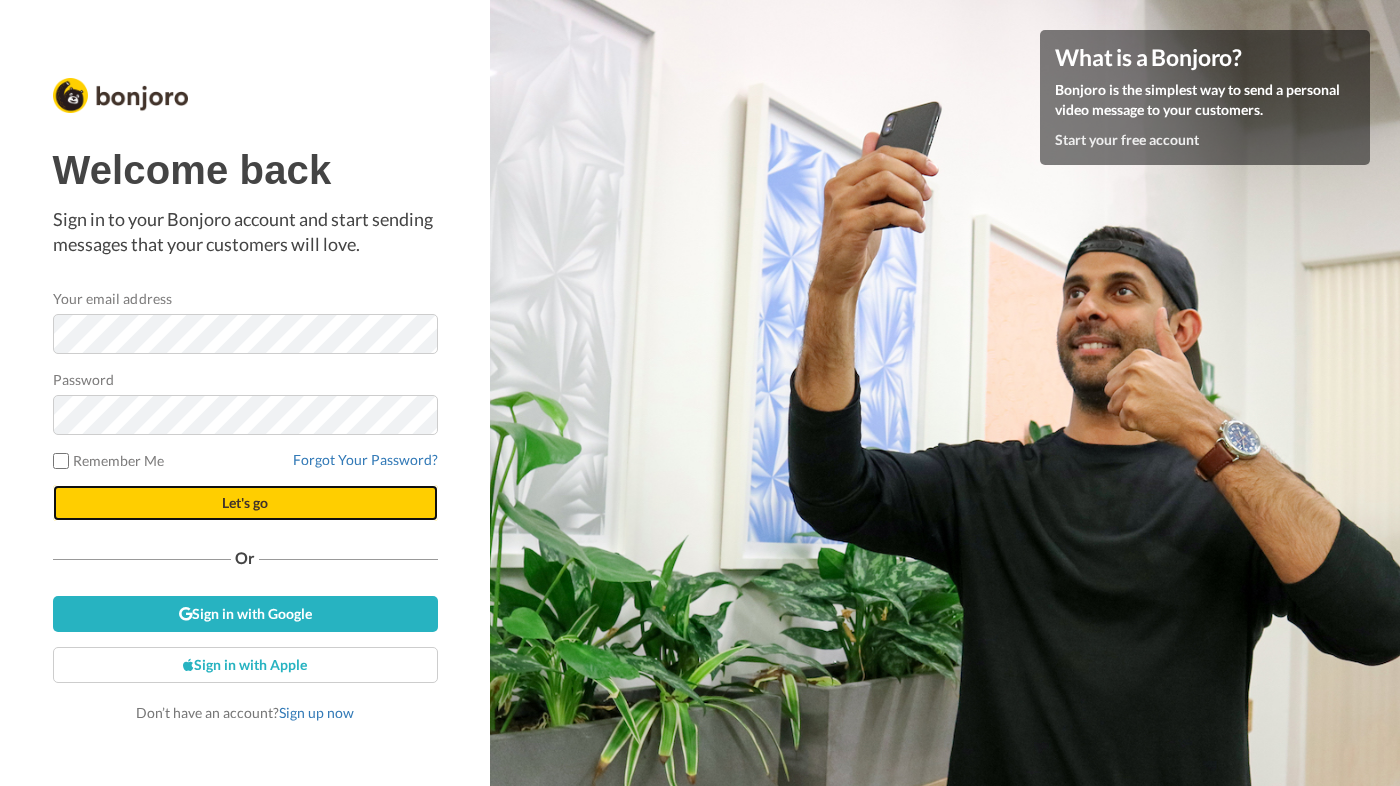 click on "Let's go" at bounding box center [245, 503] 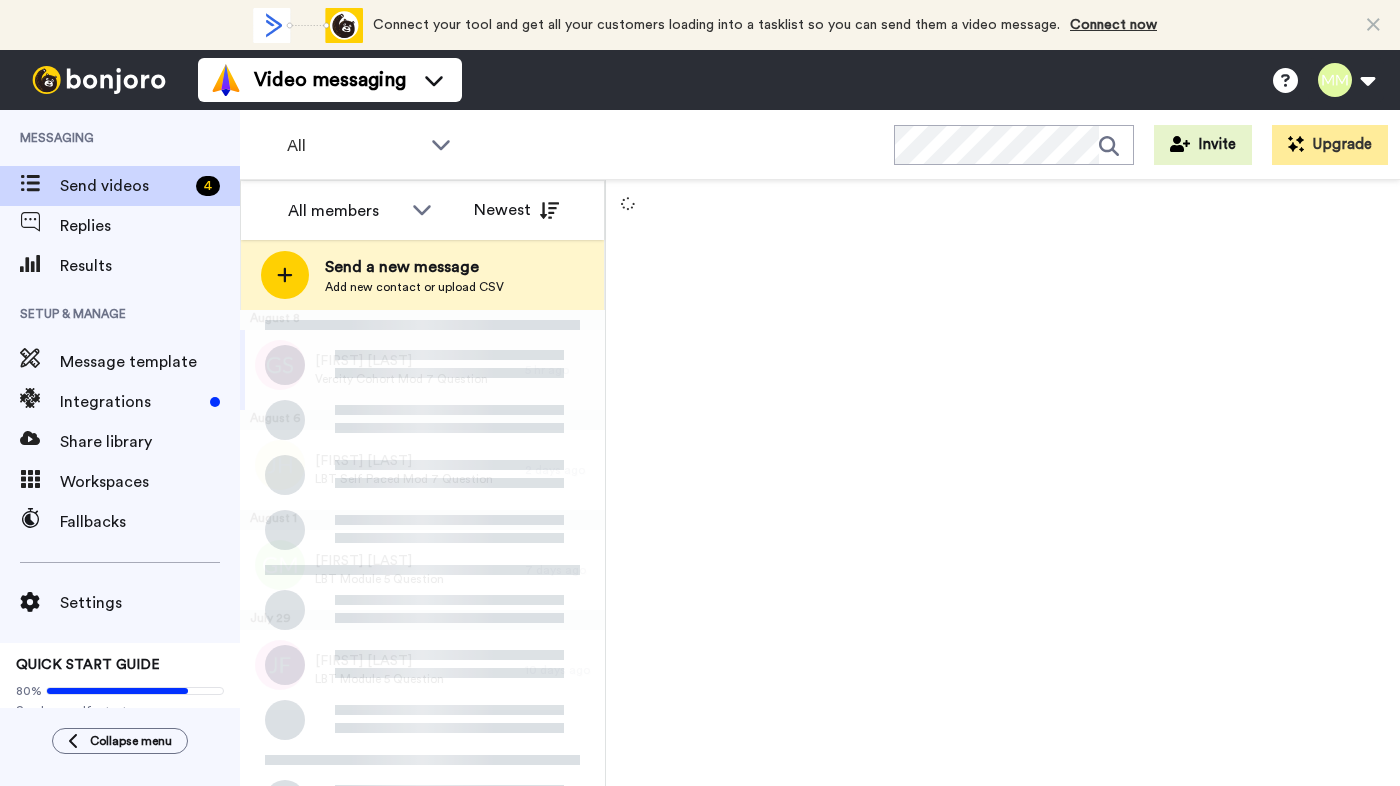 scroll, scrollTop: 0, scrollLeft: 0, axis: both 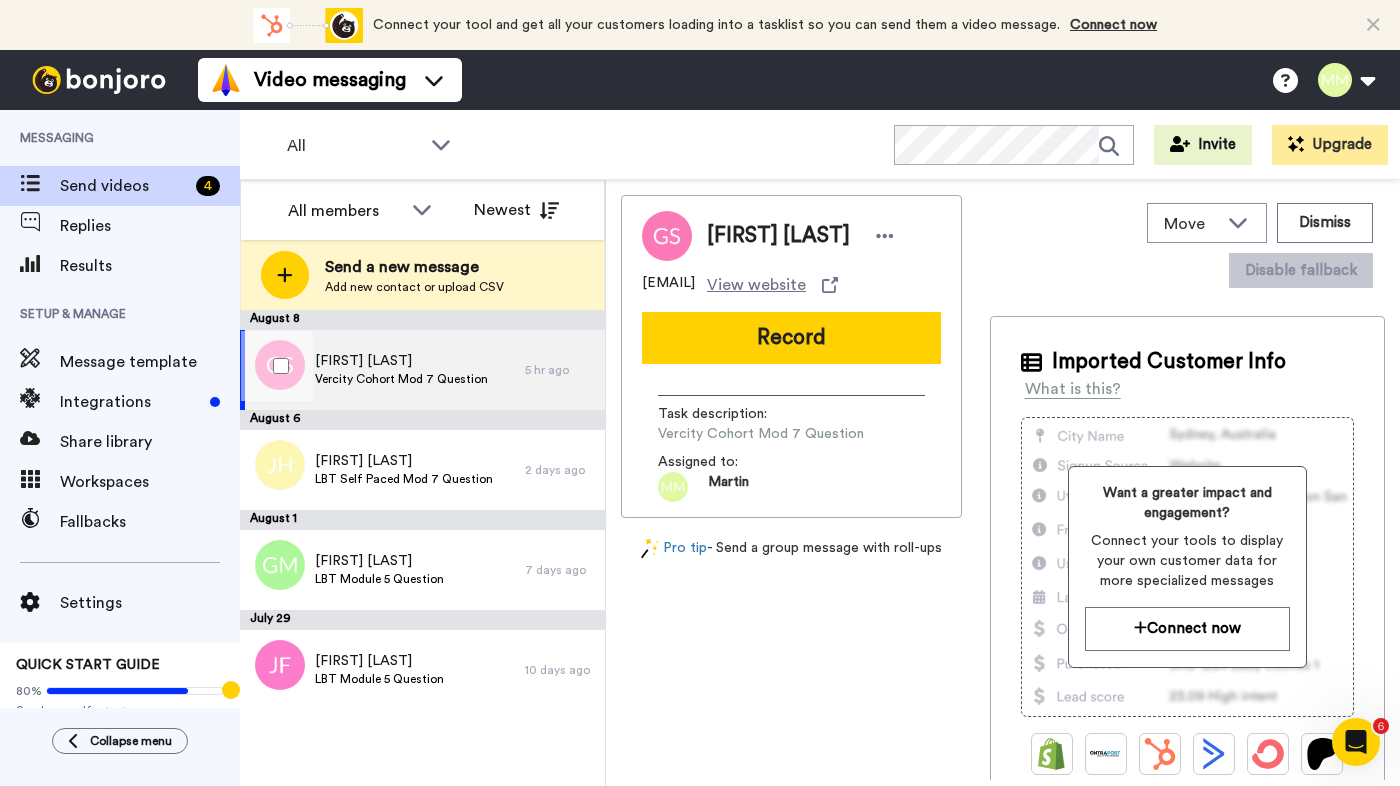 click on "[FIRST] Vercity Cohort Mod 7 Question" at bounding box center (382, 370) 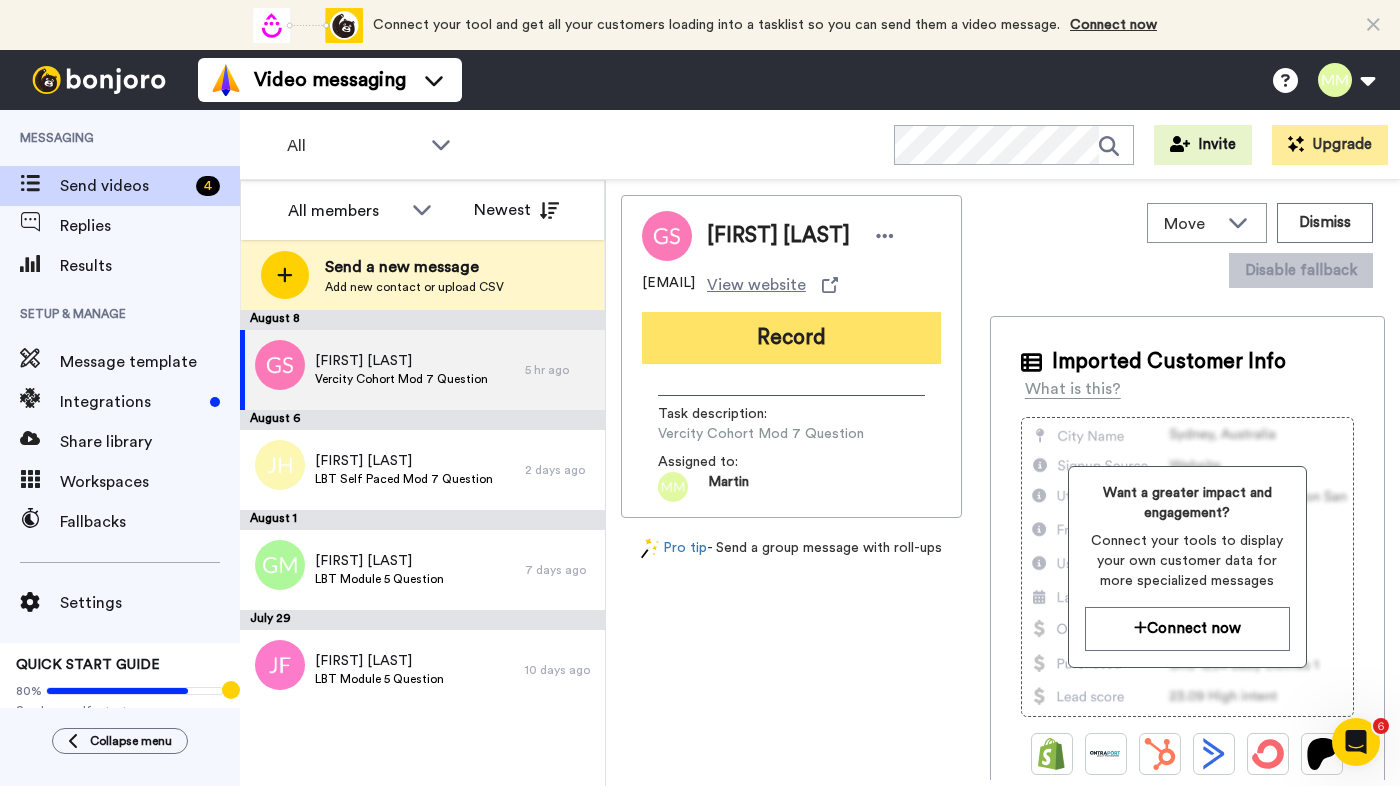 click on "Record" at bounding box center [791, 338] 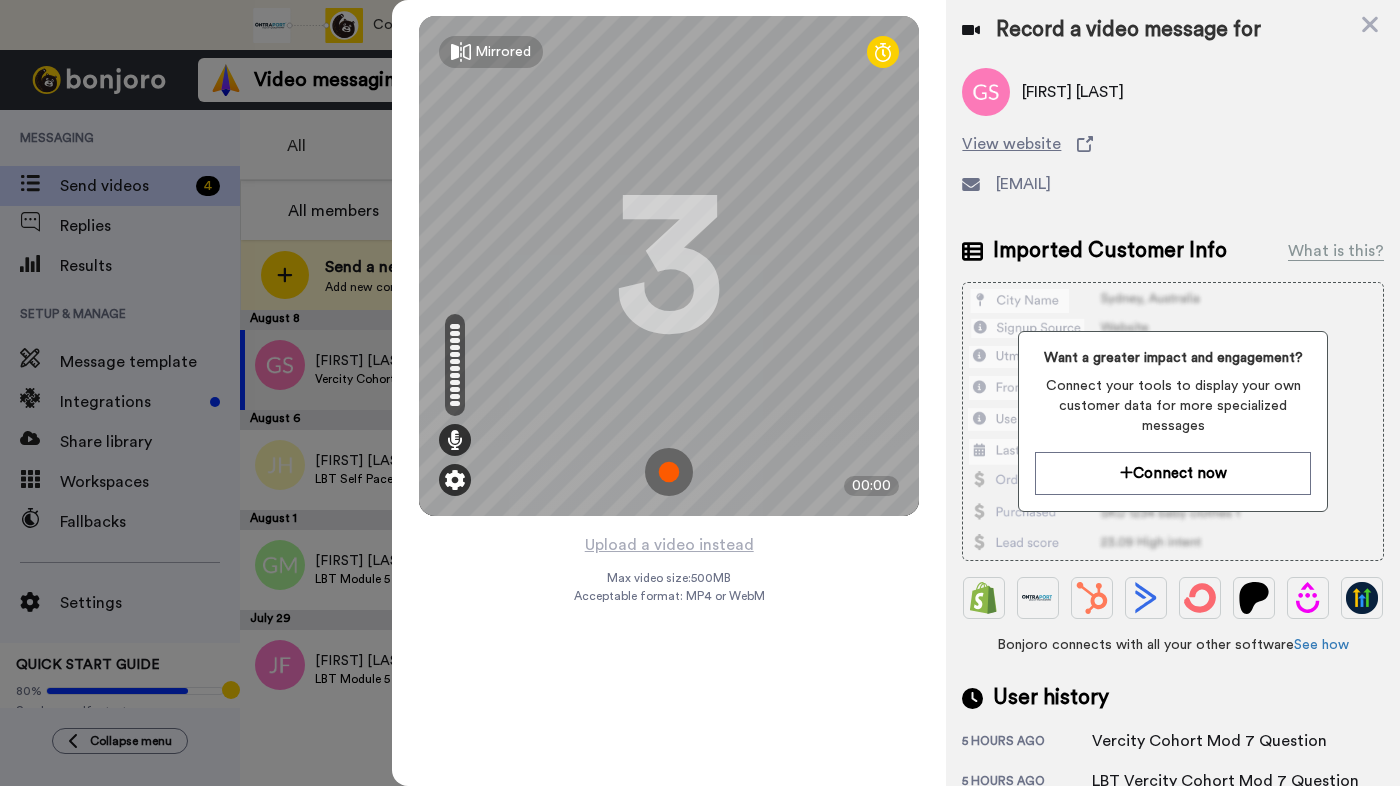 click at bounding box center (455, 480) 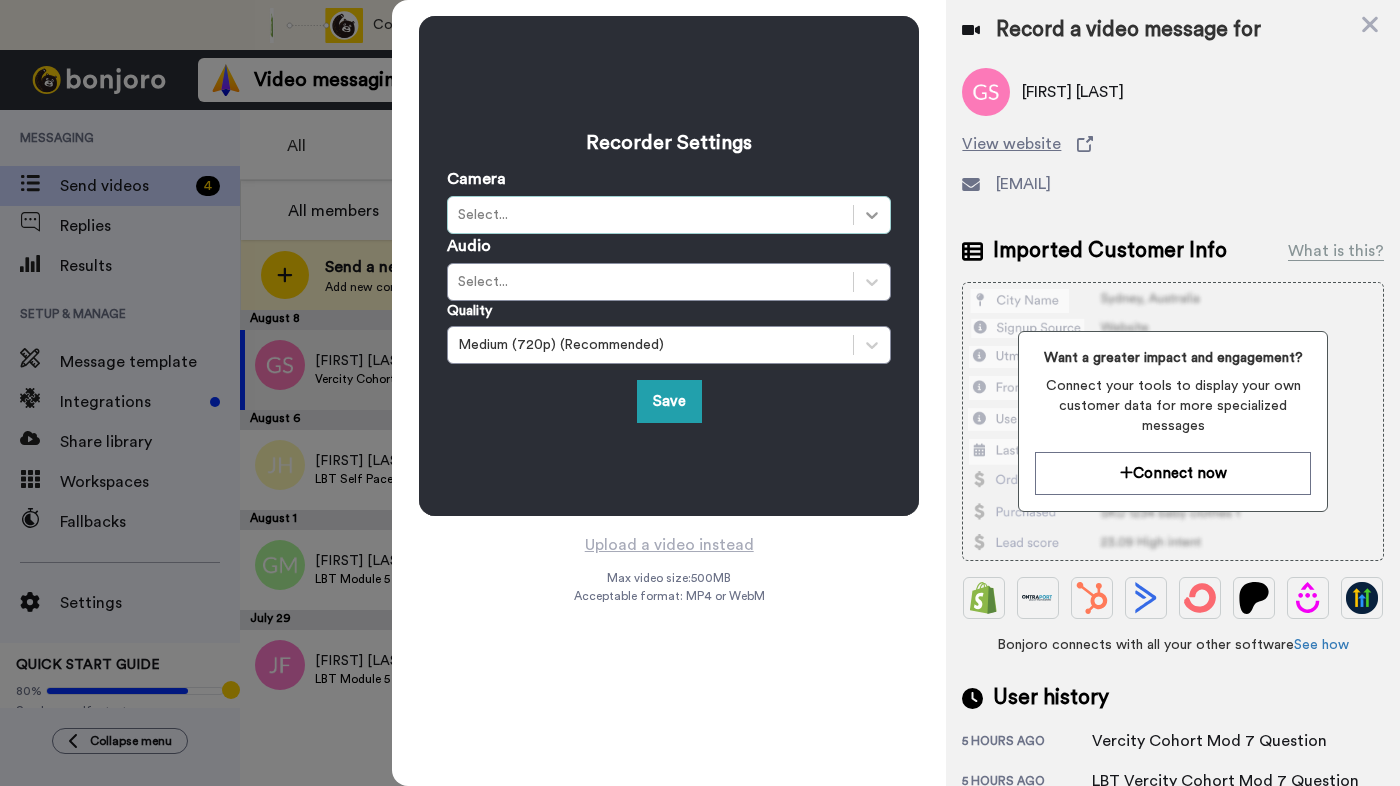 click 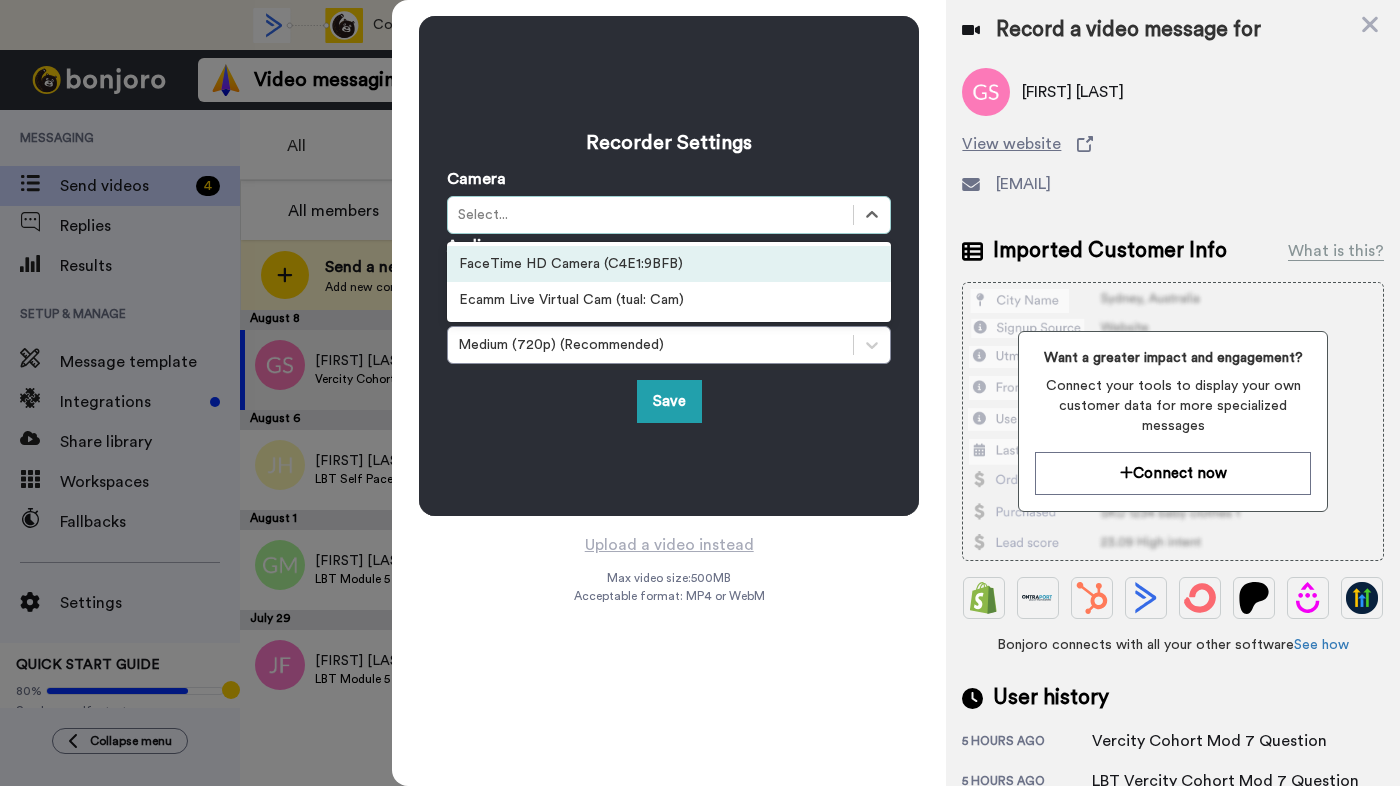 click on "FaceTime HD Camera (C4E1:9BFB)" at bounding box center (669, 264) 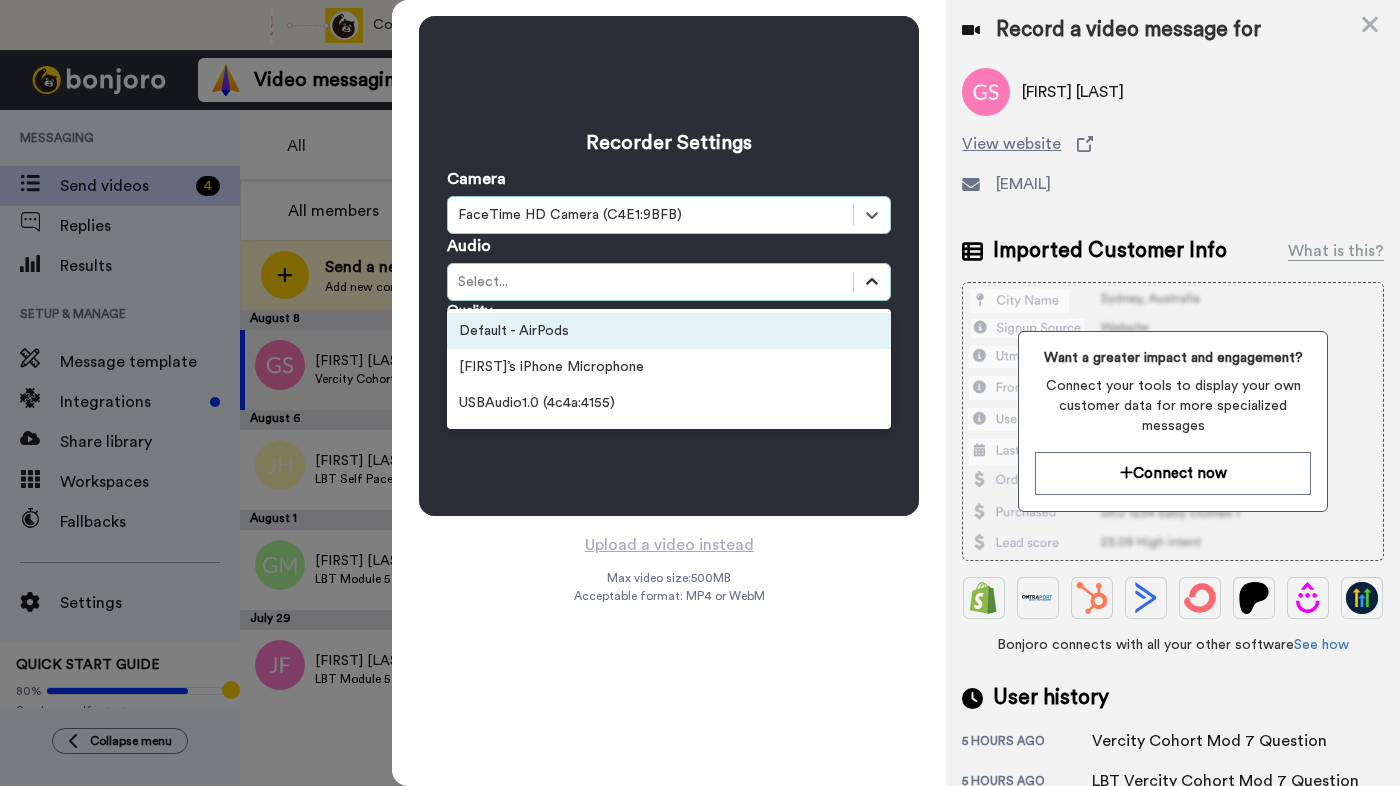 click 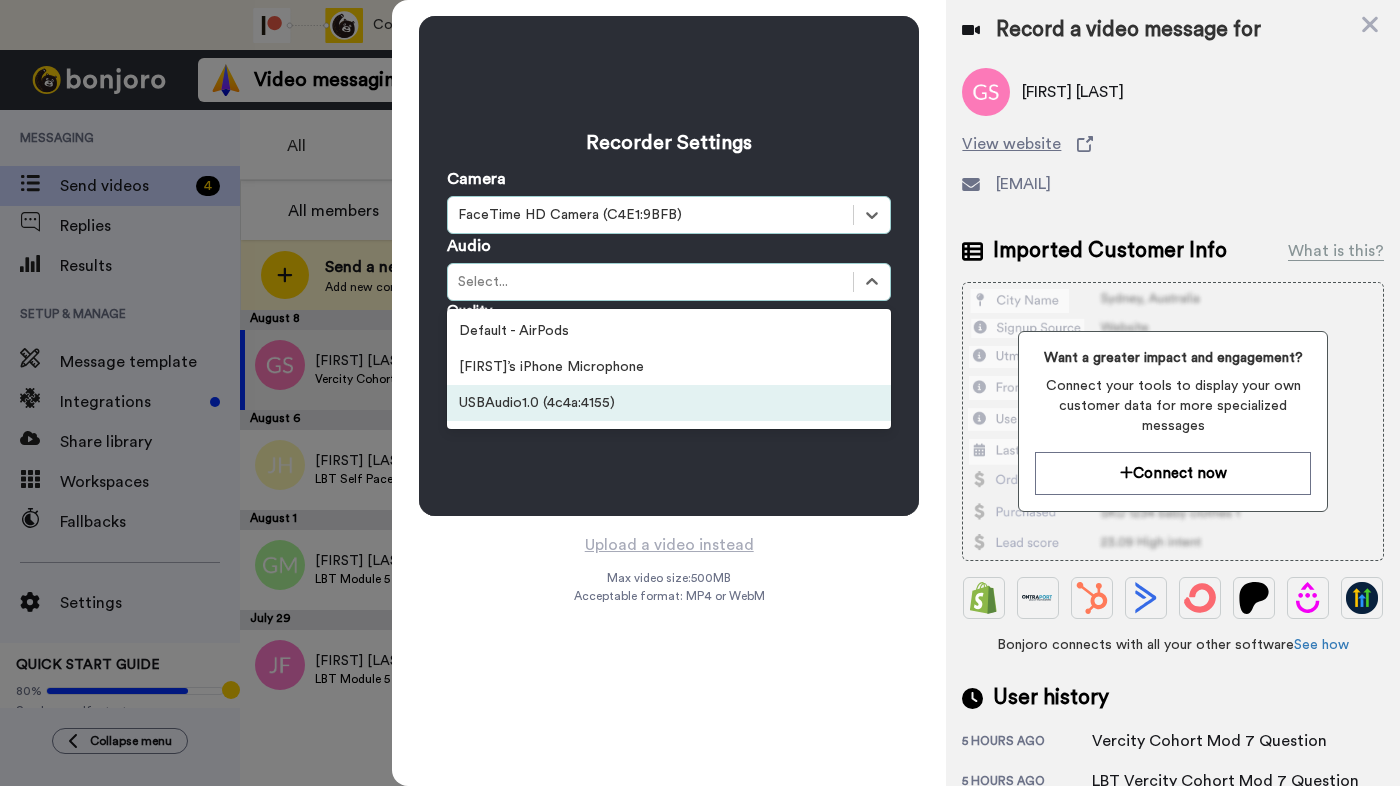 click on "USBAudio1.0 (4c4a:4155)" at bounding box center [669, 403] 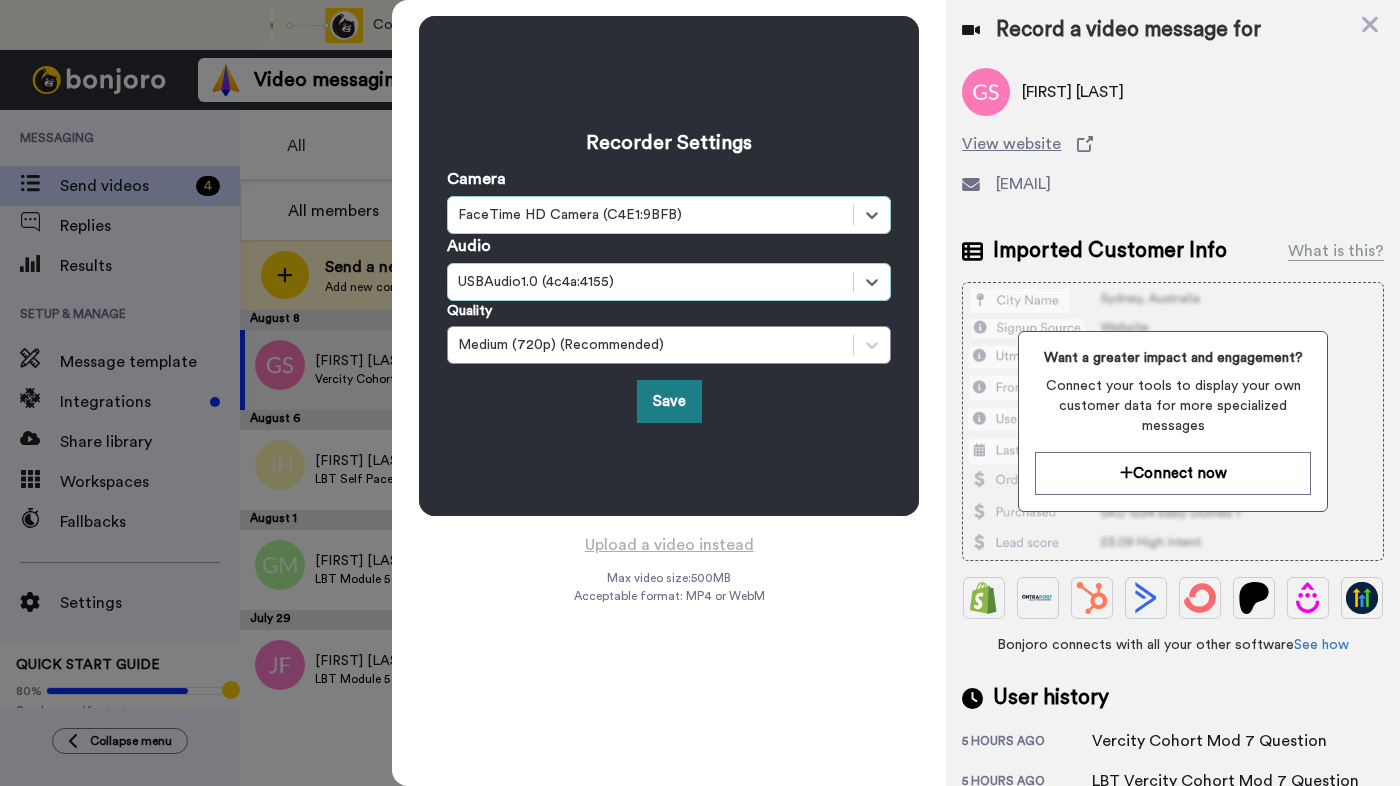 click on "Save" at bounding box center [669, 401] 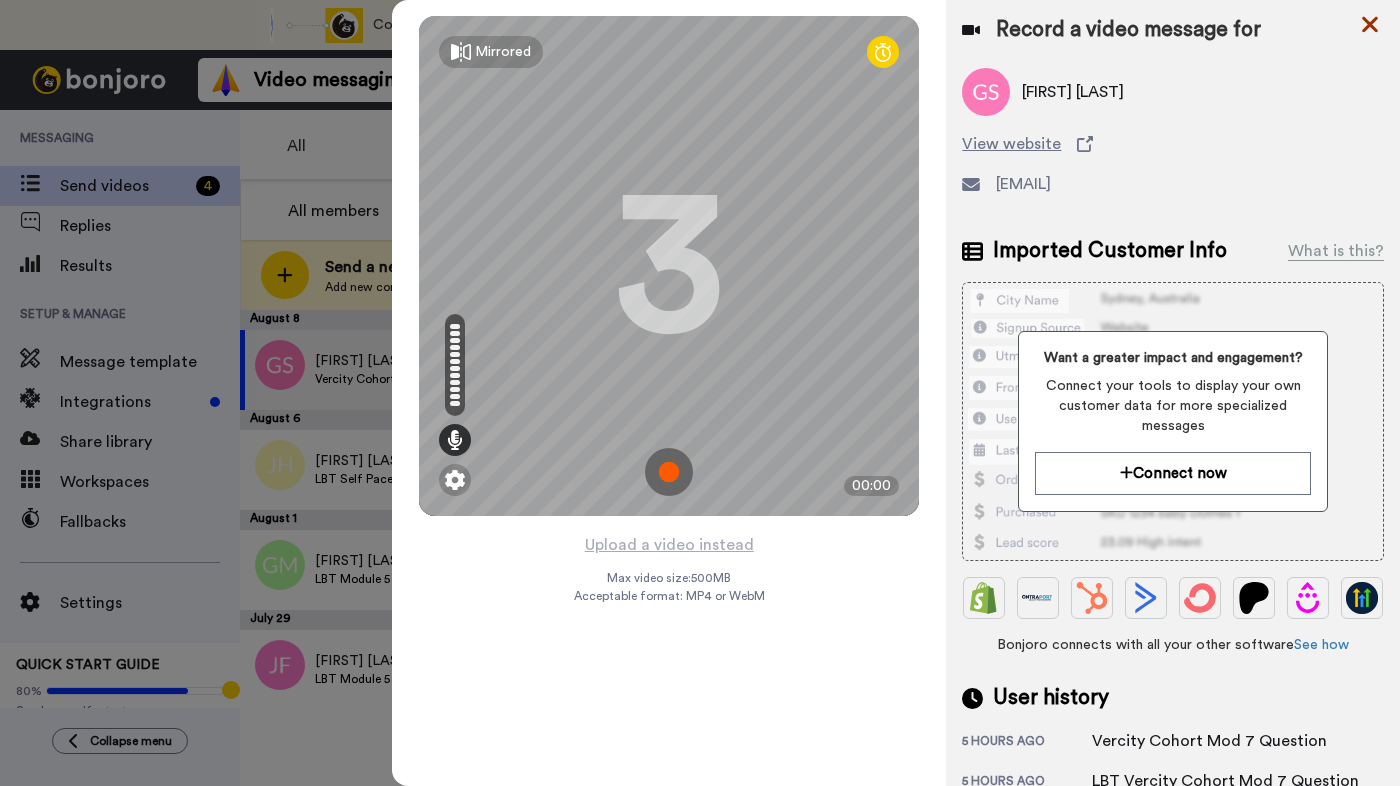 click 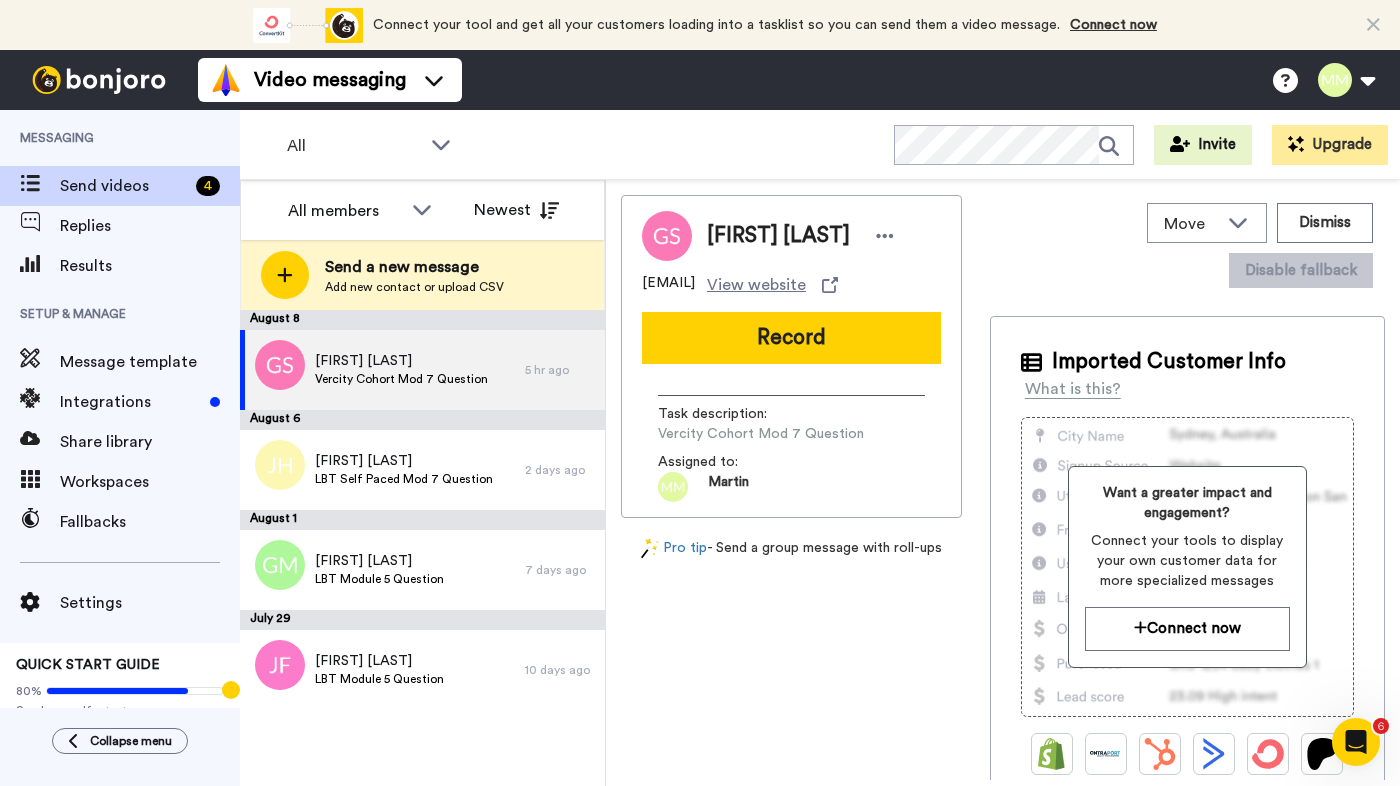 scroll, scrollTop: 0, scrollLeft: 0, axis: both 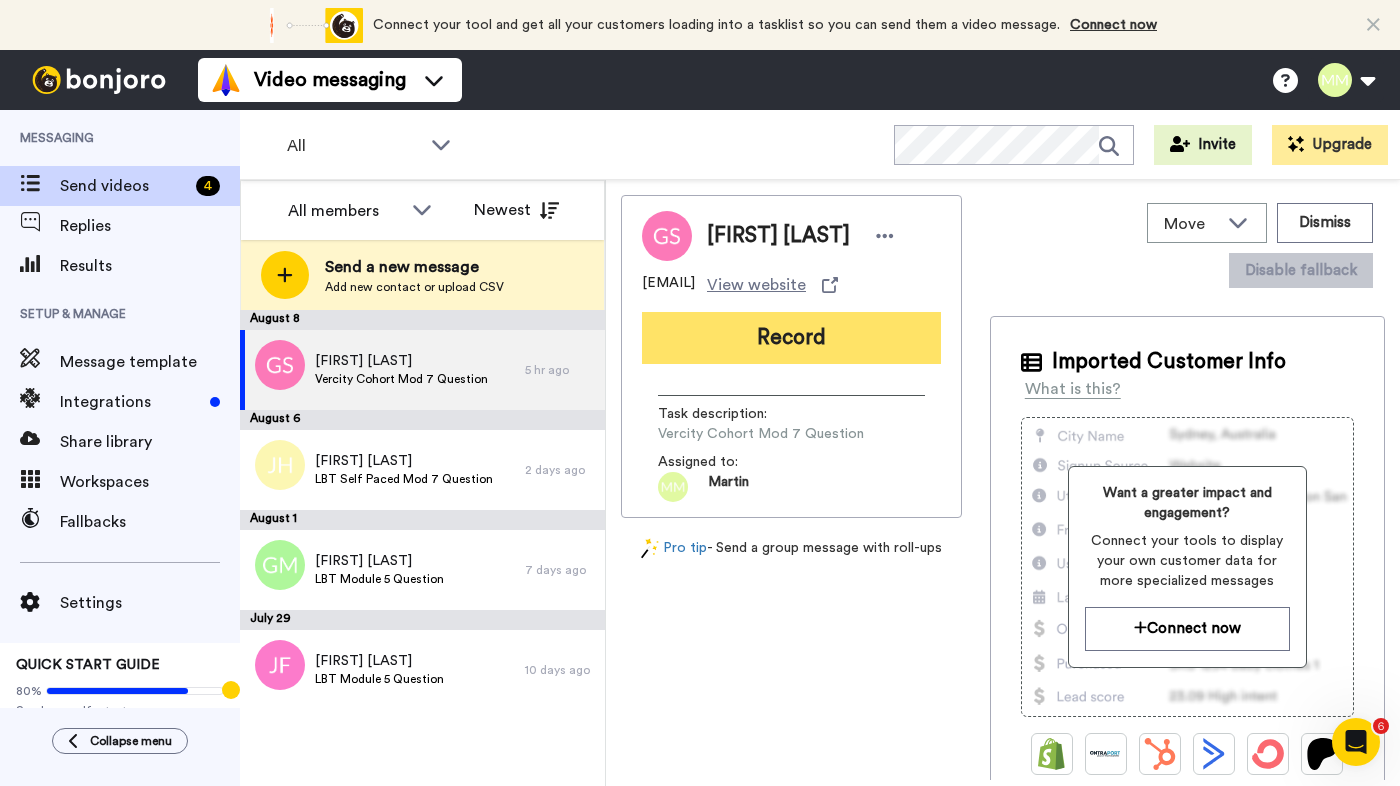 click on "Record" at bounding box center (791, 338) 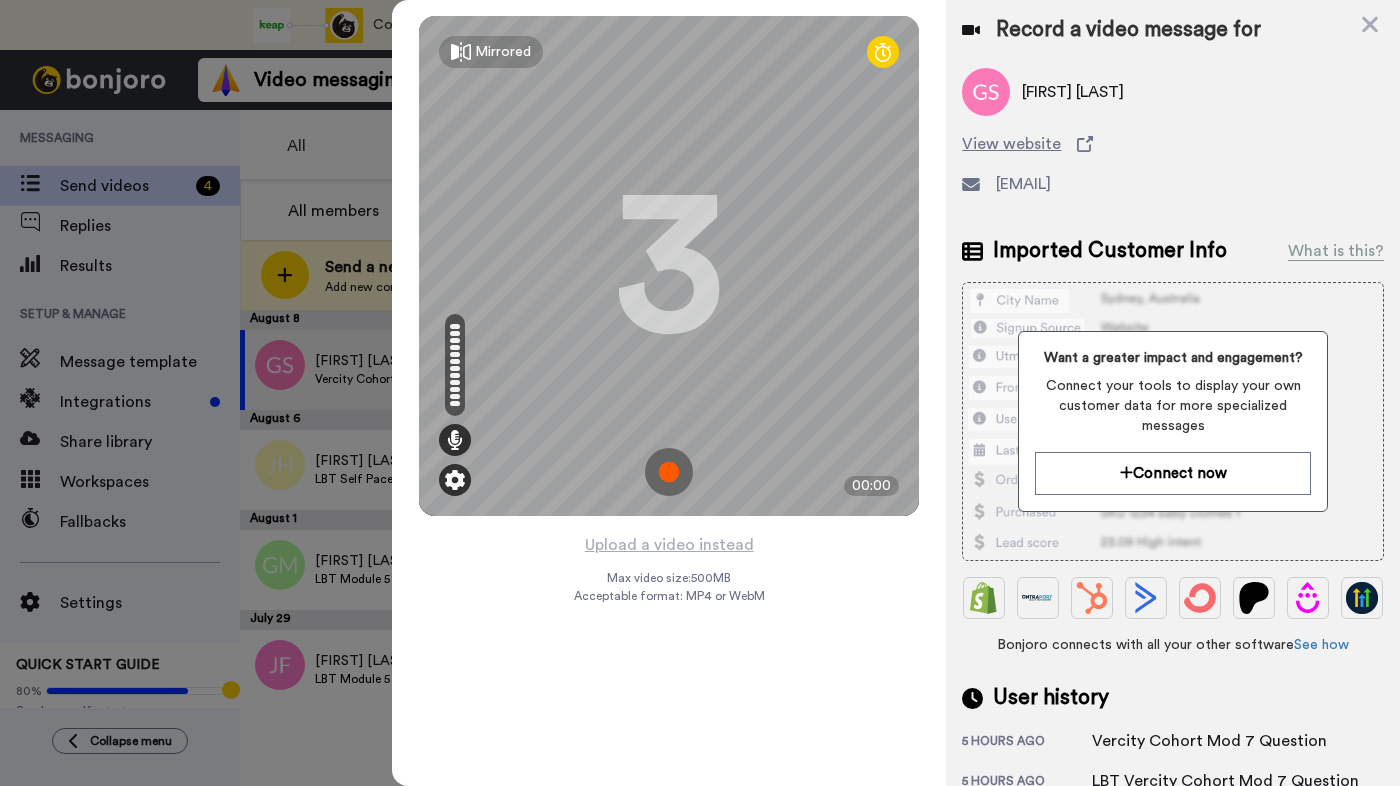 click at bounding box center (455, 480) 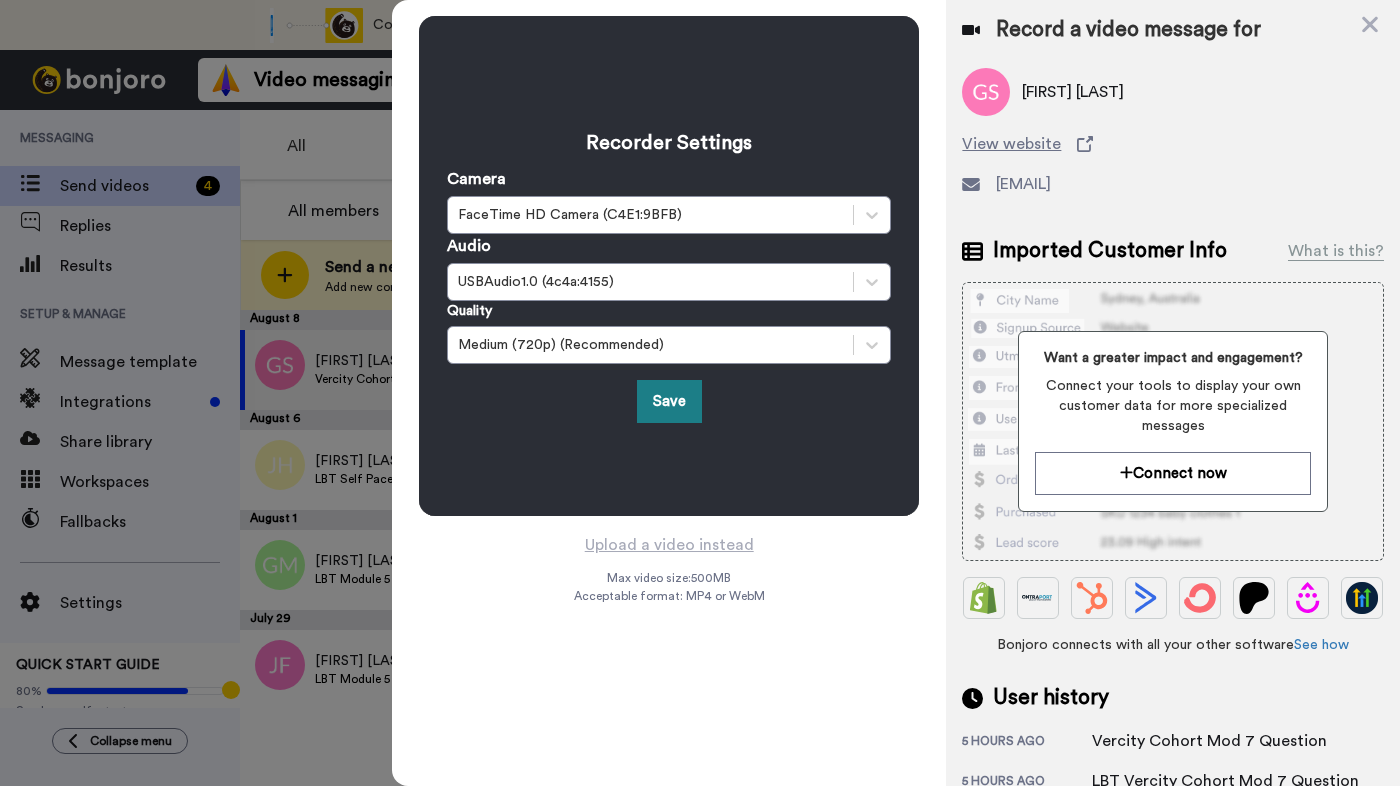 click on "Save" at bounding box center [669, 401] 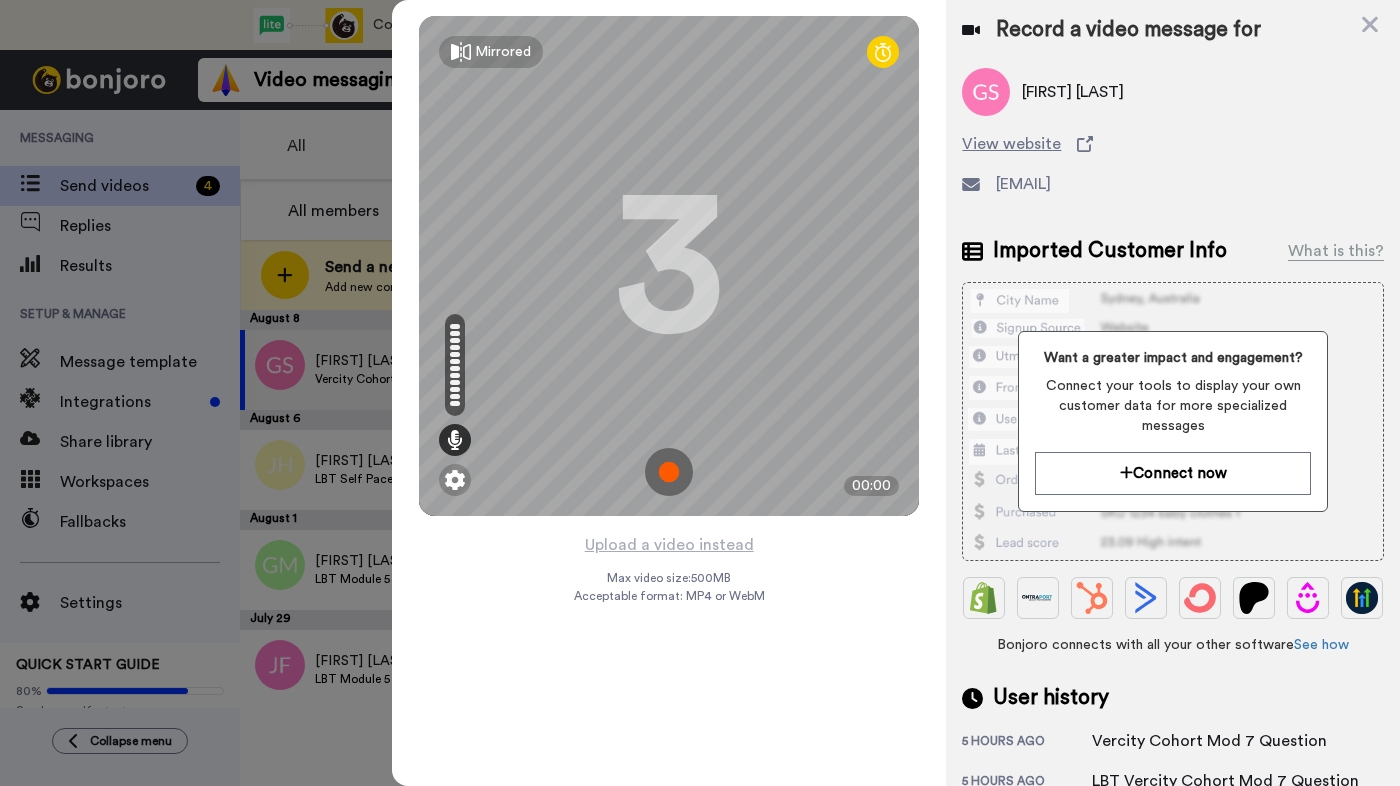 click at bounding box center (669, 472) 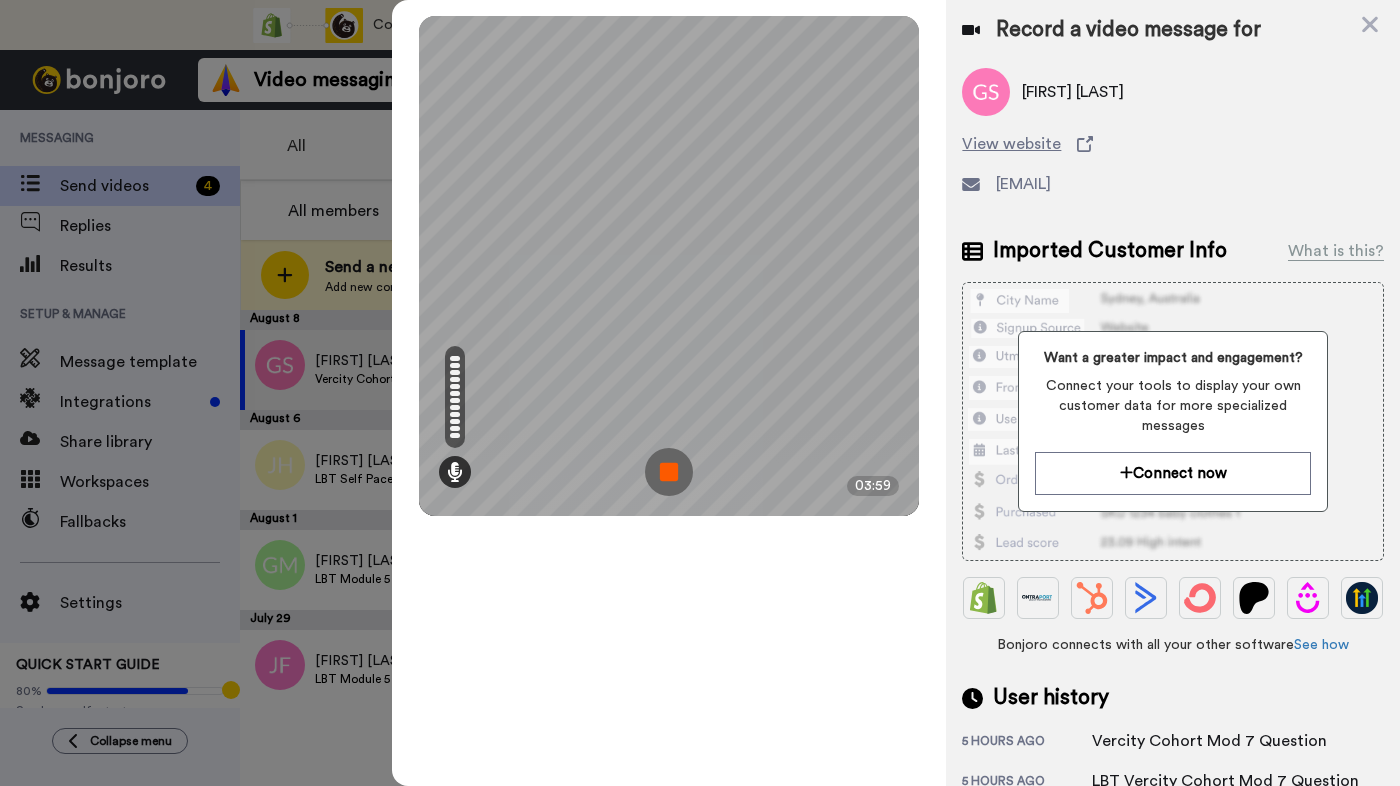 click at bounding box center [669, 472] 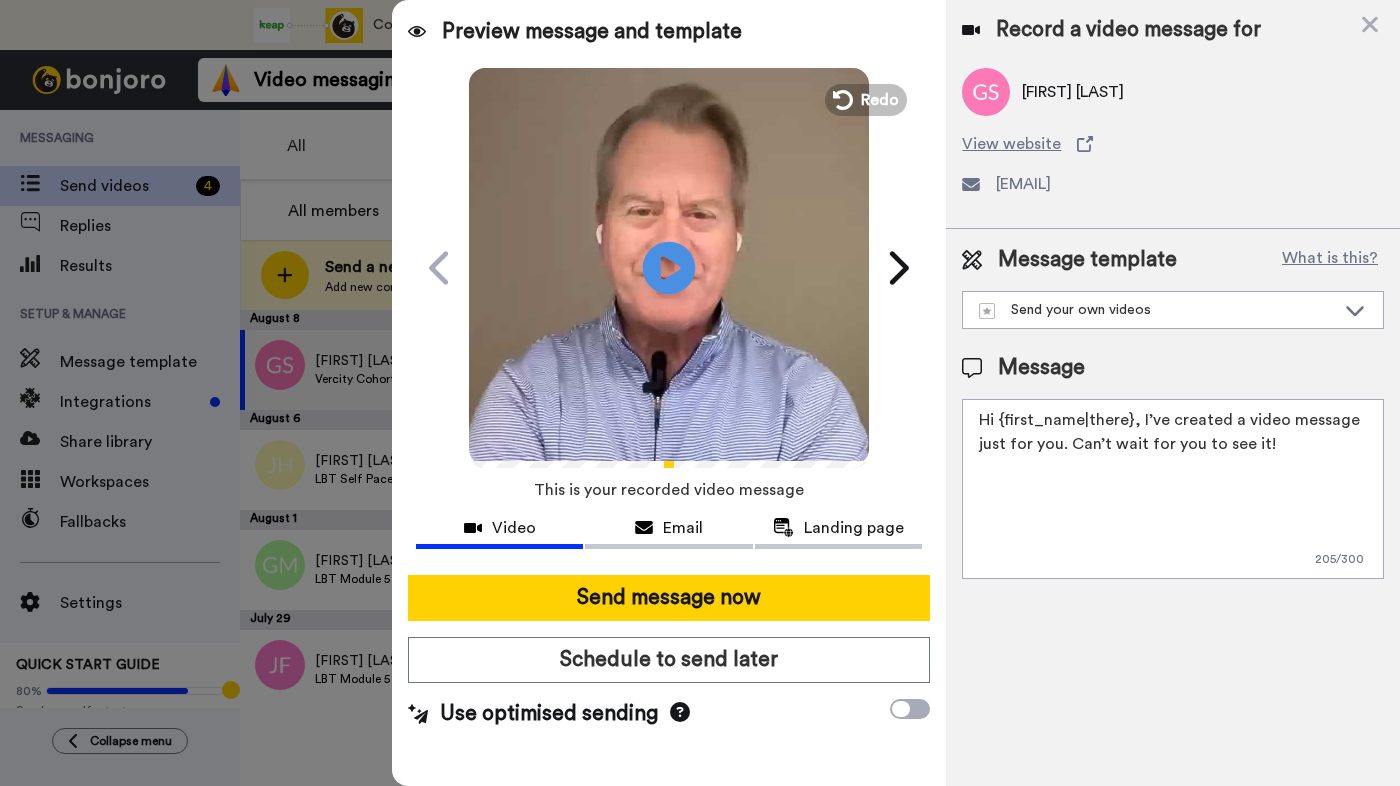 click on "Play/Pause" 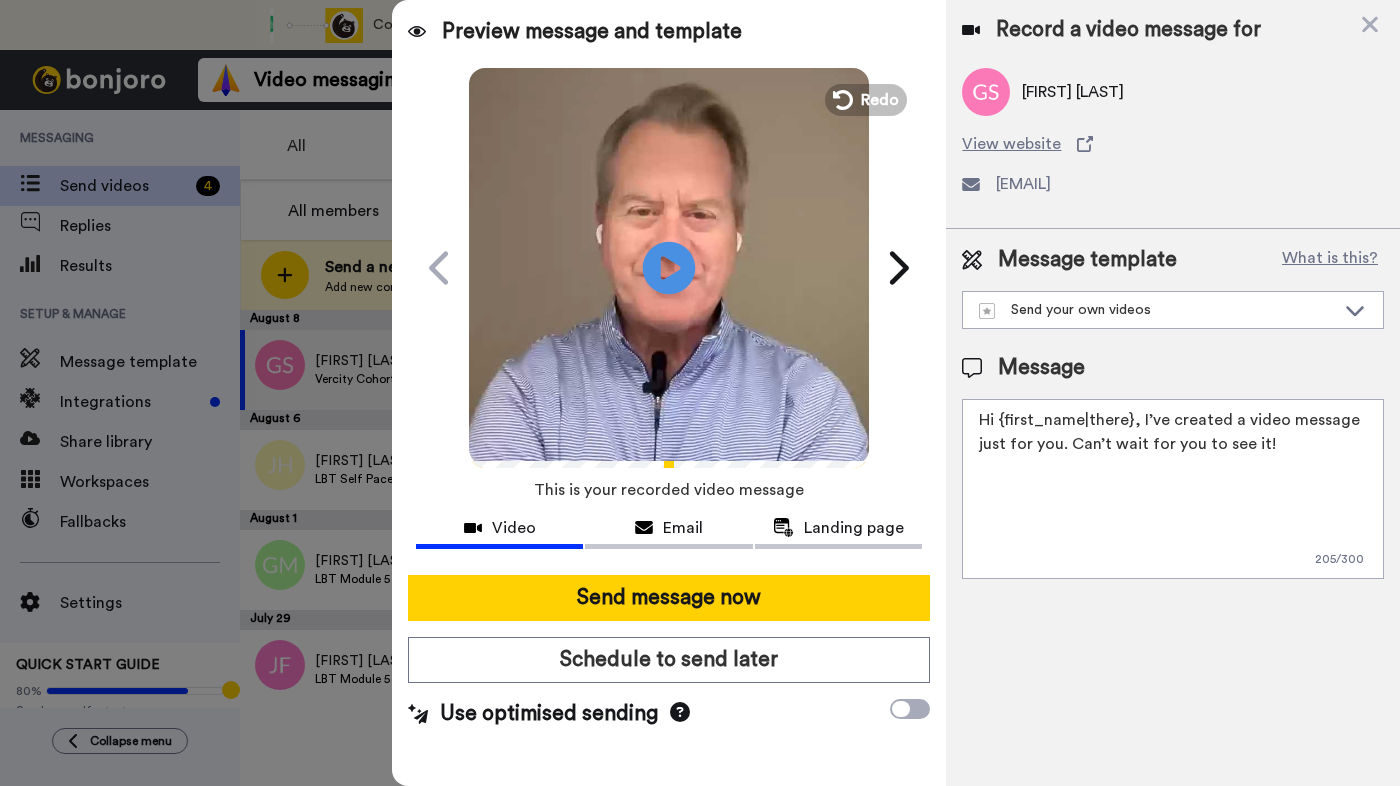 click on "Play/Pause" 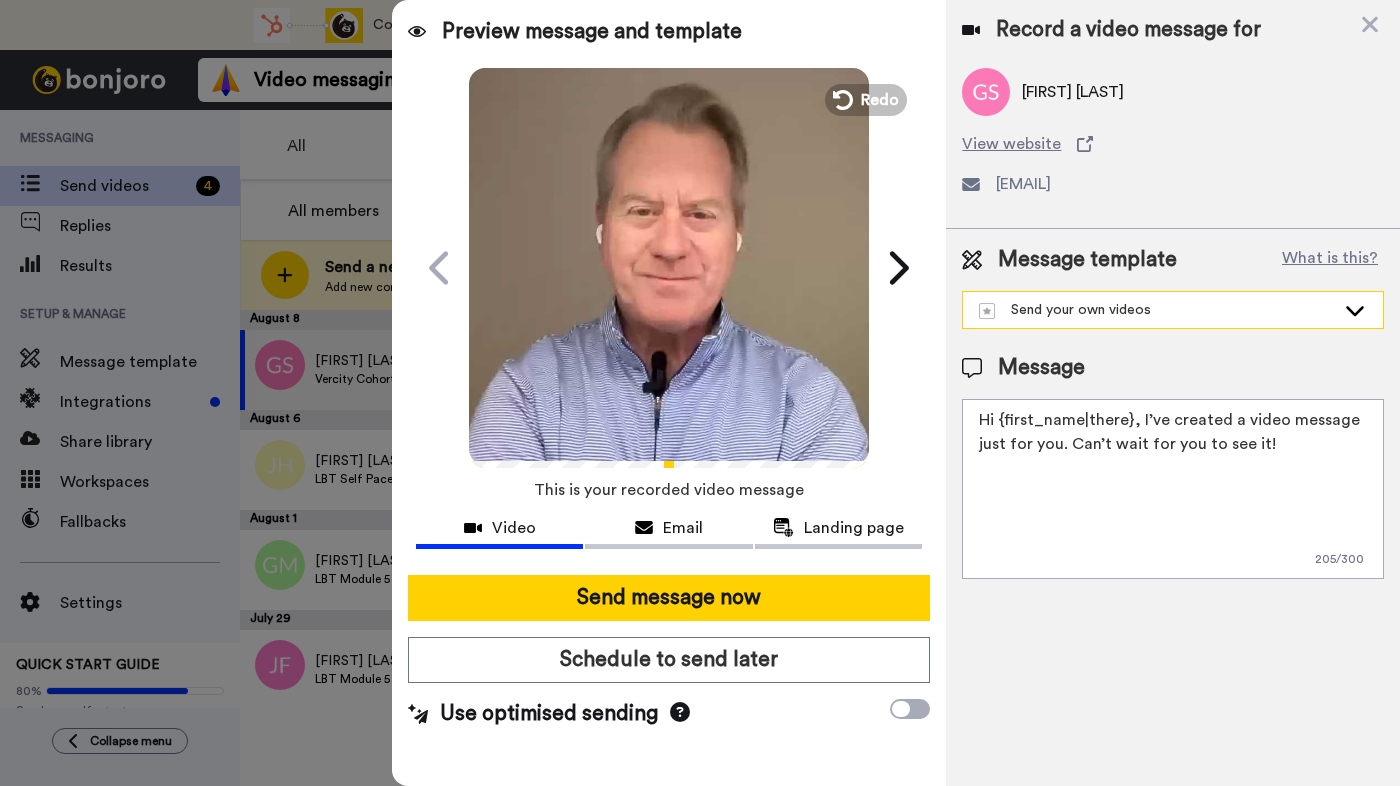 click 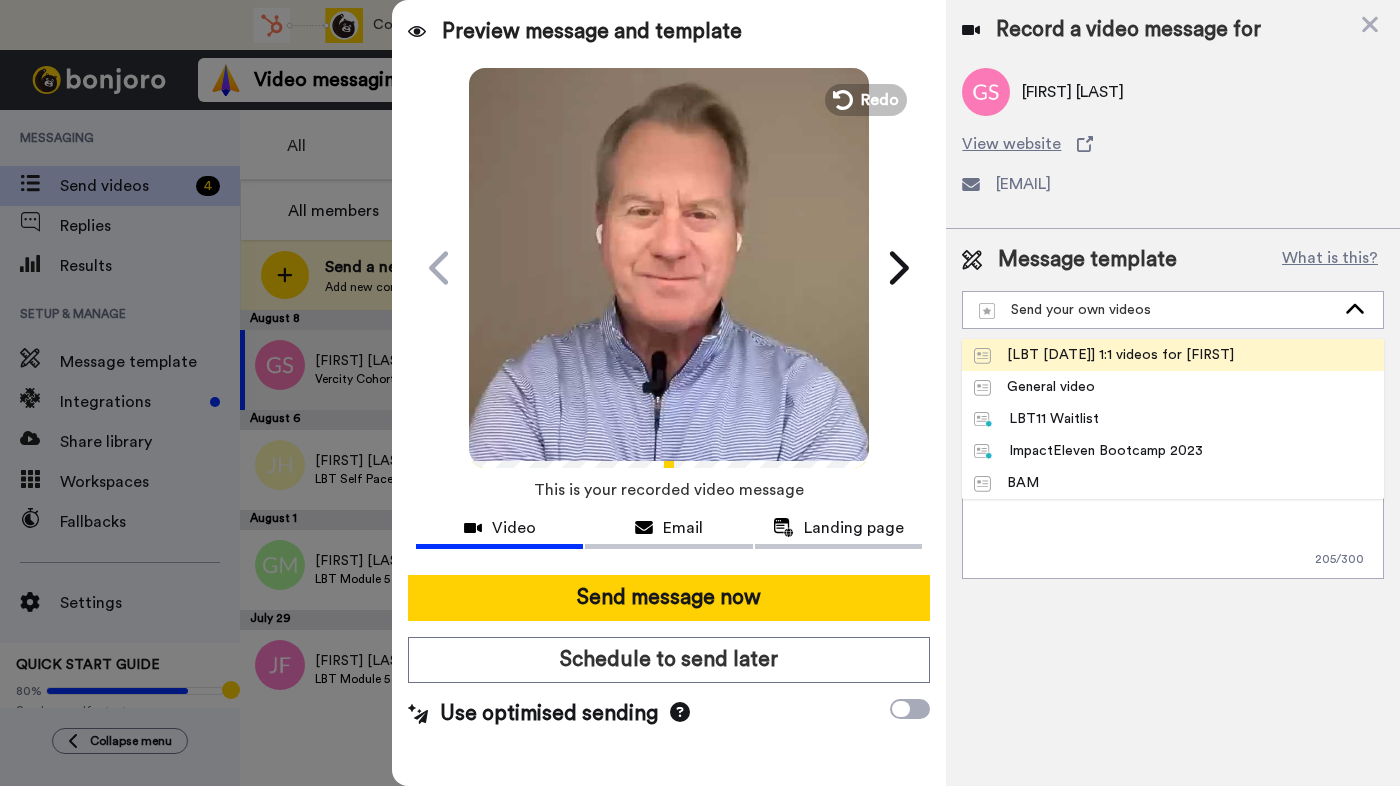 click on "[LBT SEP] 1:1 videos for [LAST]" at bounding box center [1104, 355] 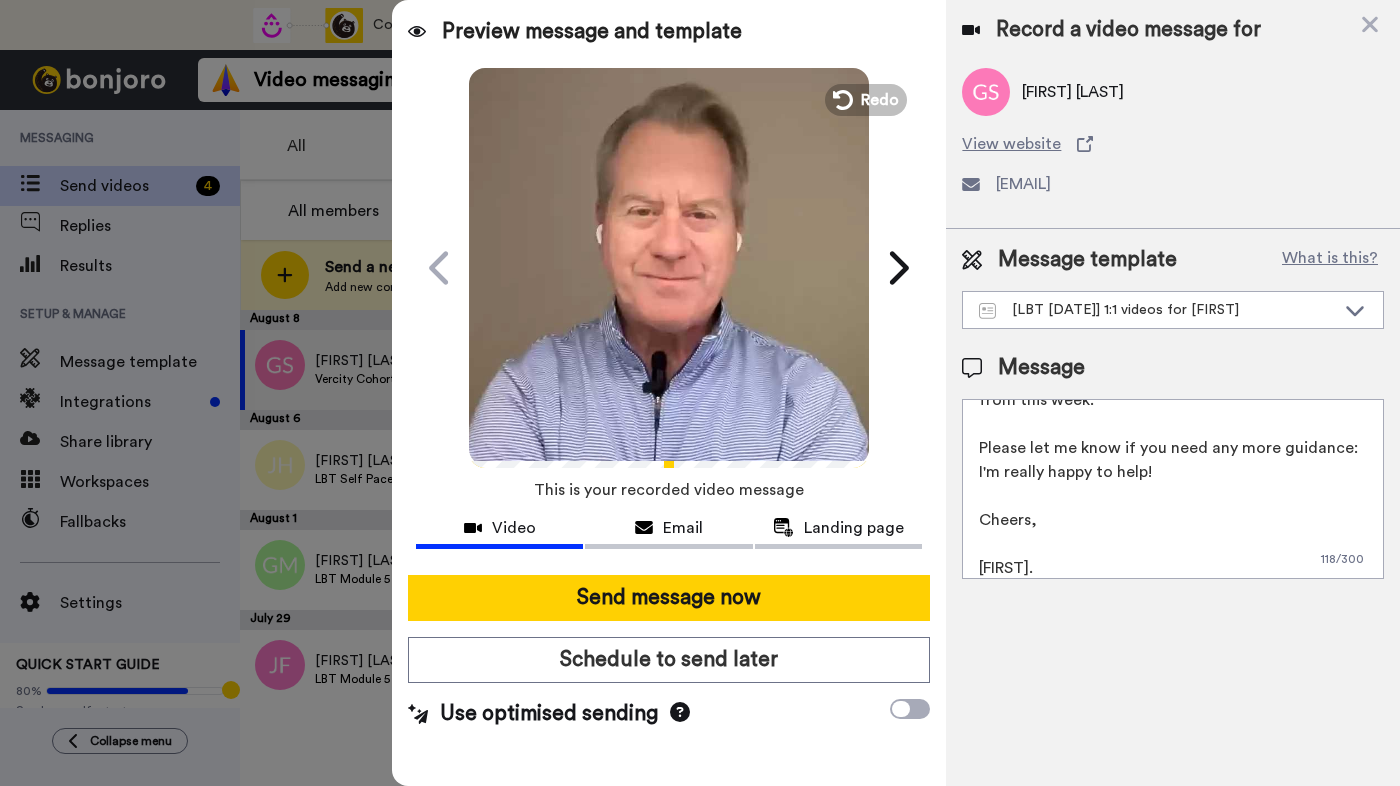 scroll, scrollTop: 0, scrollLeft: 0, axis: both 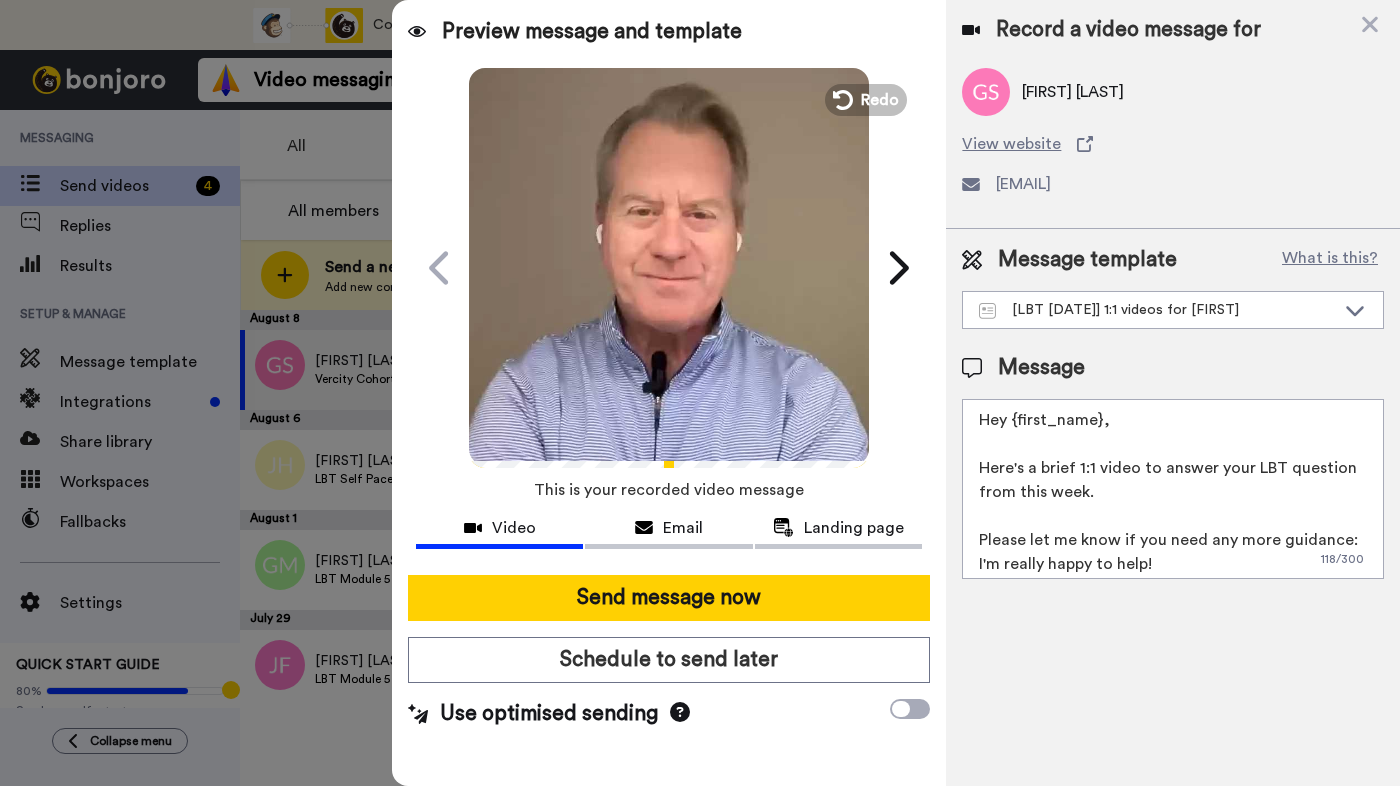 click on "Play/Pause" 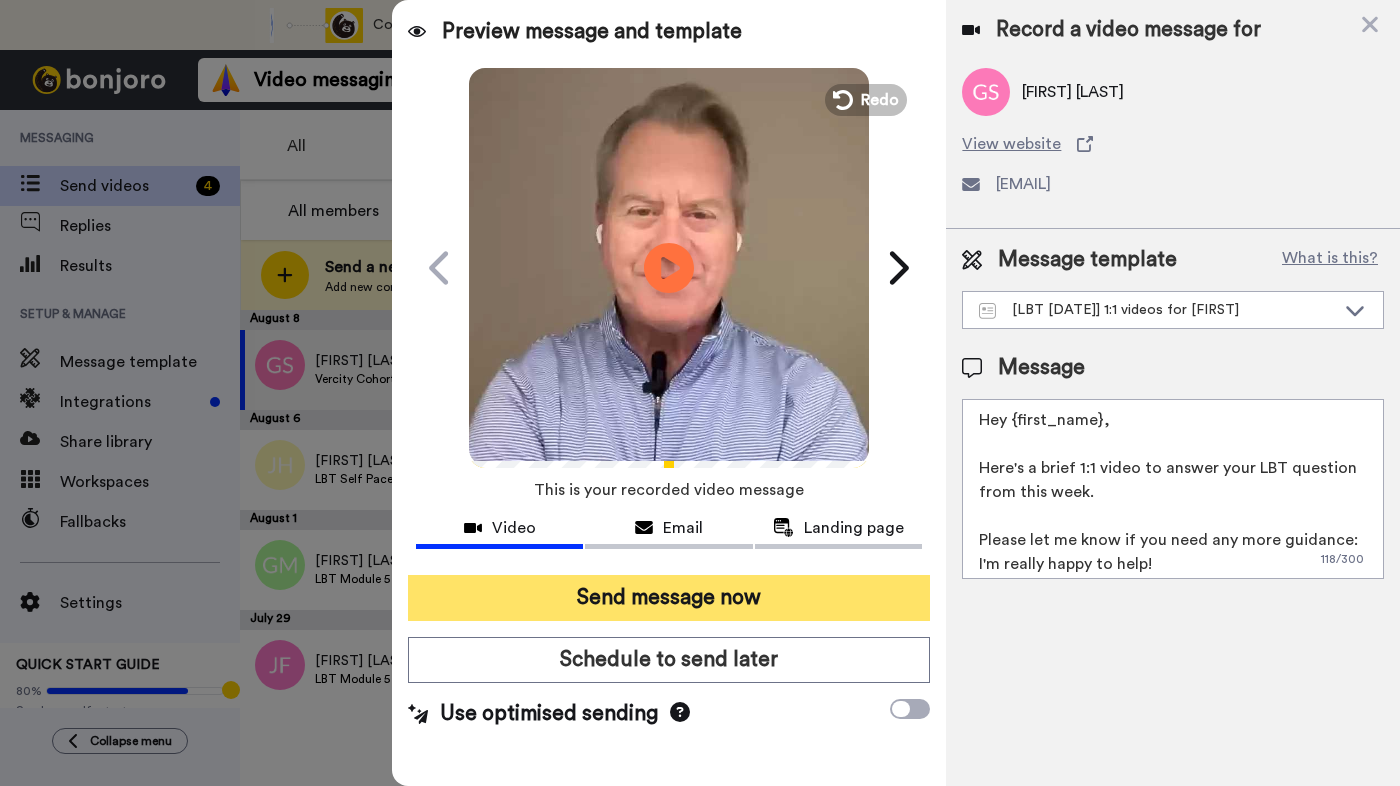 click on "Send message now" at bounding box center (669, 598) 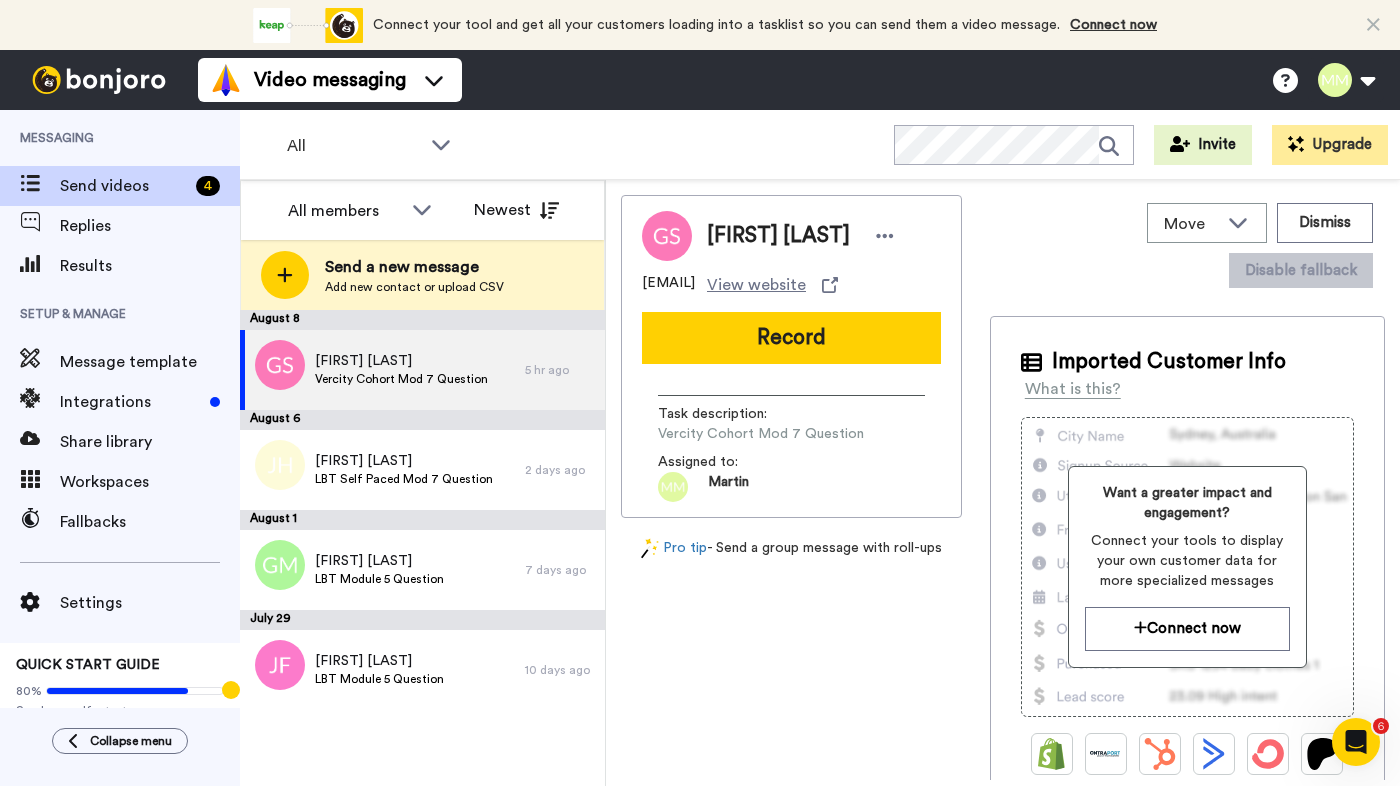 scroll, scrollTop: 0, scrollLeft: 0, axis: both 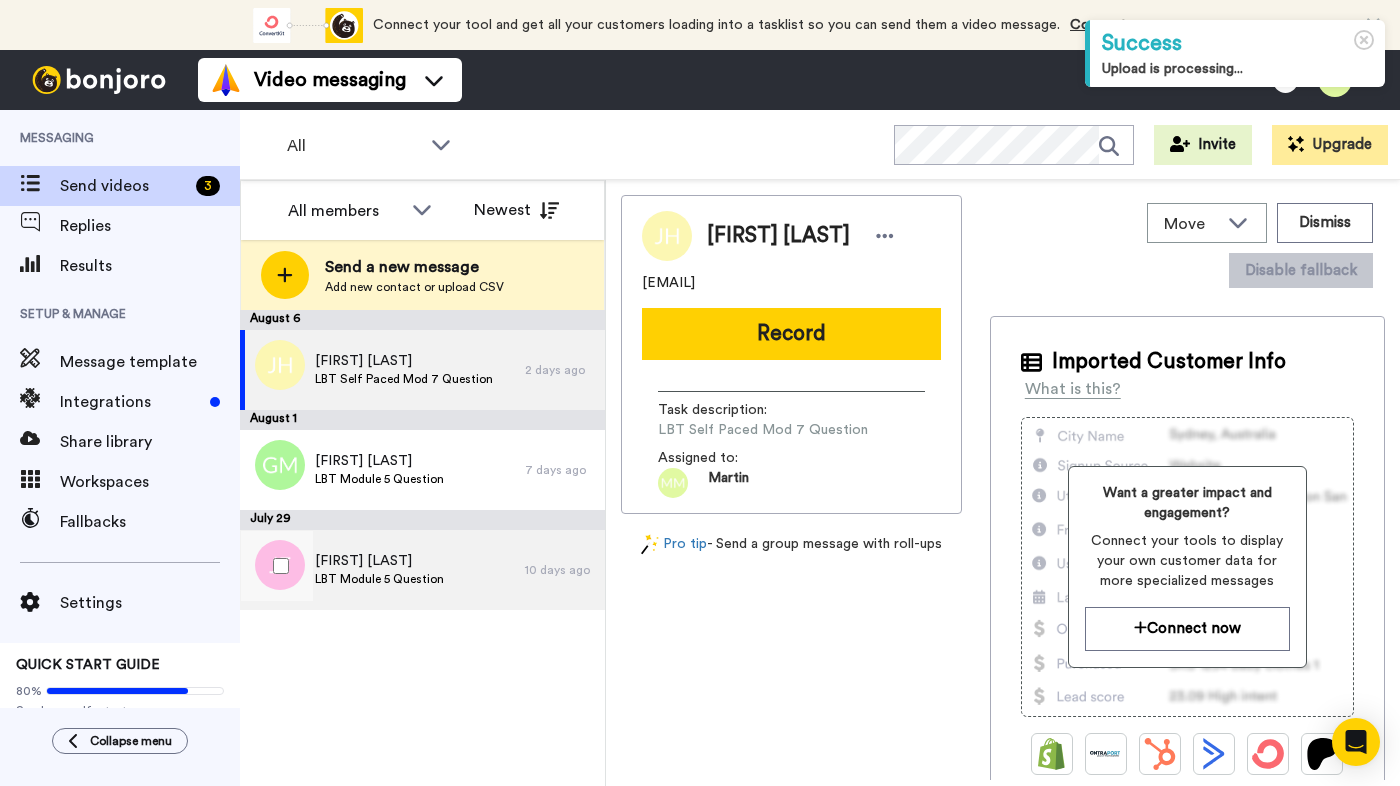 click on "LBT Module 5 Question" at bounding box center (379, 579) 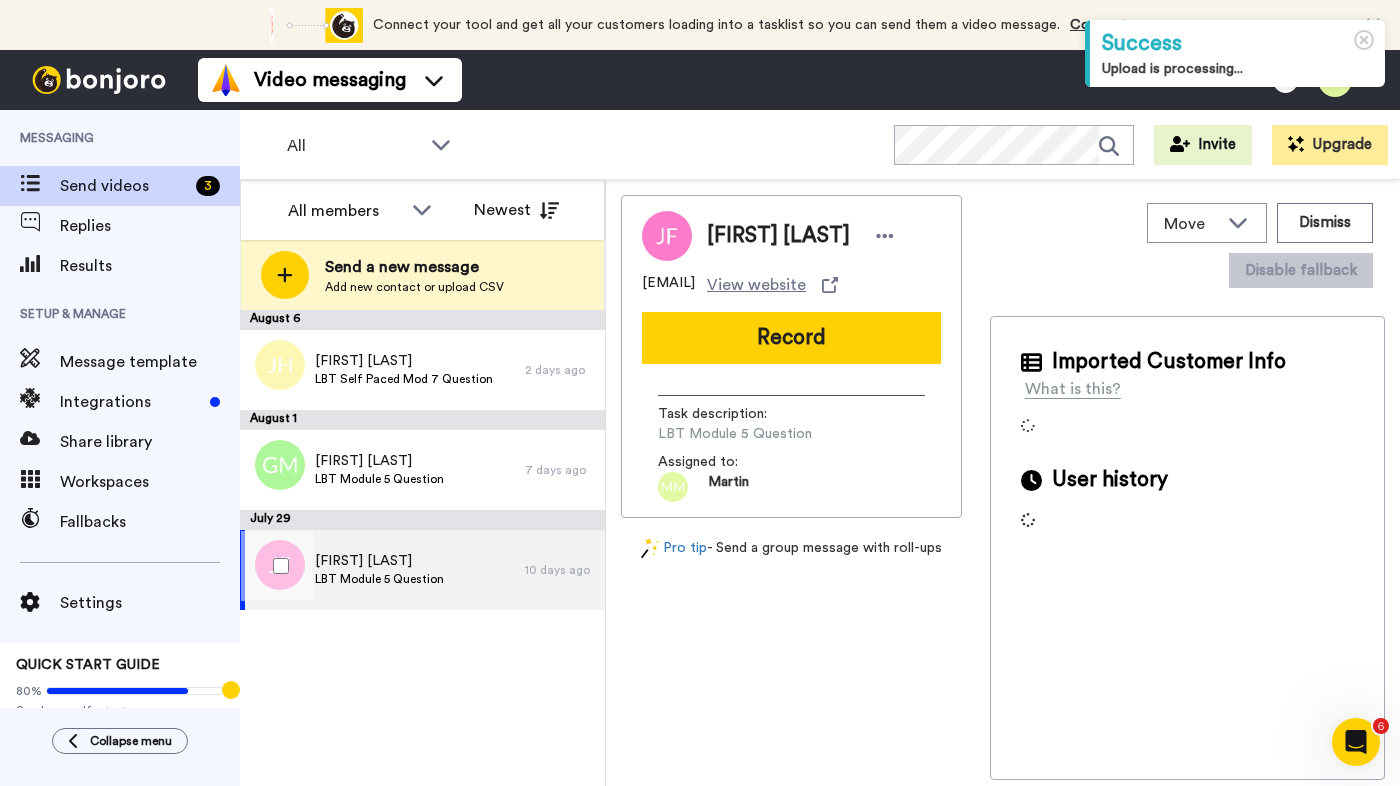 scroll, scrollTop: 0, scrollLeft: 0, axis: both 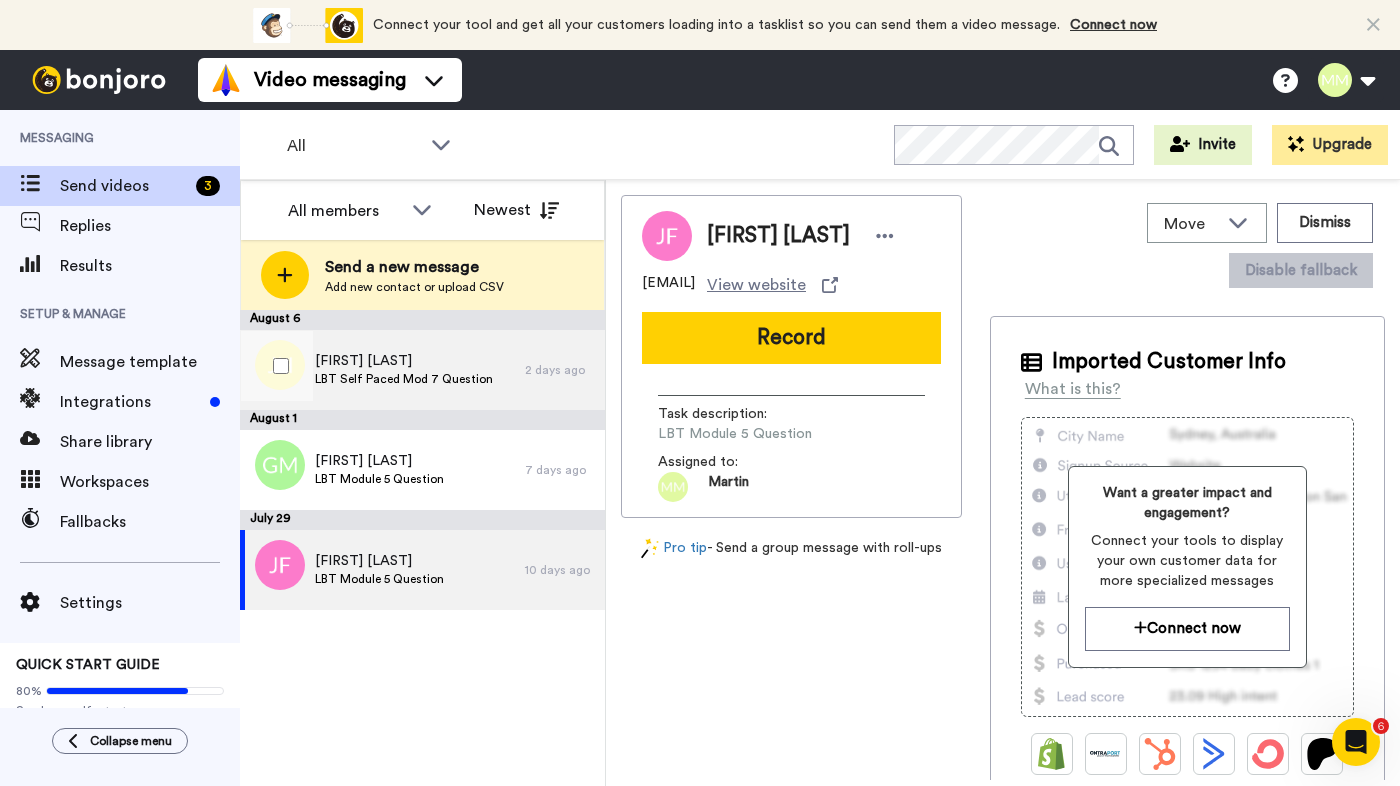 click on "[FIRST] [LAST]" at bounding box center (404, 361) 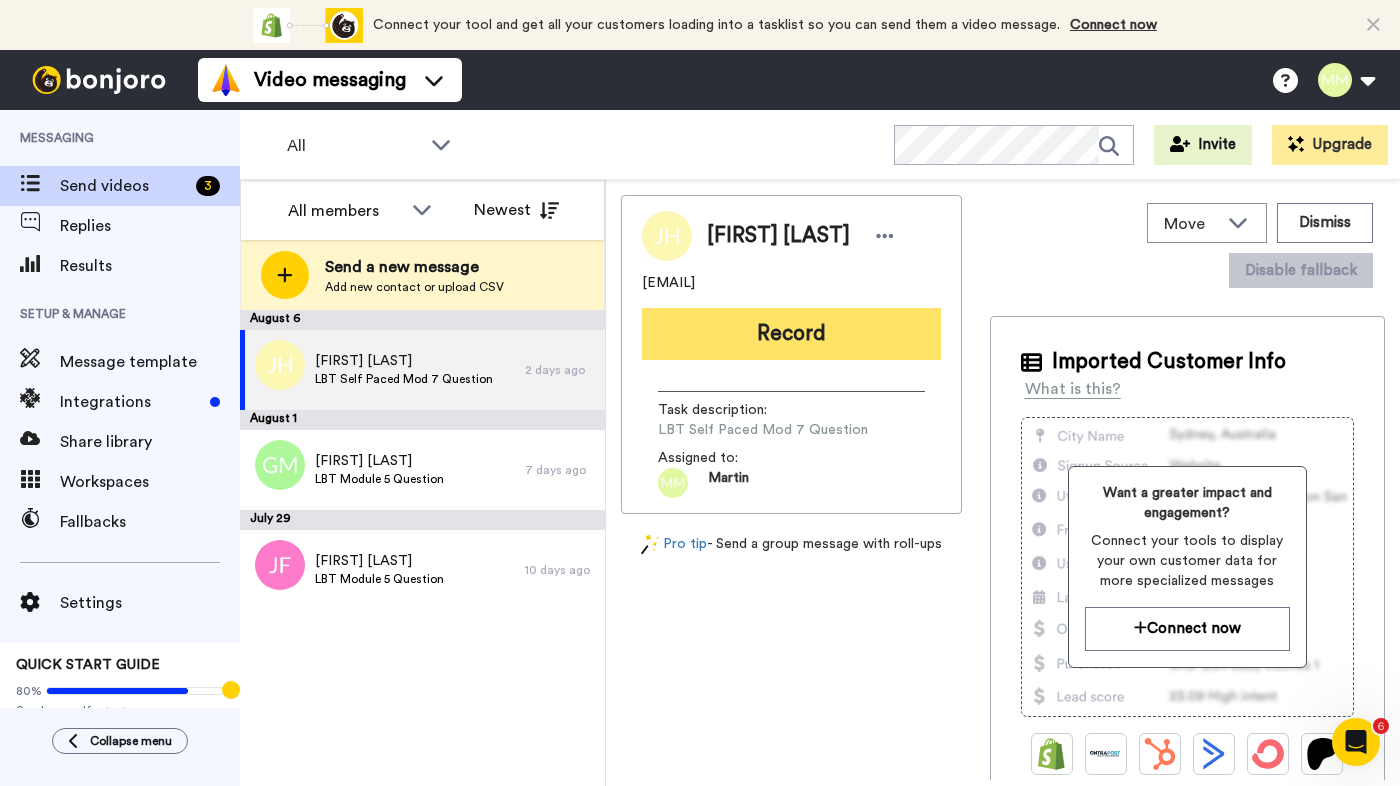 click on "Record" at bounding box center [791, 334] 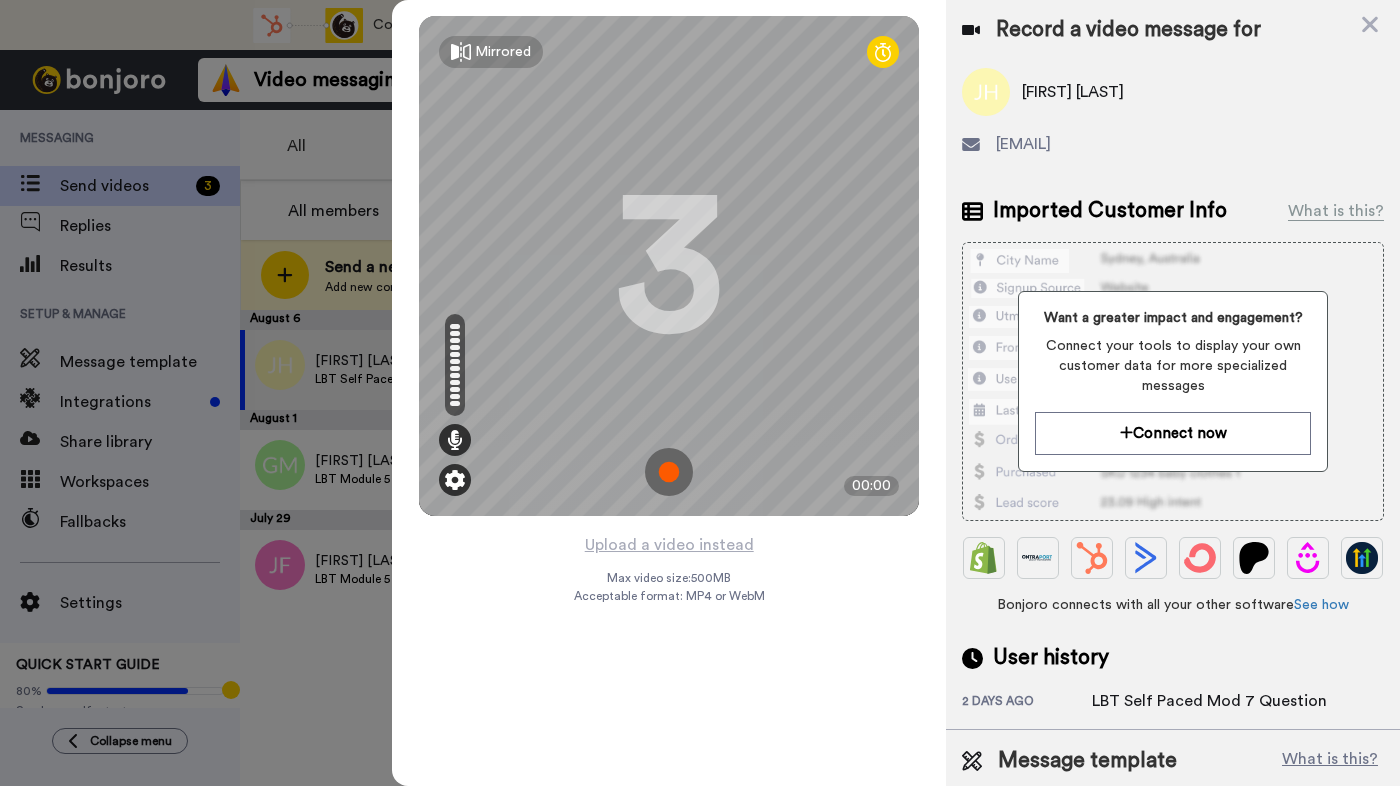 click at bounding box center (455, 480) 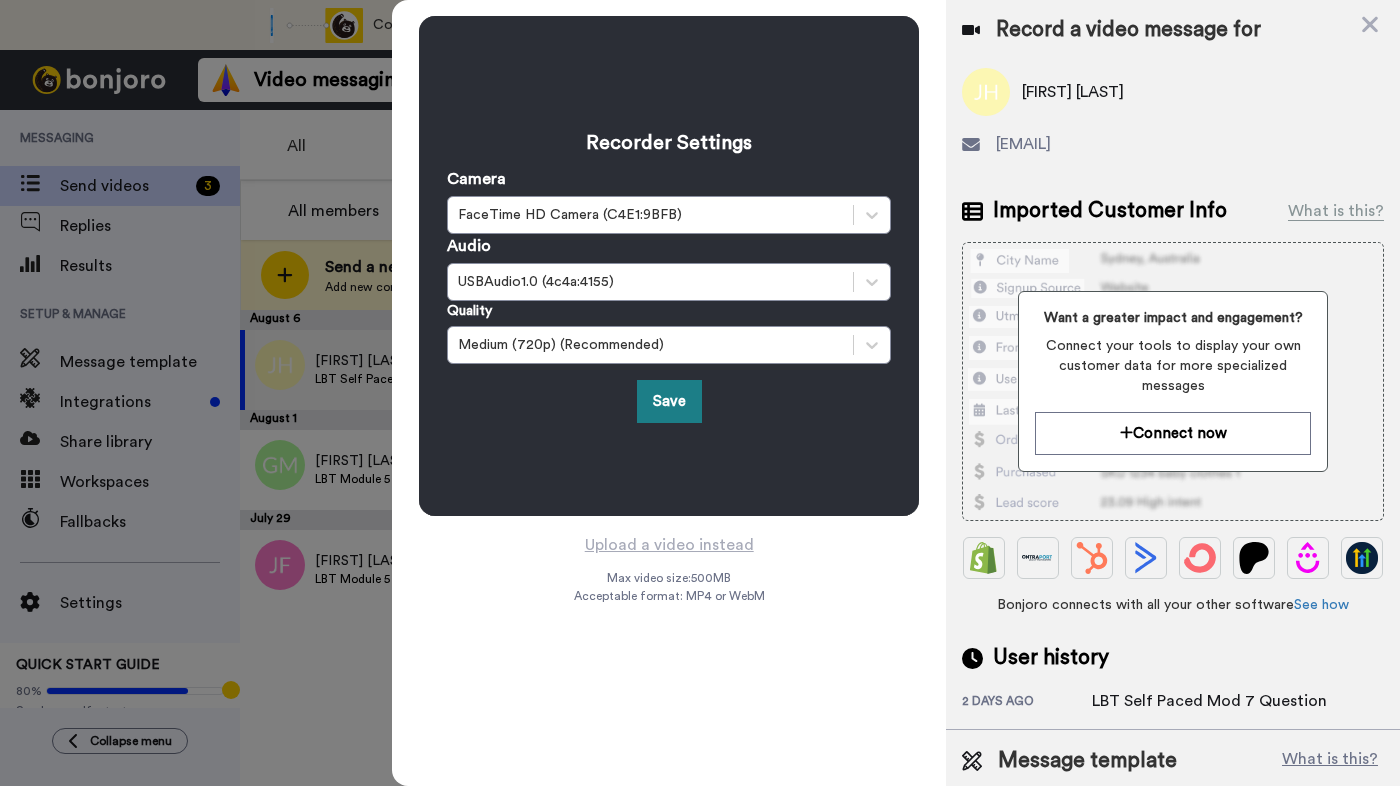 click on "Save" at bounding box center (669, 401) 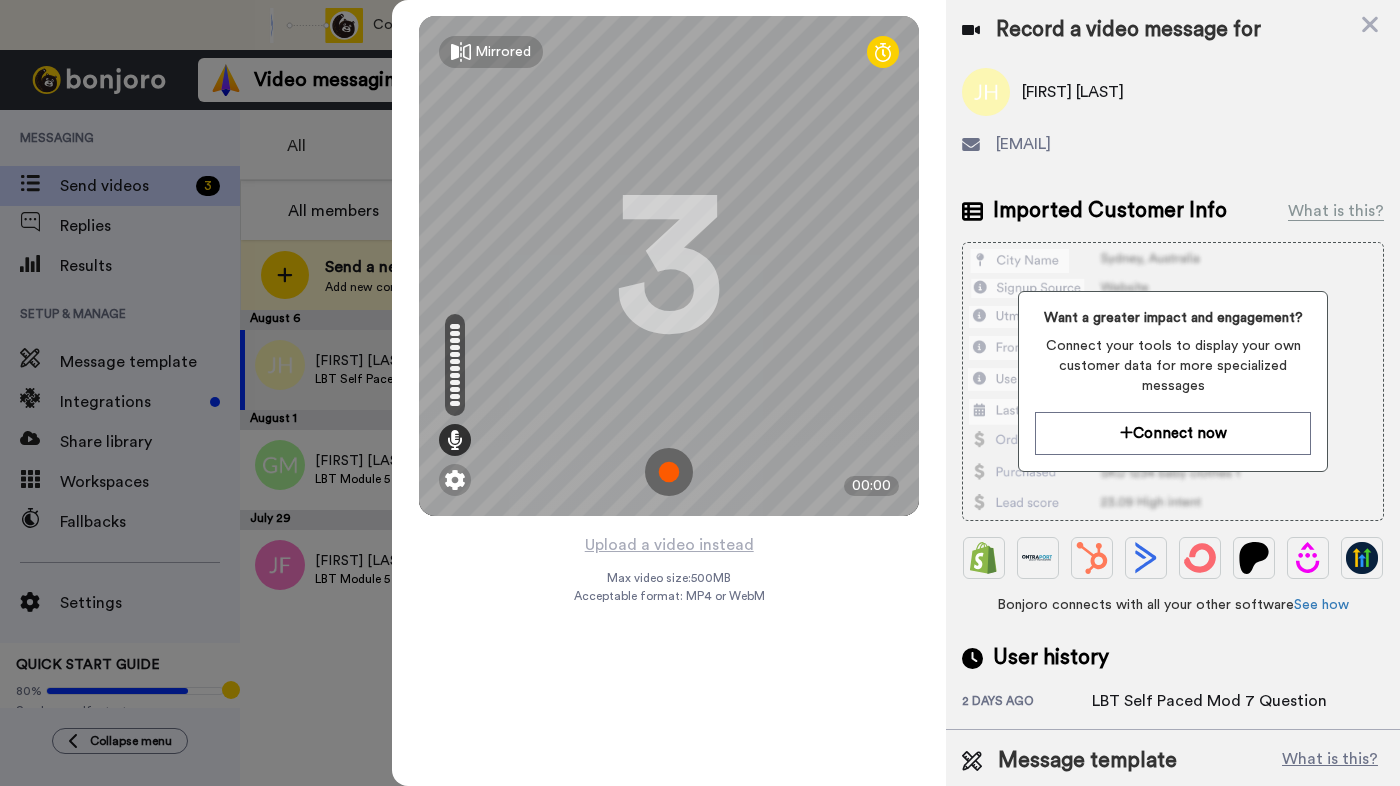 click at bounding box center (669, 472) 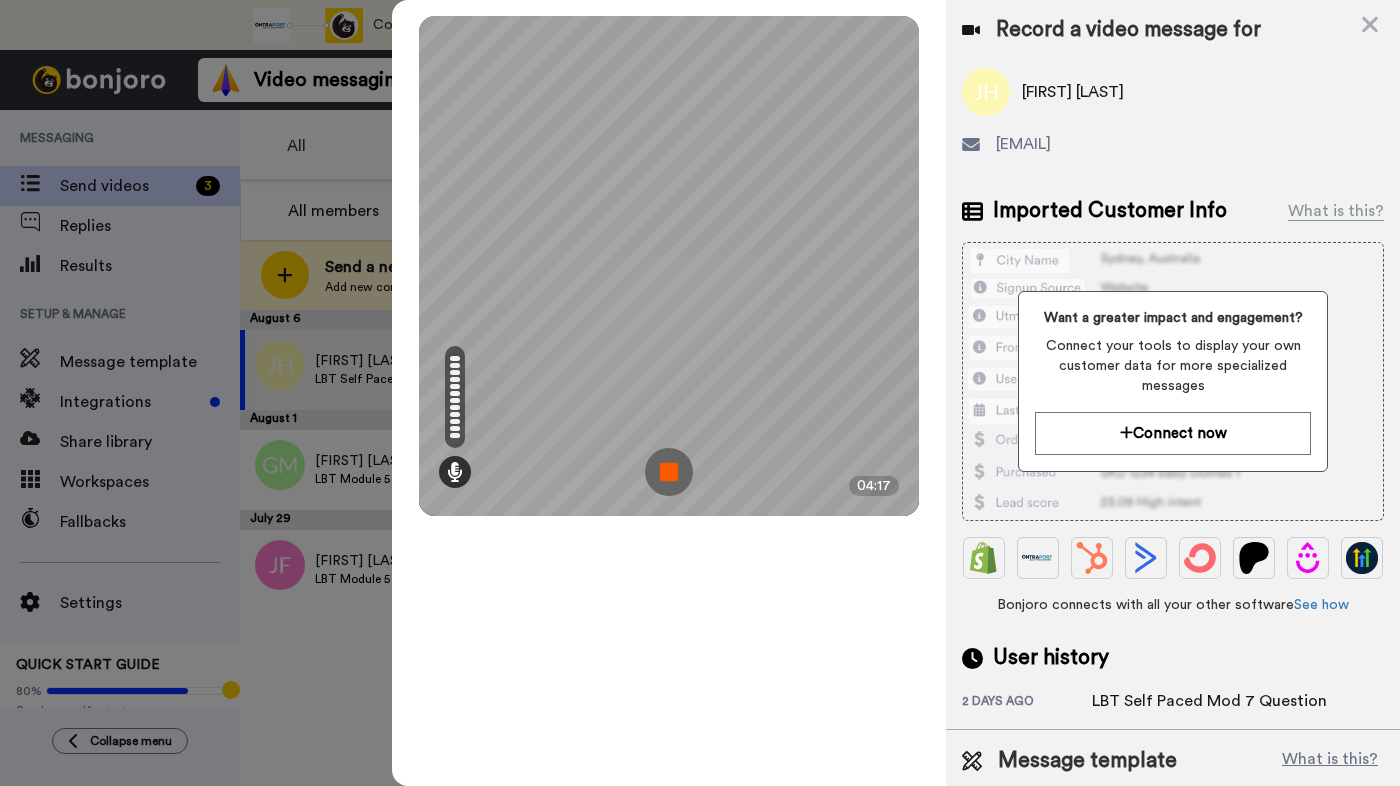 click at bounding box center (669, 472) 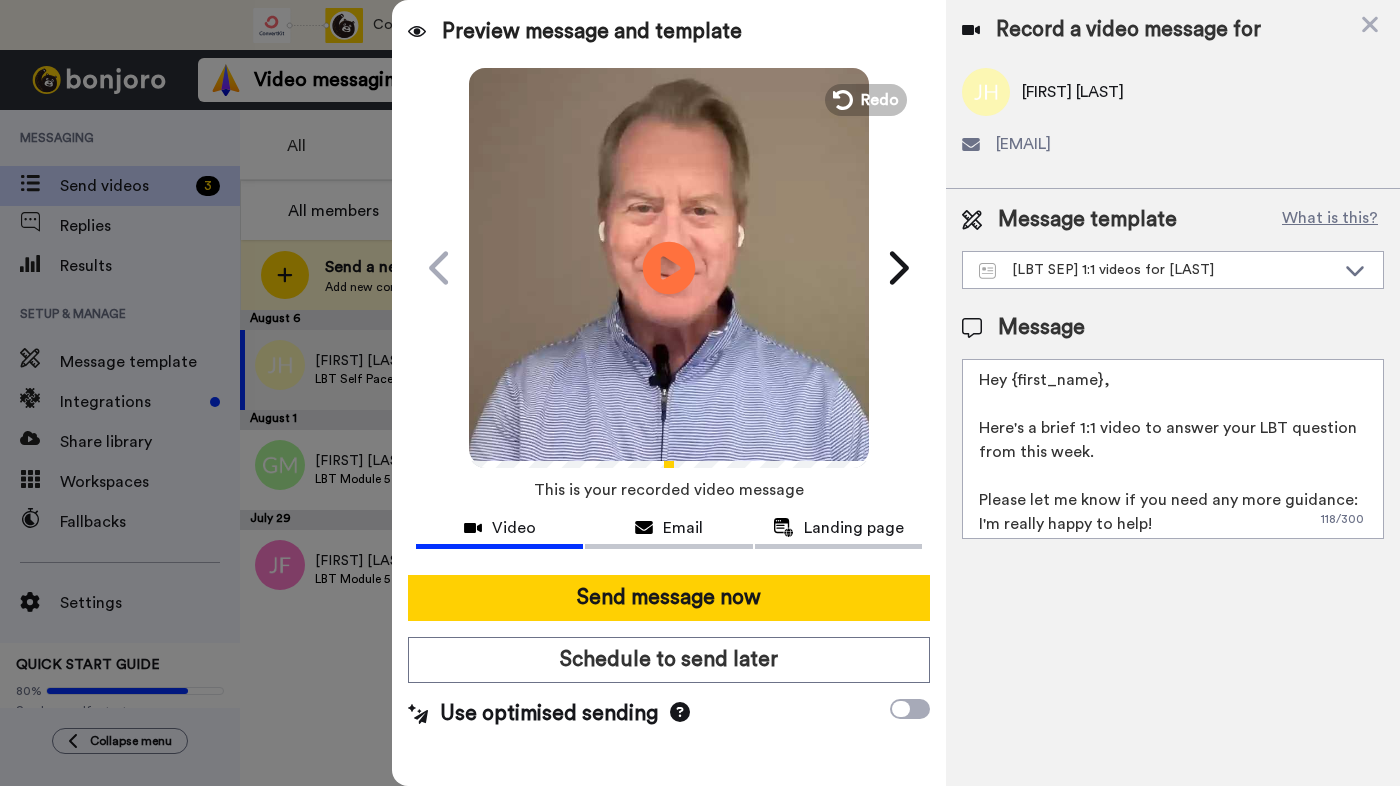 click on "Play/Pause" 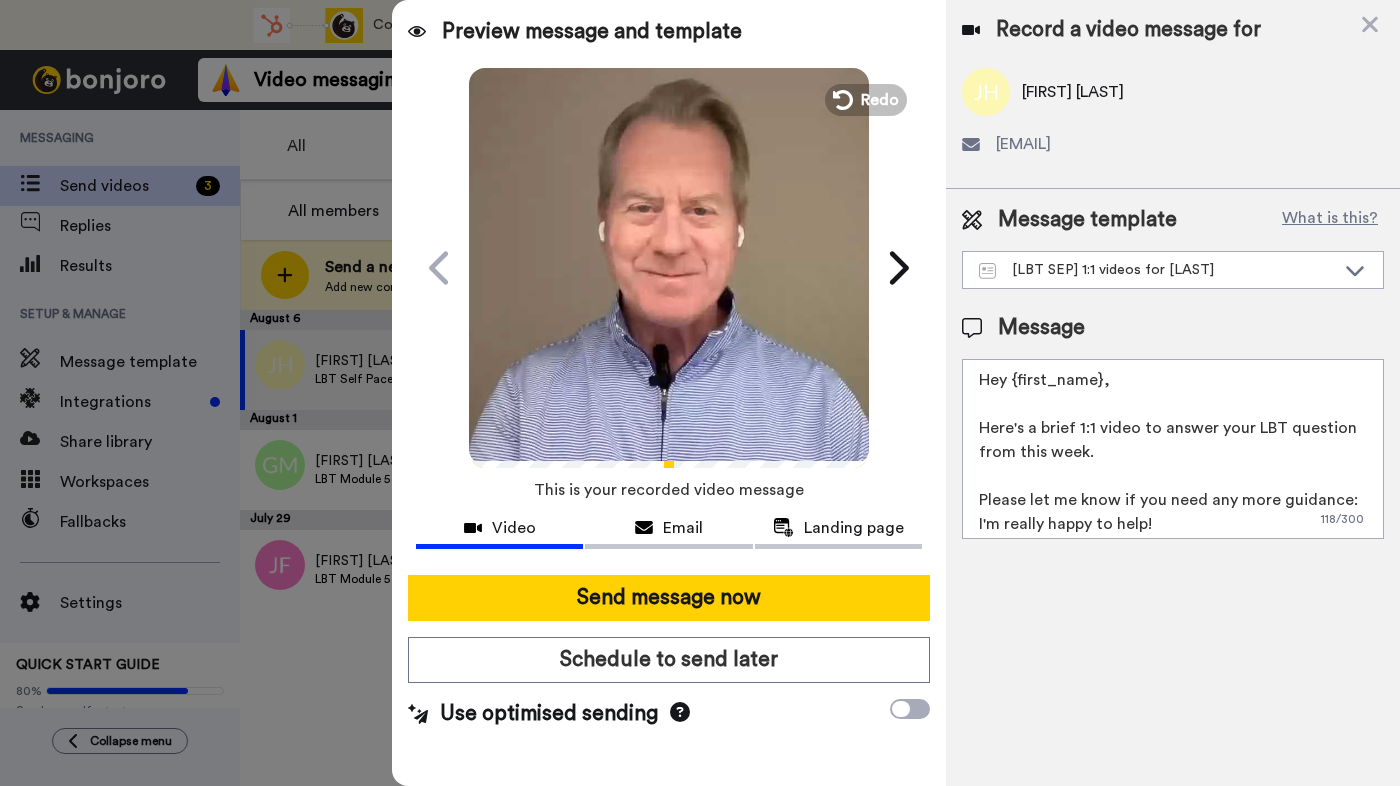 drag, startPoint x: 1016, startPoint y: 453, endPoint x: 1083, endPoint y: 452, distance: 67.00746 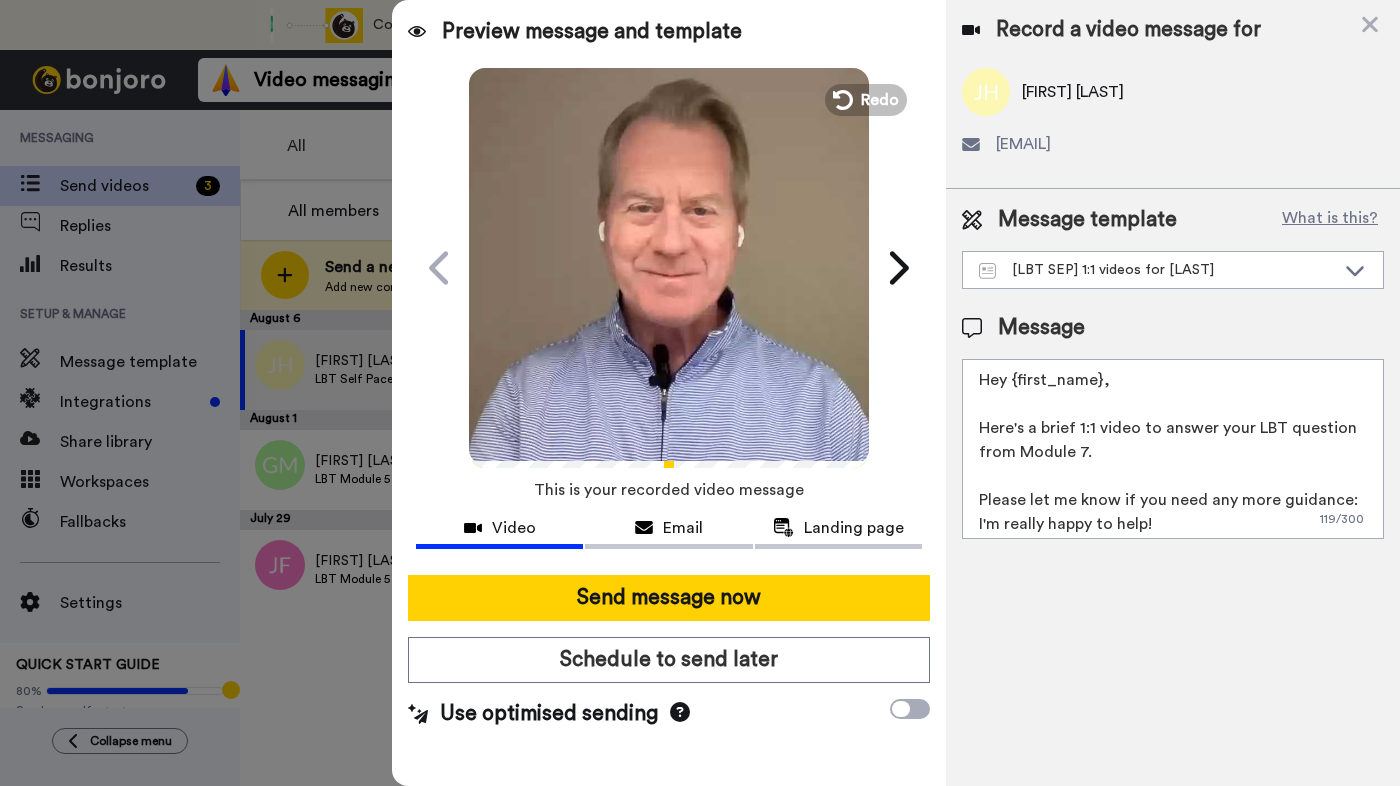 scroll, scrollTop: 102, scrollLeft: 0, axis: vertical 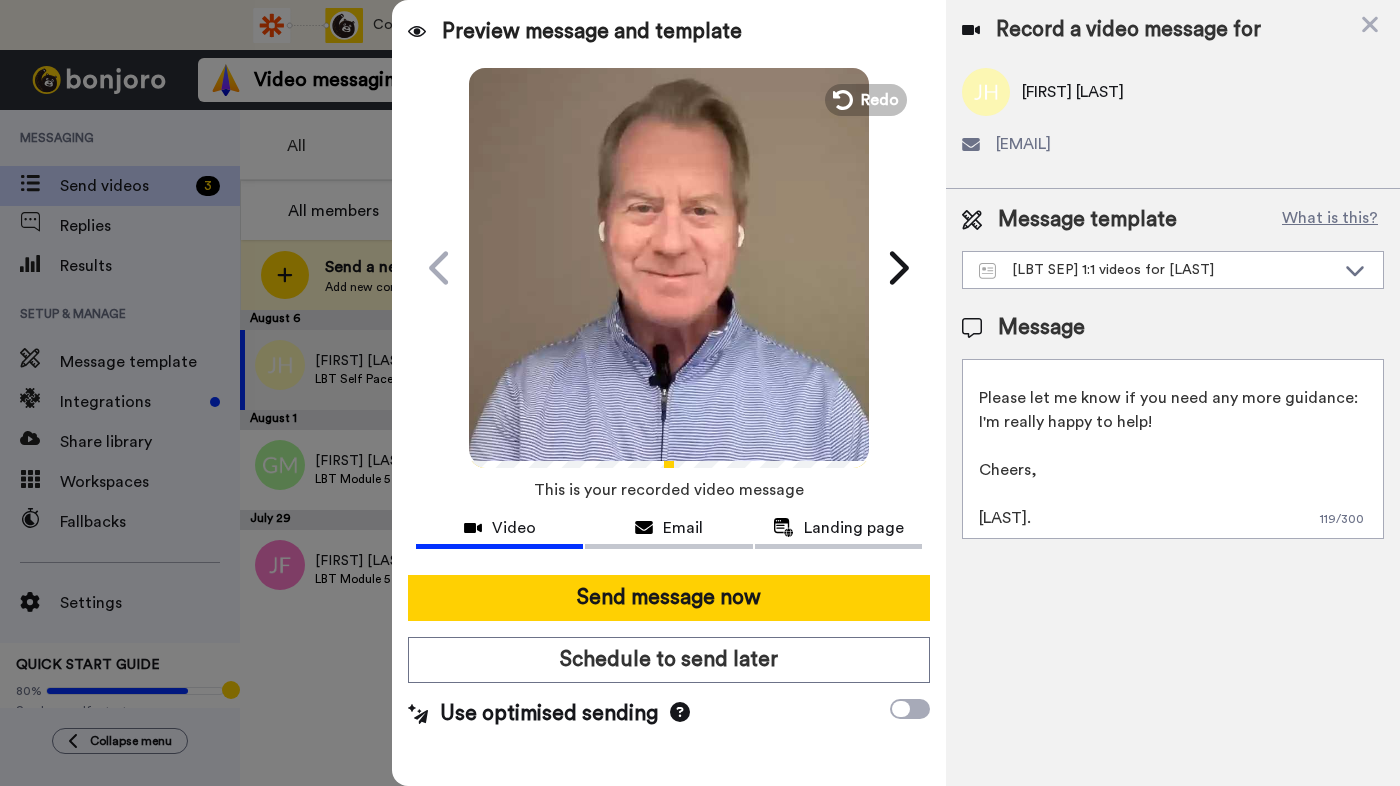 type on "Hey {first_name},
Here's a brief 1:1 video to answer your LBT question from Module 7.
Please let me know if you need any more guidance: I'm really happy to help!
Cheers,
[LAST]." 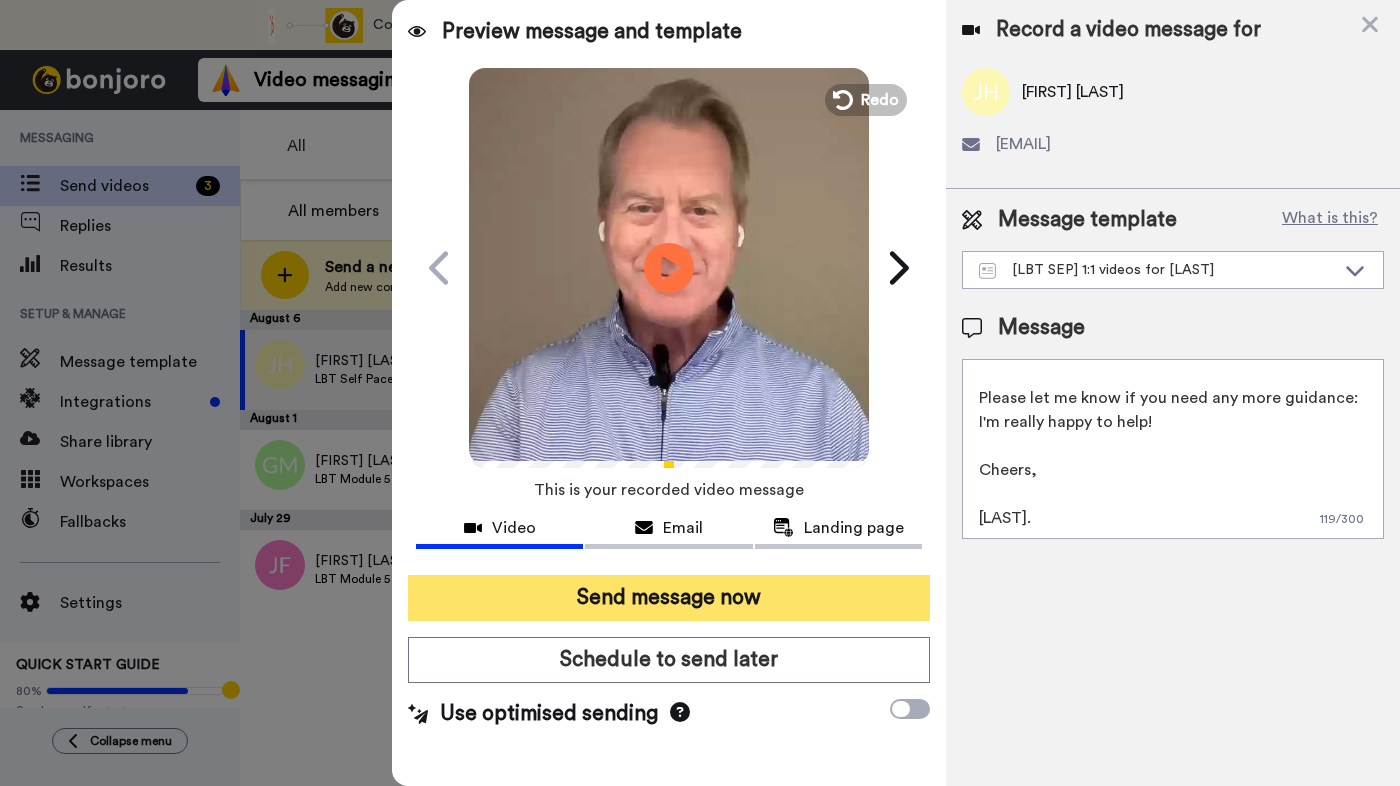 click on "Send message now" at bounding box center [669, 598] 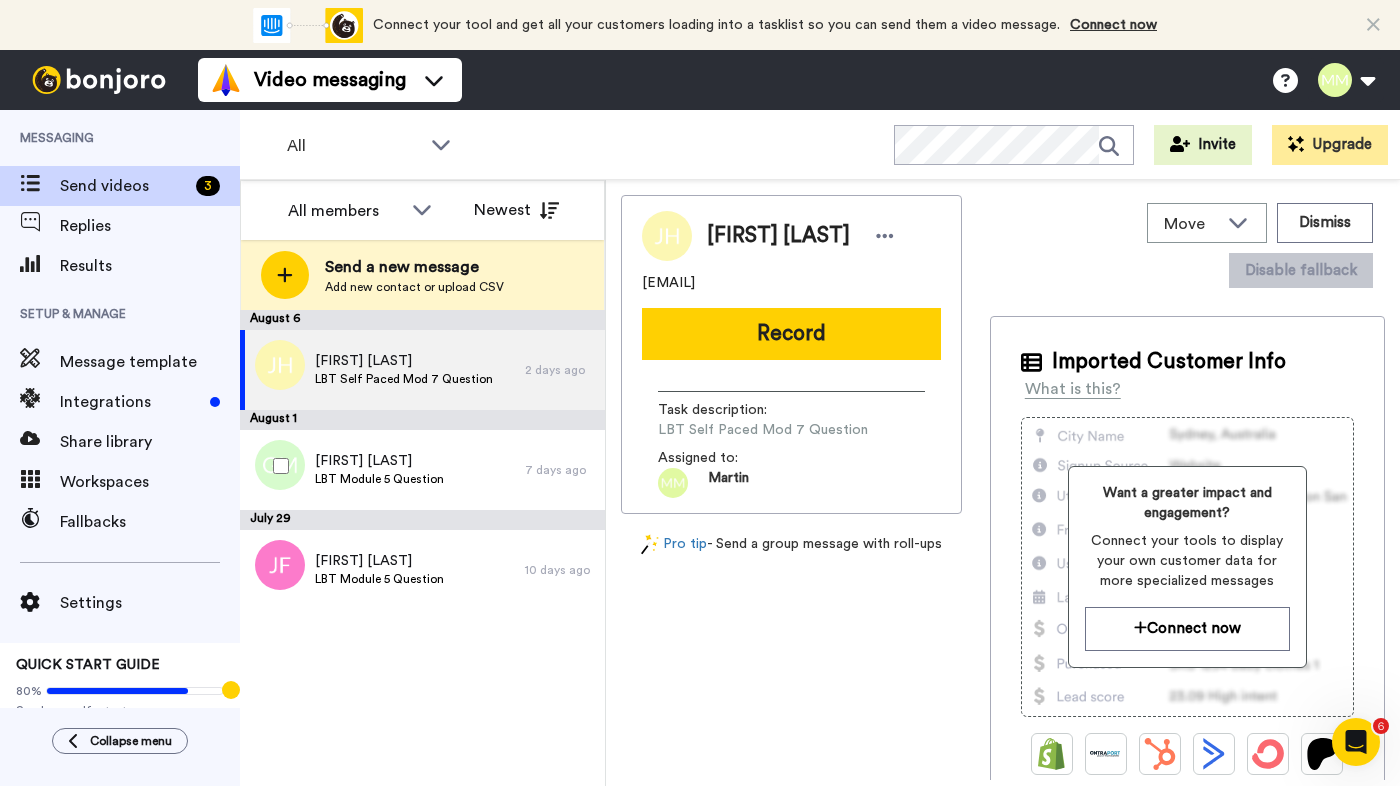 scroll, scrollTop: 0, scrollLeft: 0, axis: both 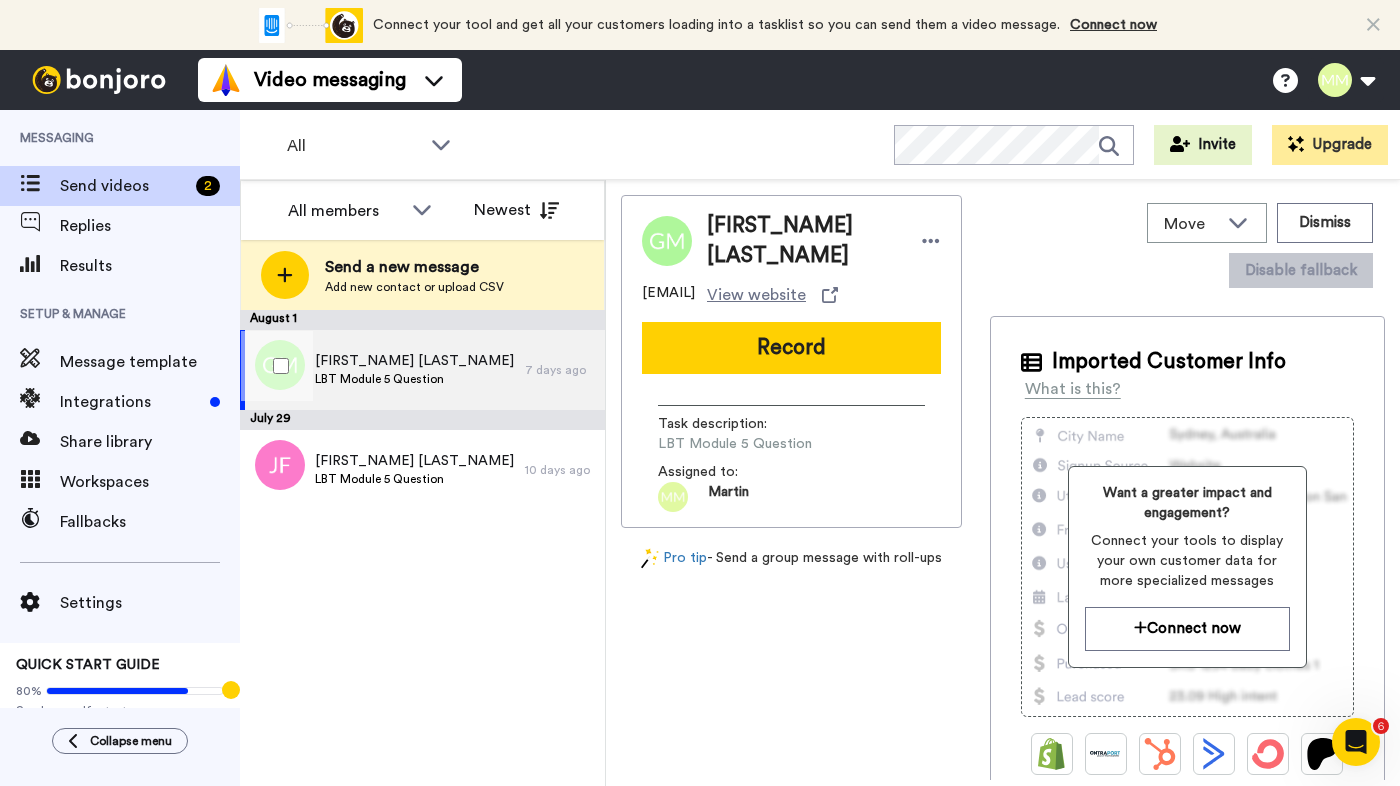 click on "Greg Mace LBT Module 5 Question" at bounding box center (382, 370) 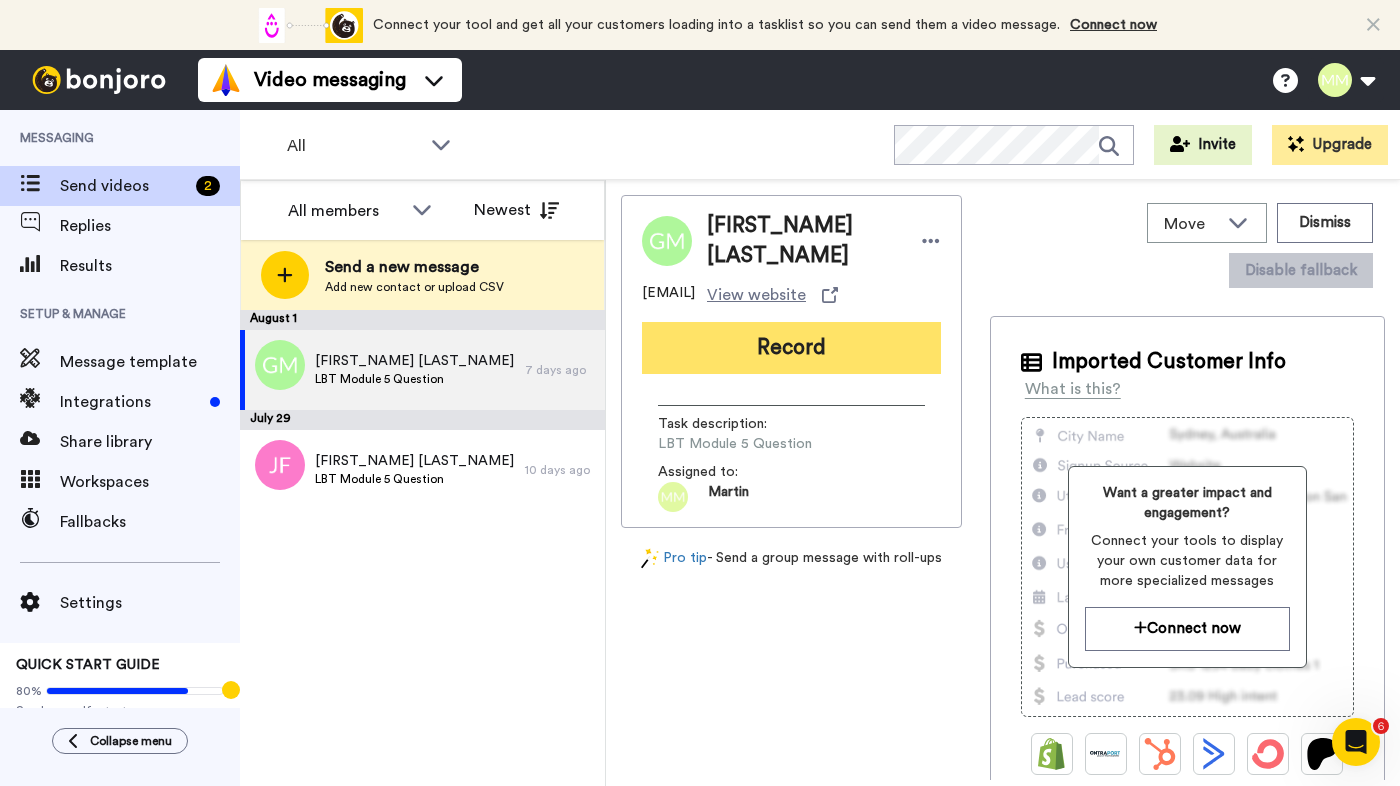 click on "Record" at bounding box center [791, 348] 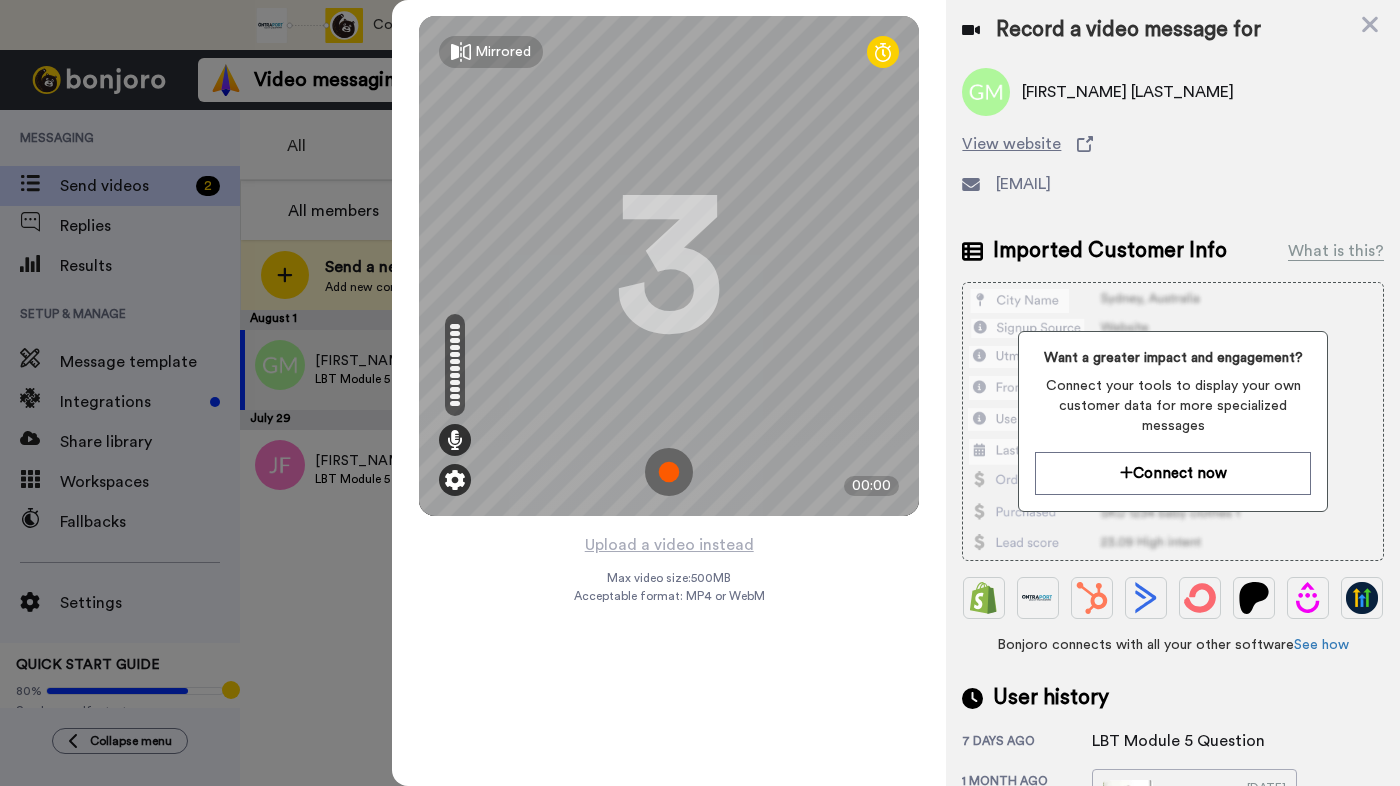 click at bounding box center (455, 480) 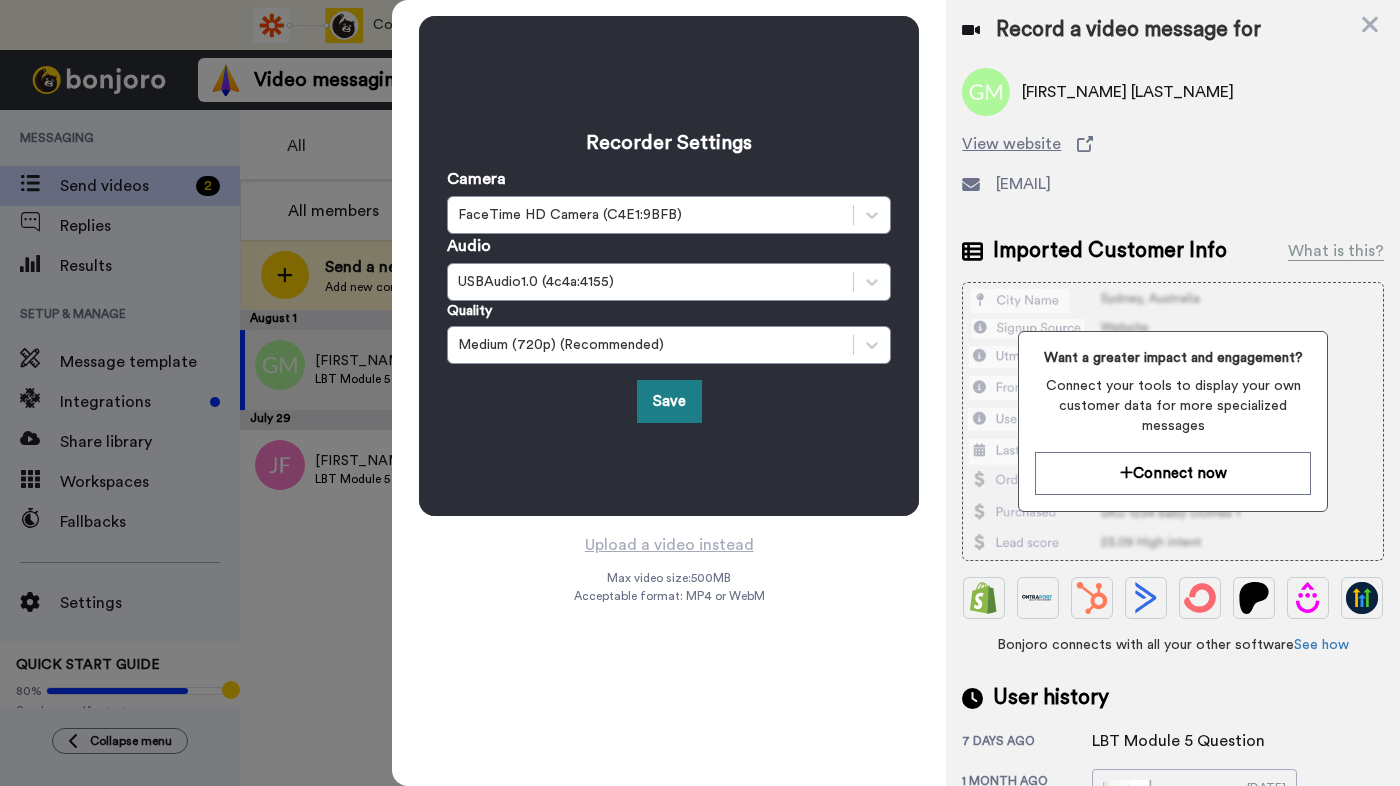 click on "Save" at bounding box center (669, 401) 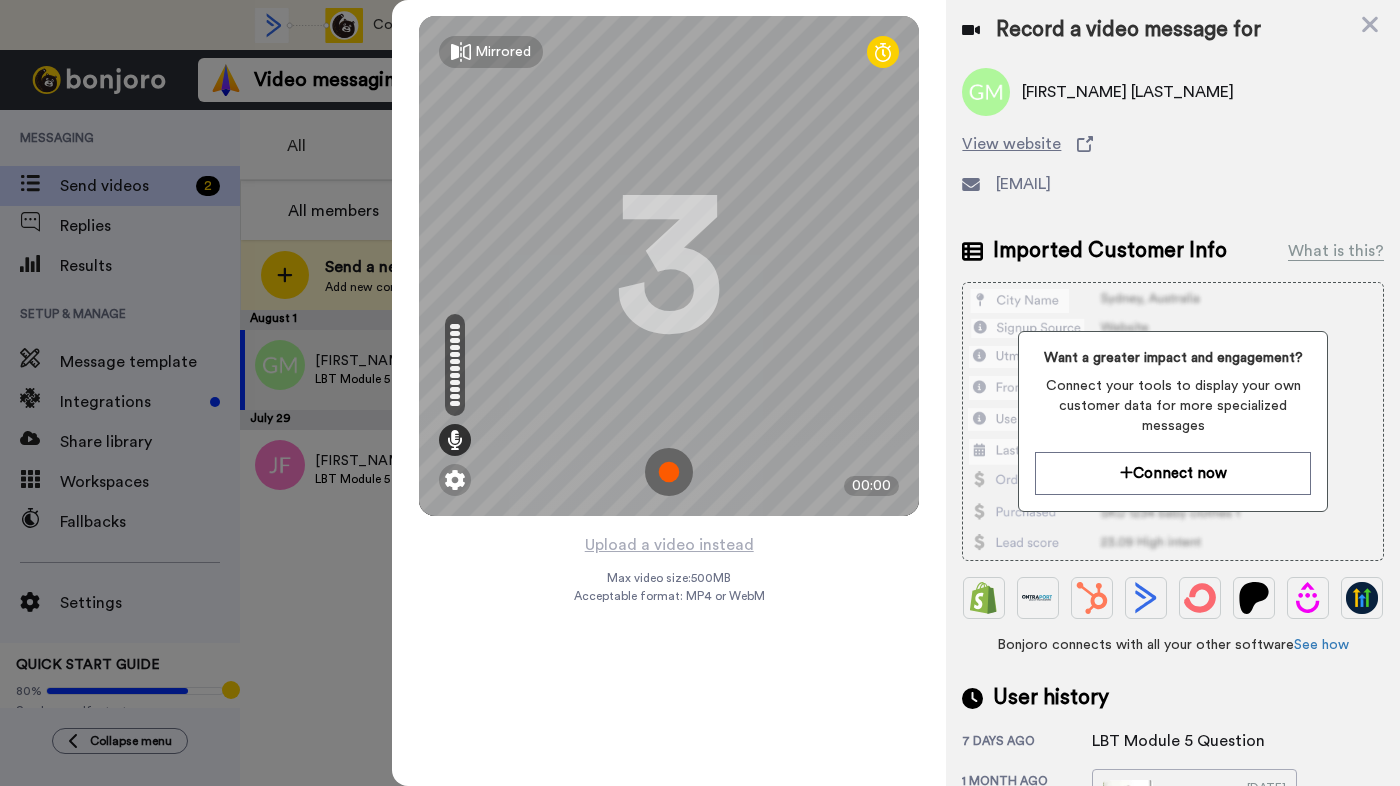 click at bounding box center (669, 472) 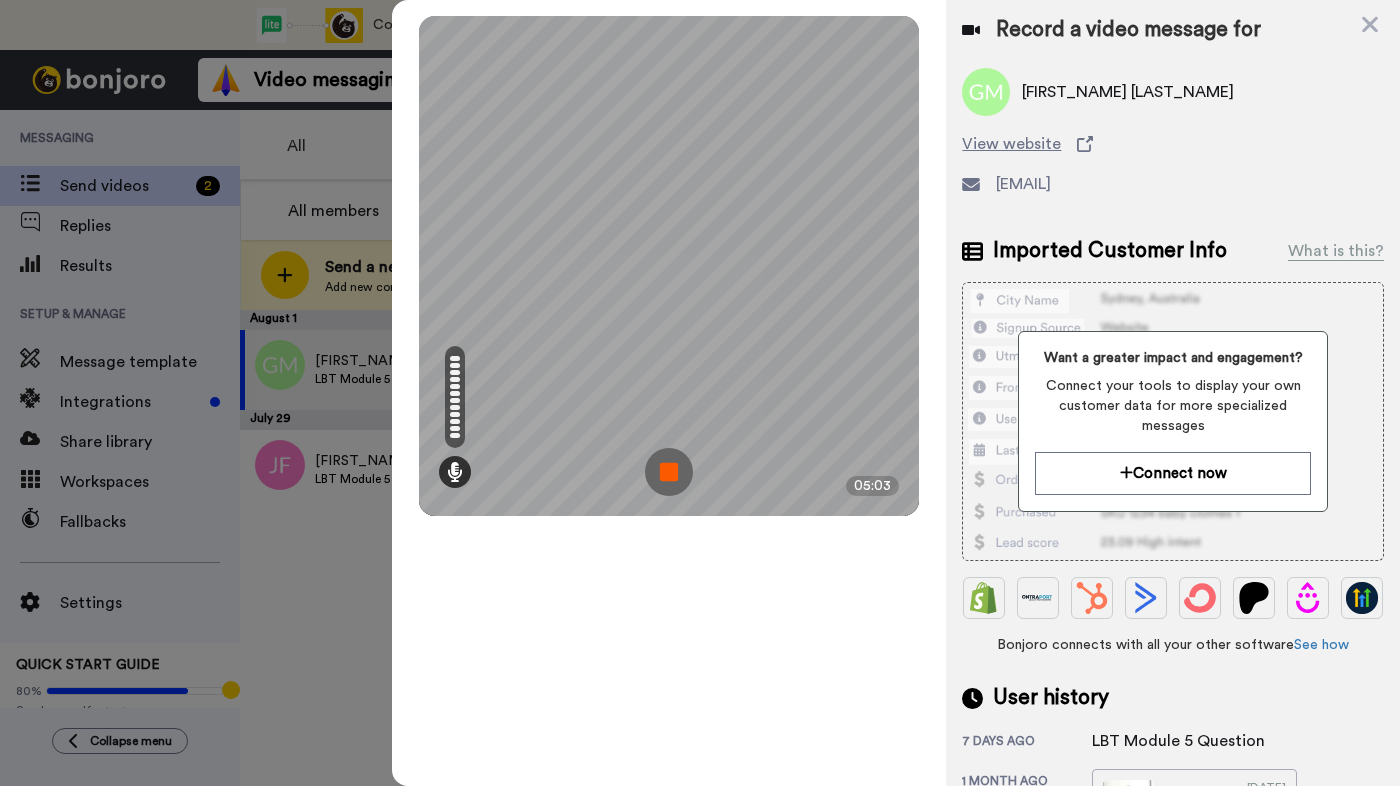 click at bounding box center [669, 472] 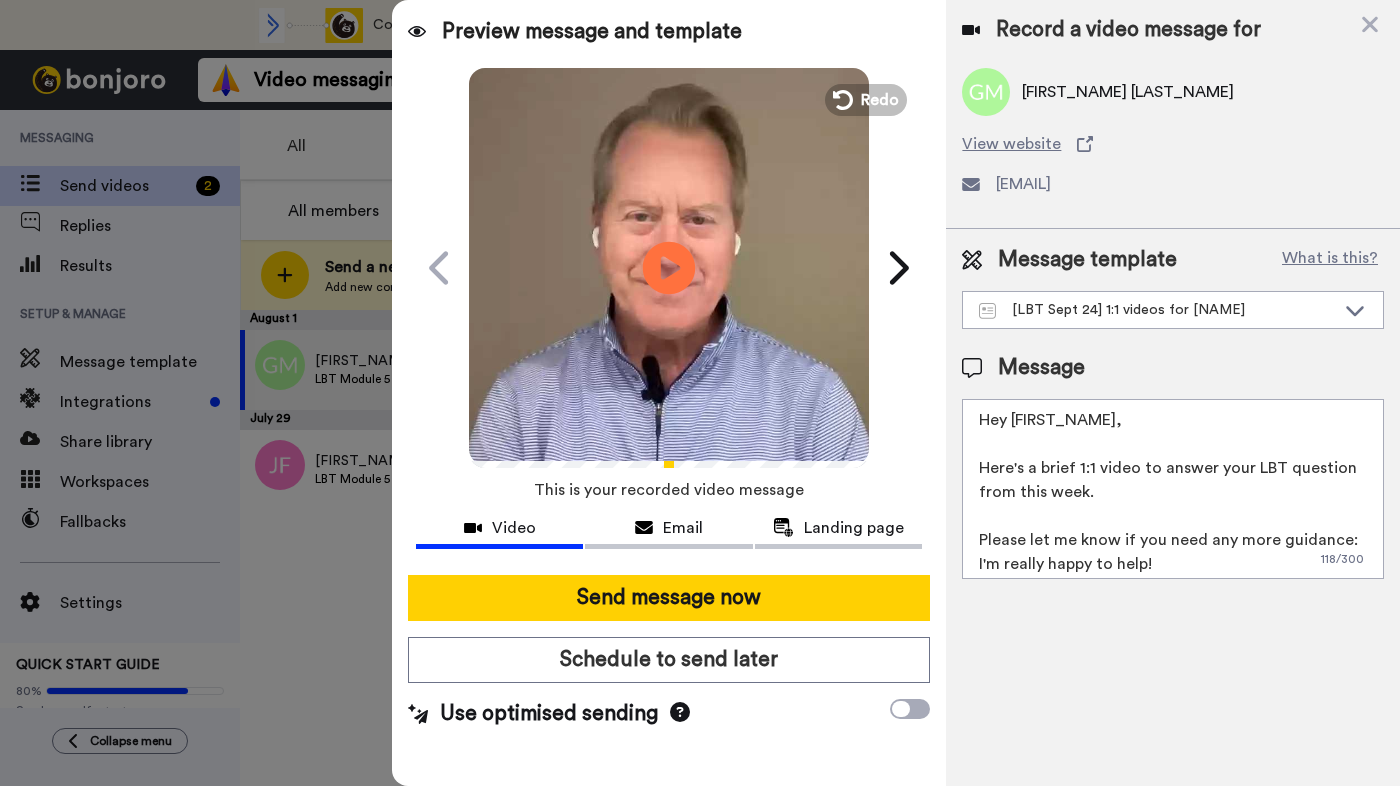 click on "Play/Pause" 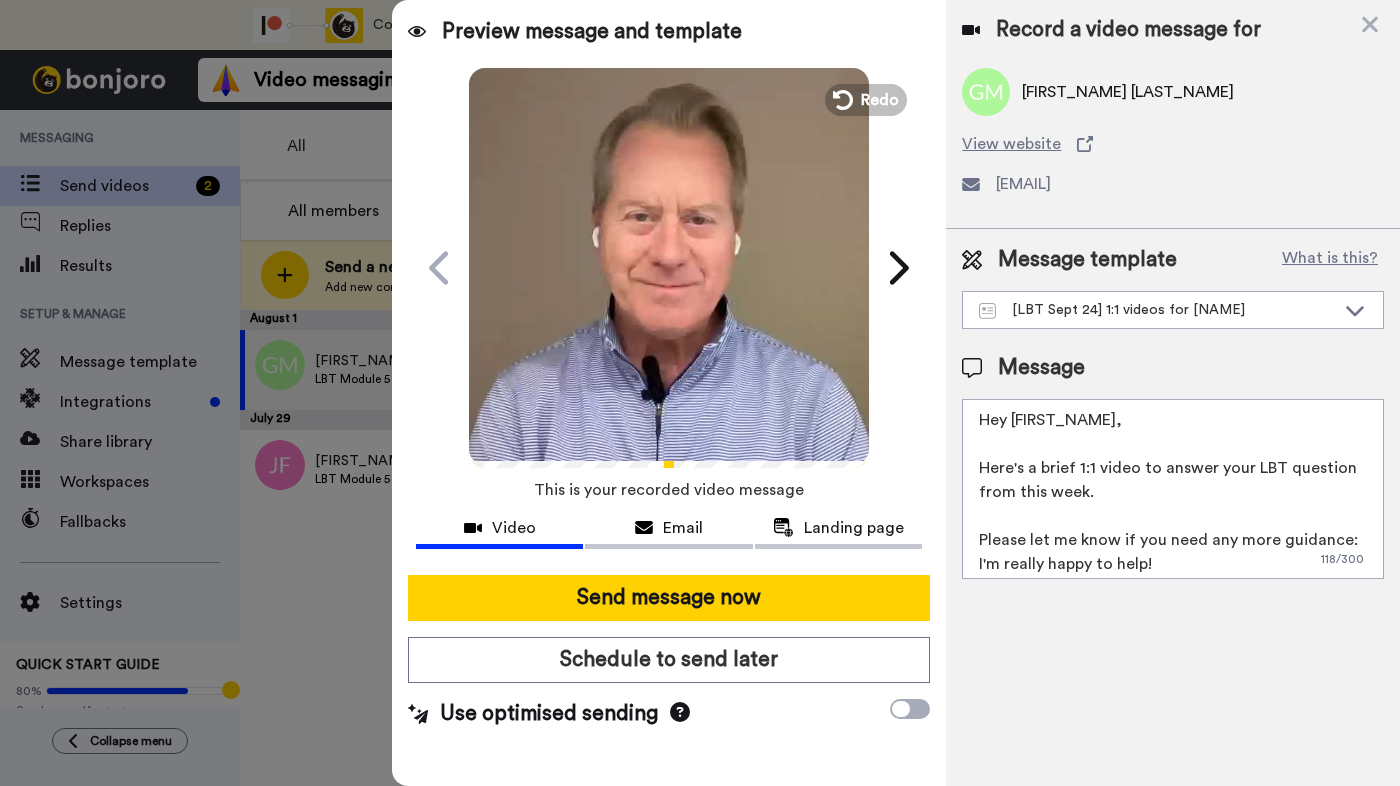 drag, startPoint x: 1019, startPoint y: 494, endPoint x: 1120, endPoint y: 491, distance: 101.04455 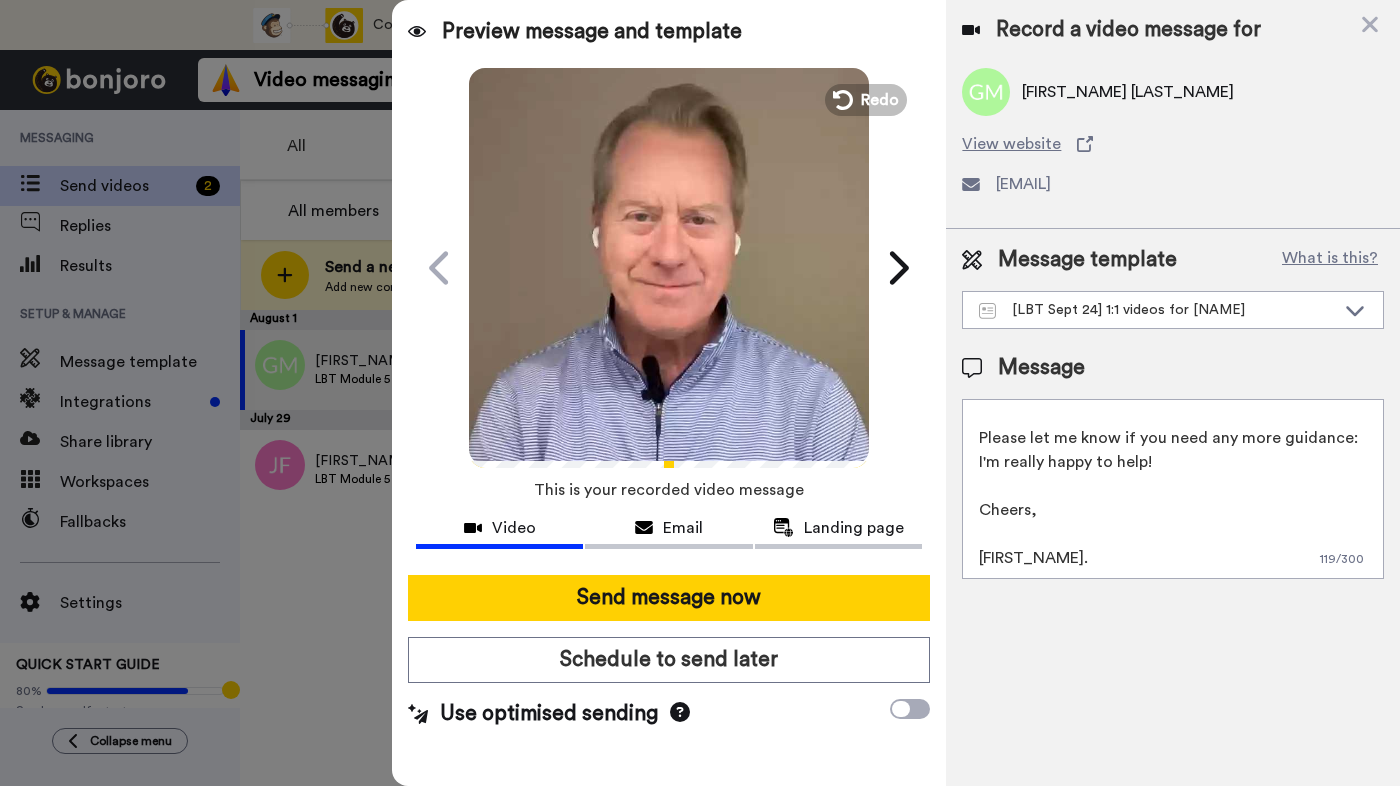 scroll, scrollTop: 0, scrollLeft: 0, axis: both 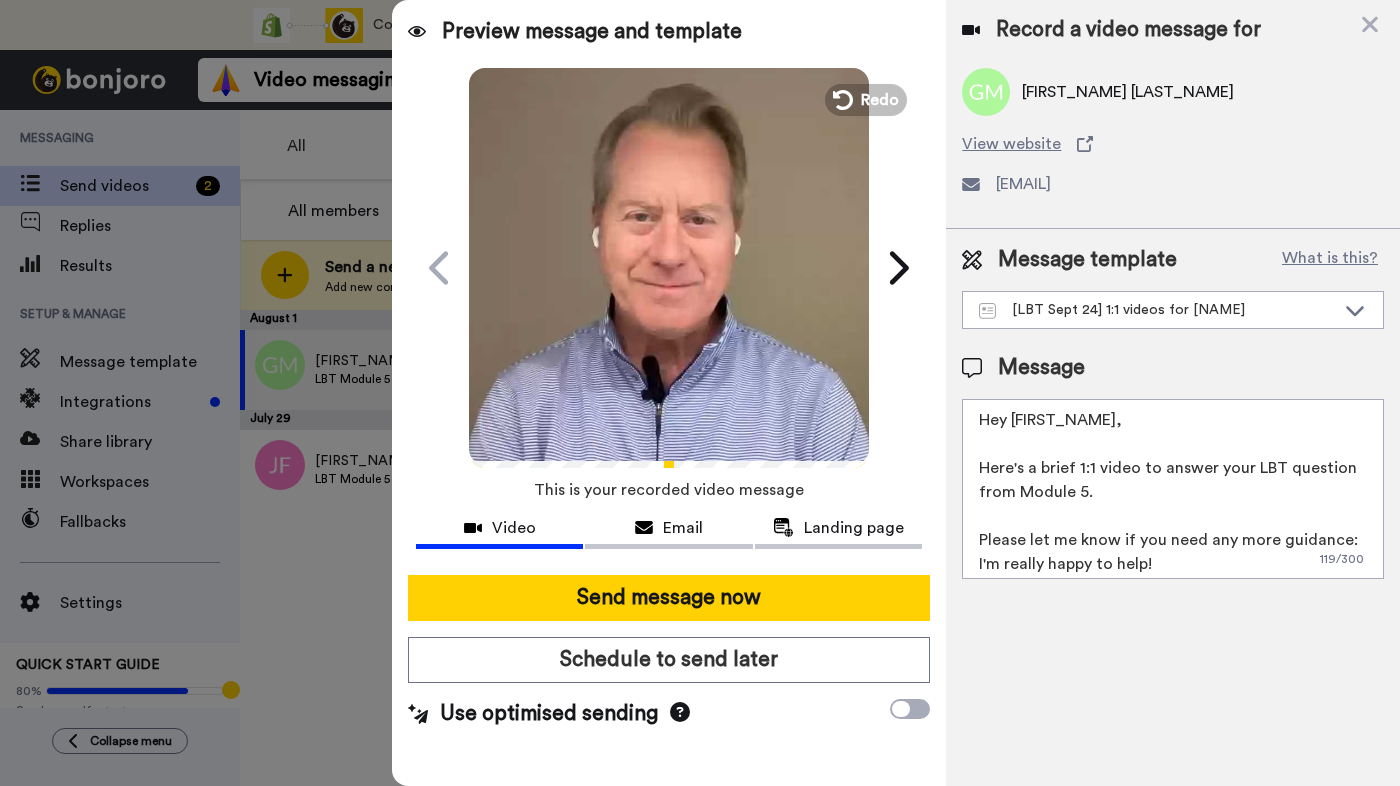 type on "Hey {first_name},
Here's a brief 1:1 video to answer your LBT question from Module 5.
Please let me know if you need any more guidance: I'm really happy to help!
Cheers,
[FIRST]." 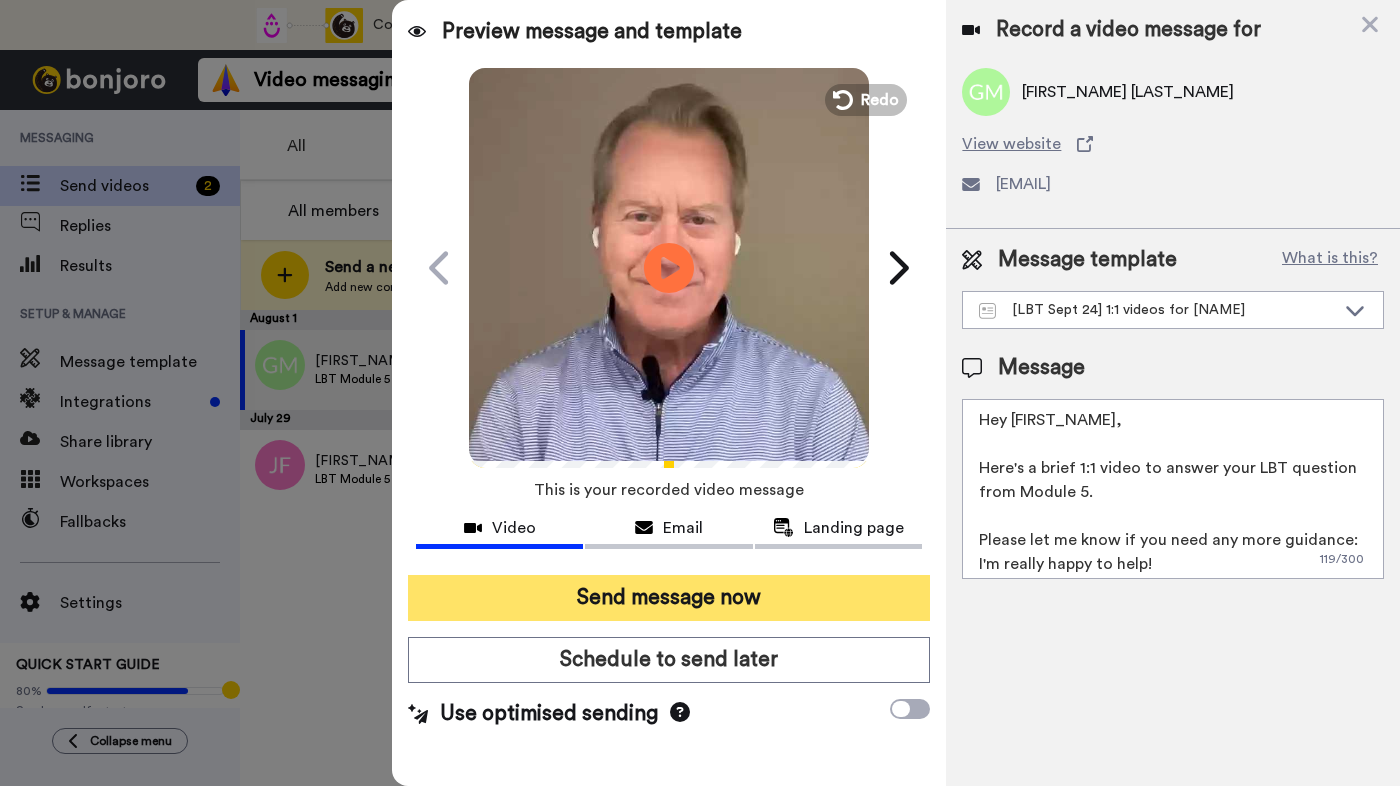 click on "Send message now" at bounding box center [669, 598] 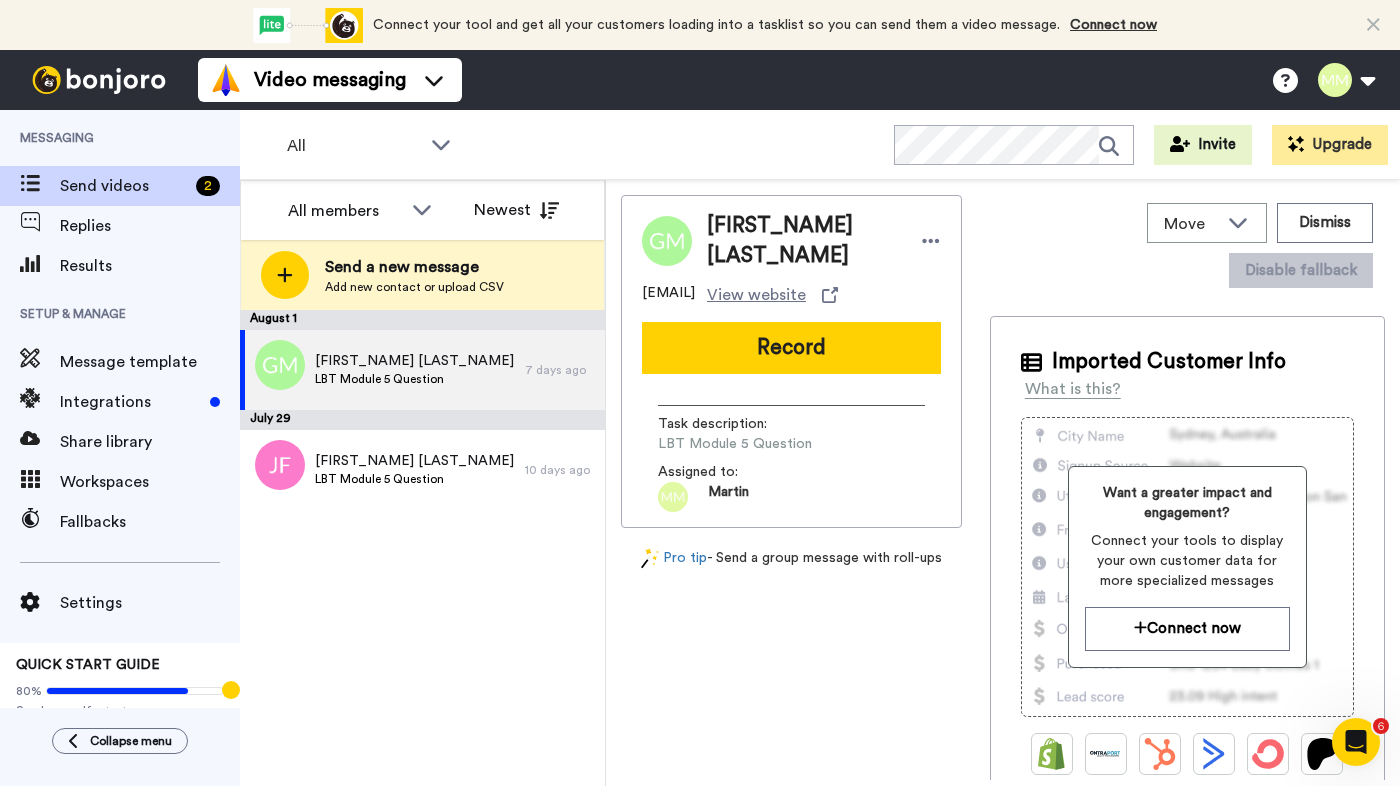 scroll, scrollTop: 0, scrollLeft: 0, axis: both 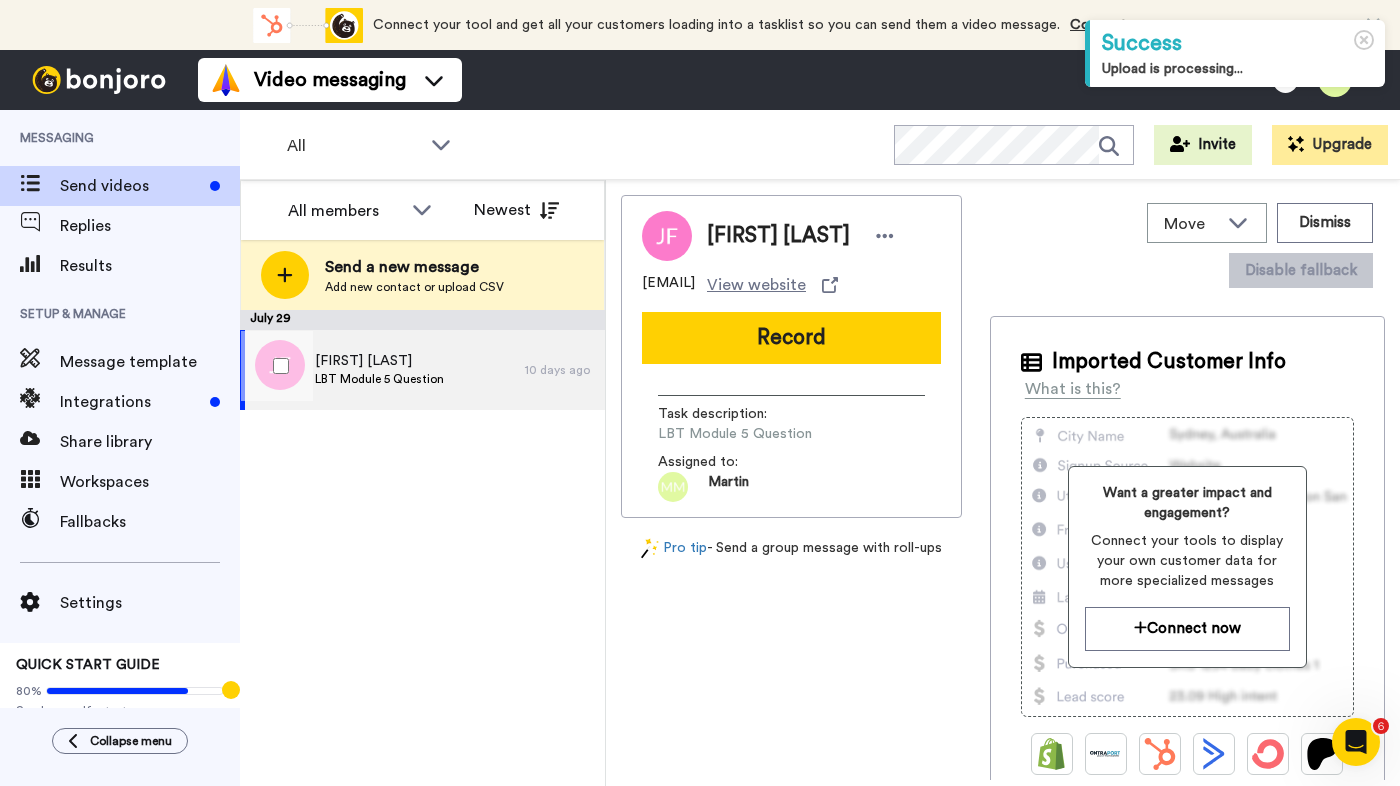 click on "[FIRST] [LAST]" at bounding box center (379, 361) 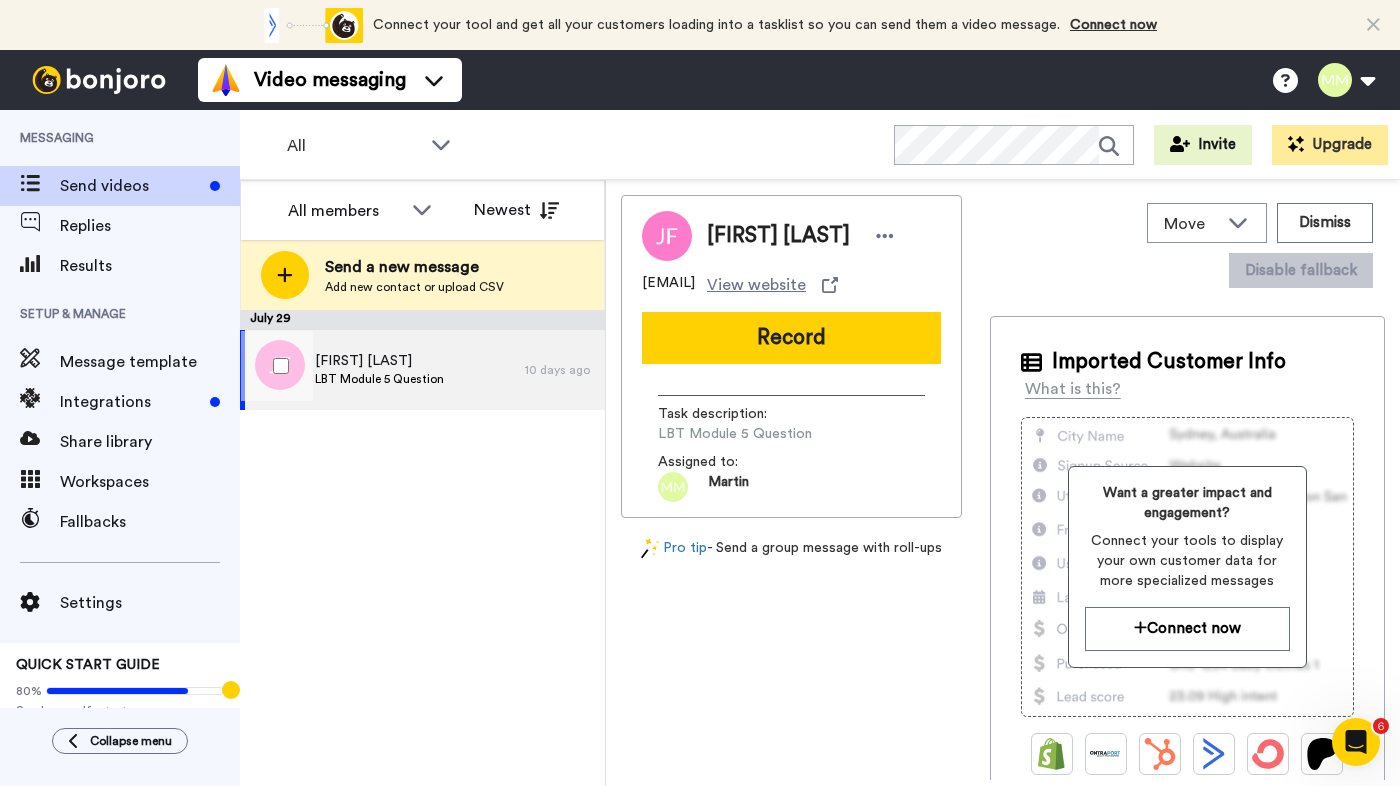 click on "[FIRST] [LAST] LBT Module 5 Question" at bounding box center (382, 370) 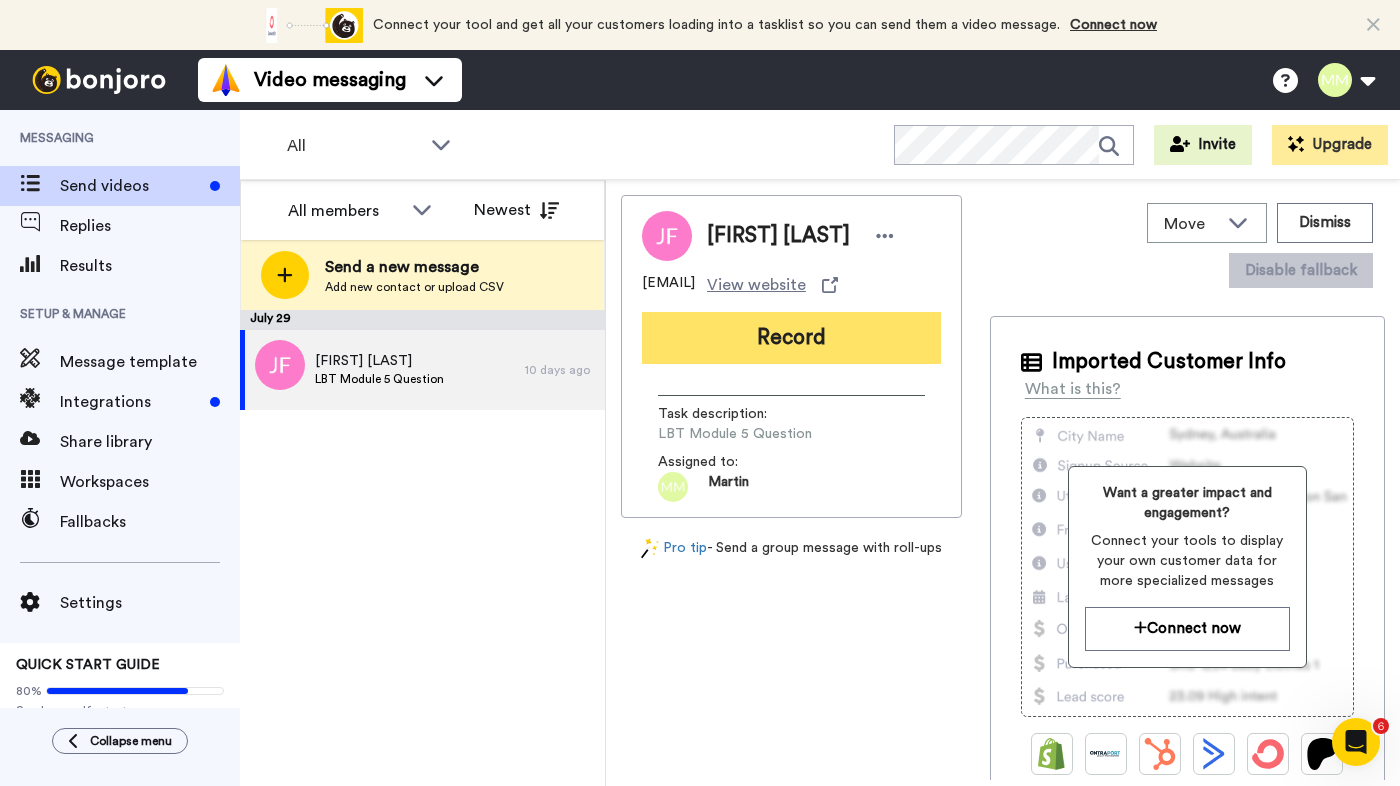 click on "Record" at bounding box center (791, 338) 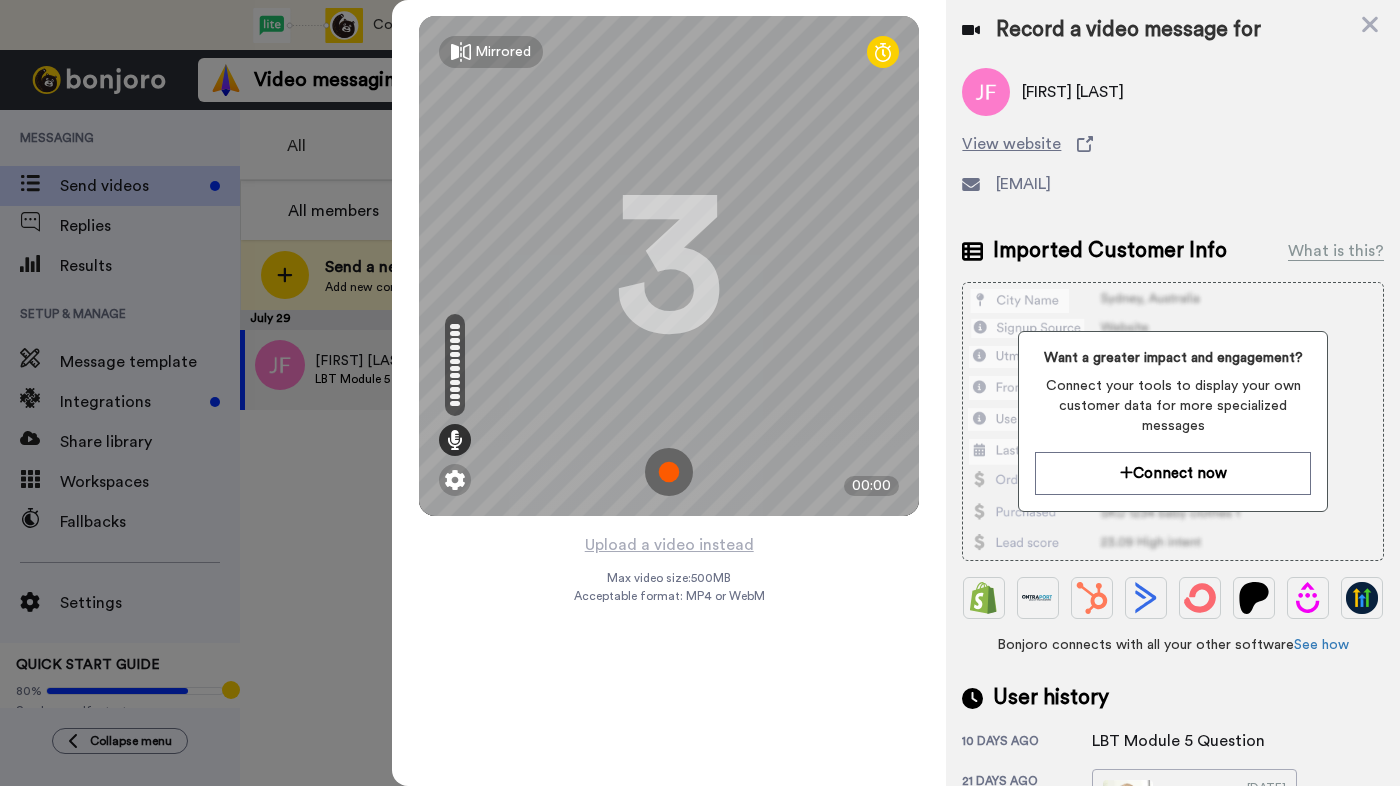 click at bounding box center [669, 472] 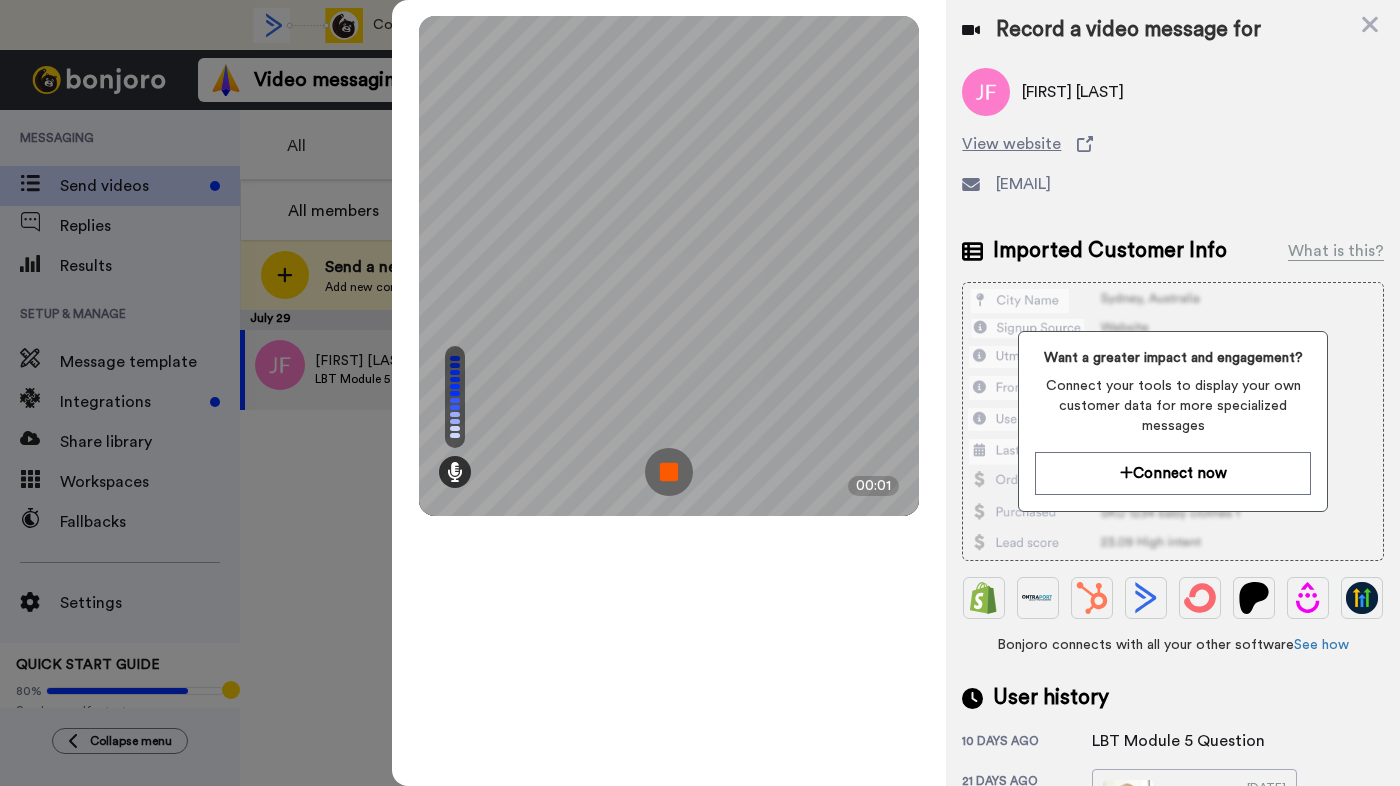 click at bounding box center [669, 472] 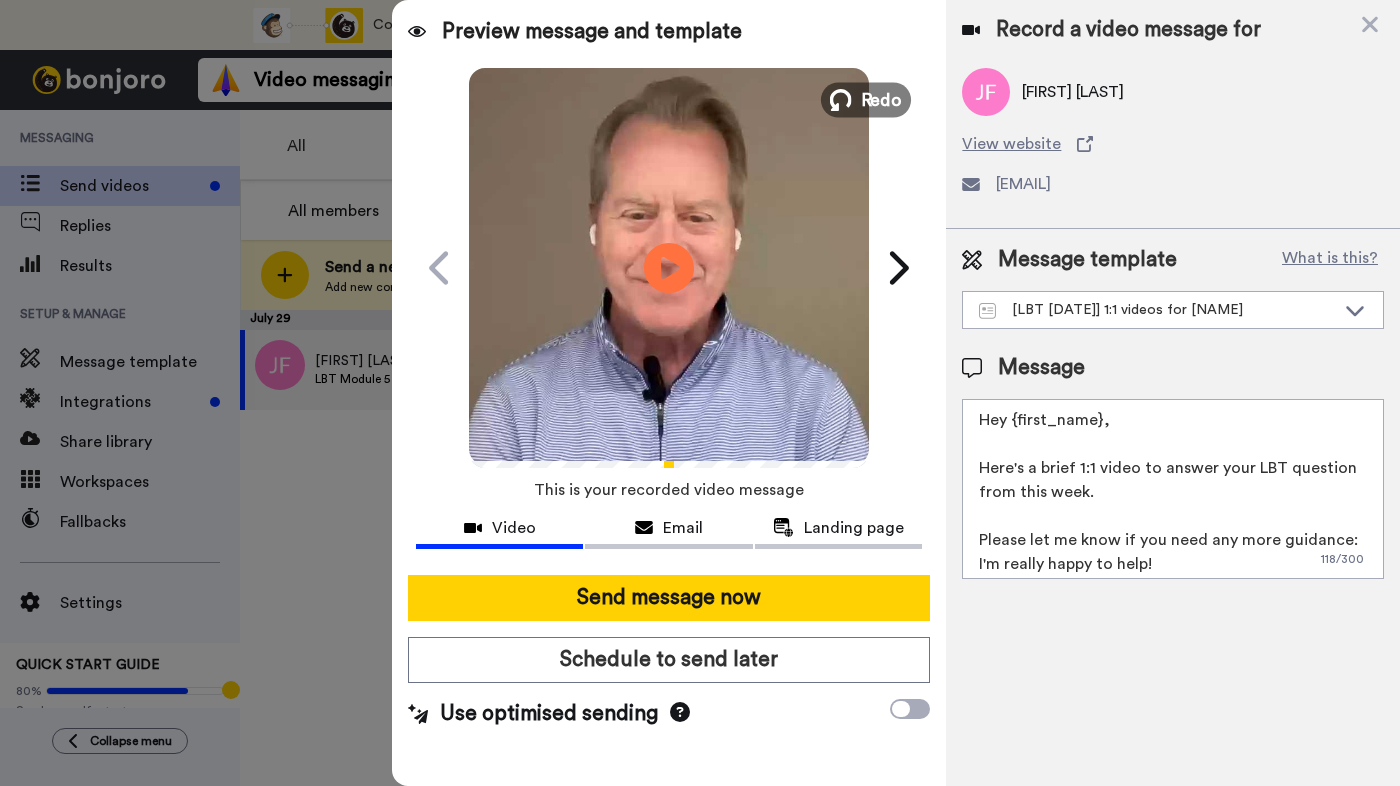 click on "Redo" at bounding box center [882, 99] 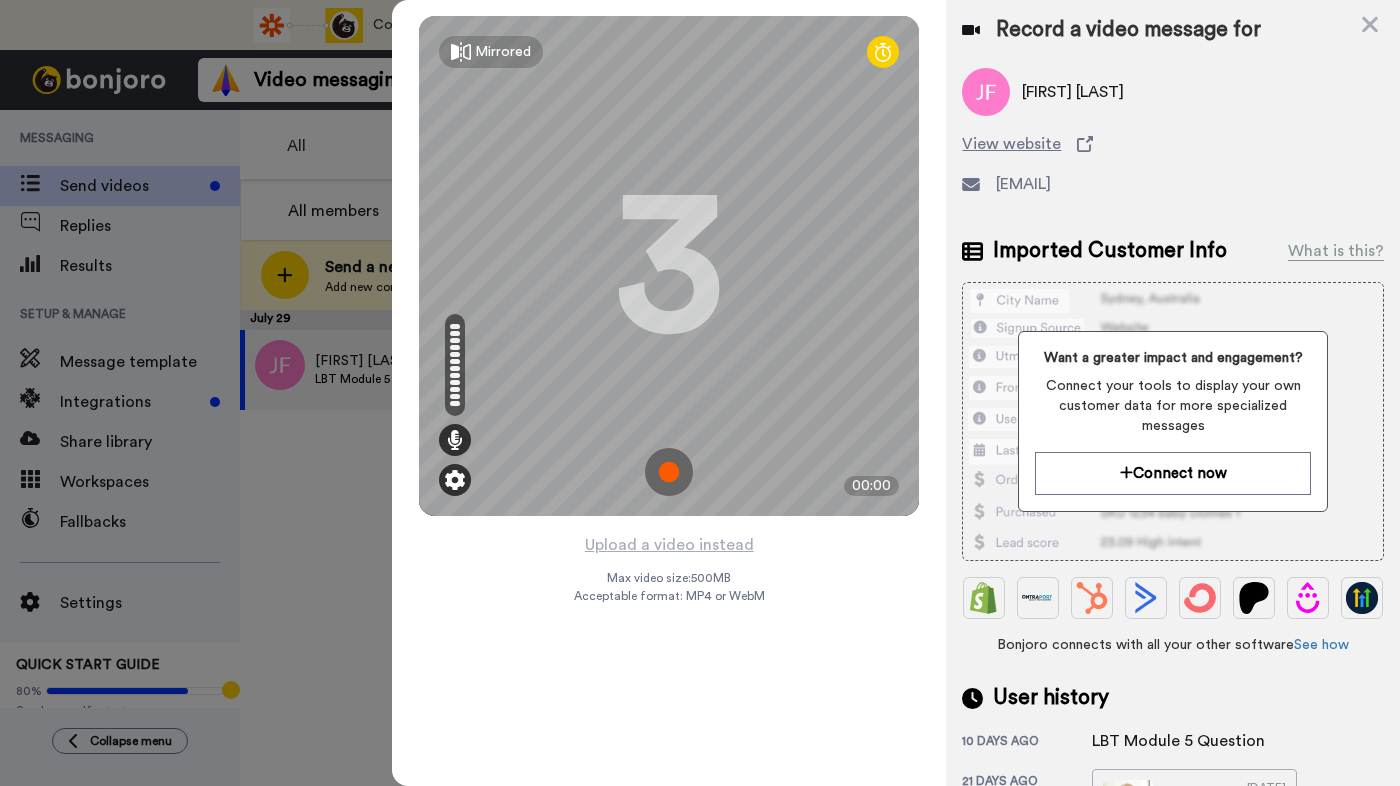 click at bounding box center (455, 480) 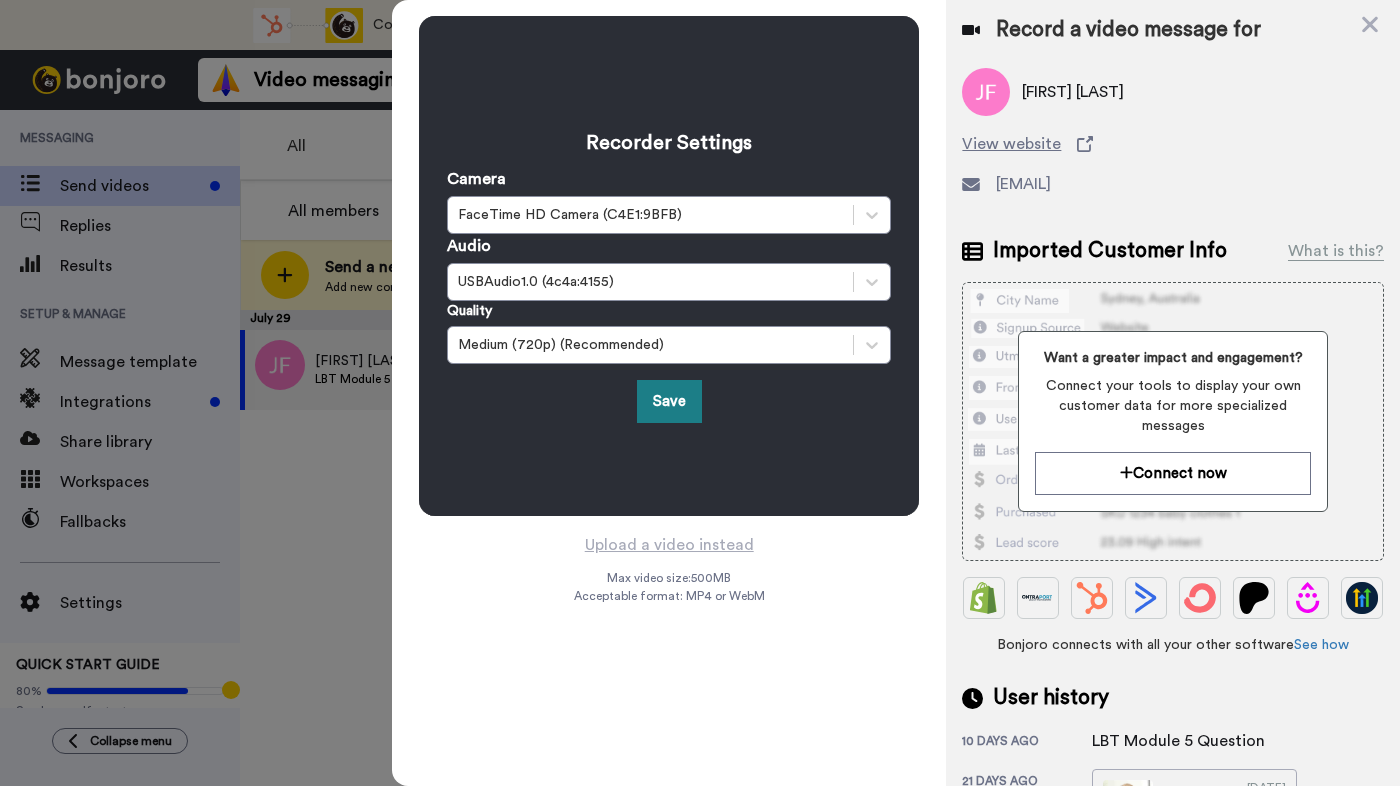 click on "Save" at bounding box center (669, 401) 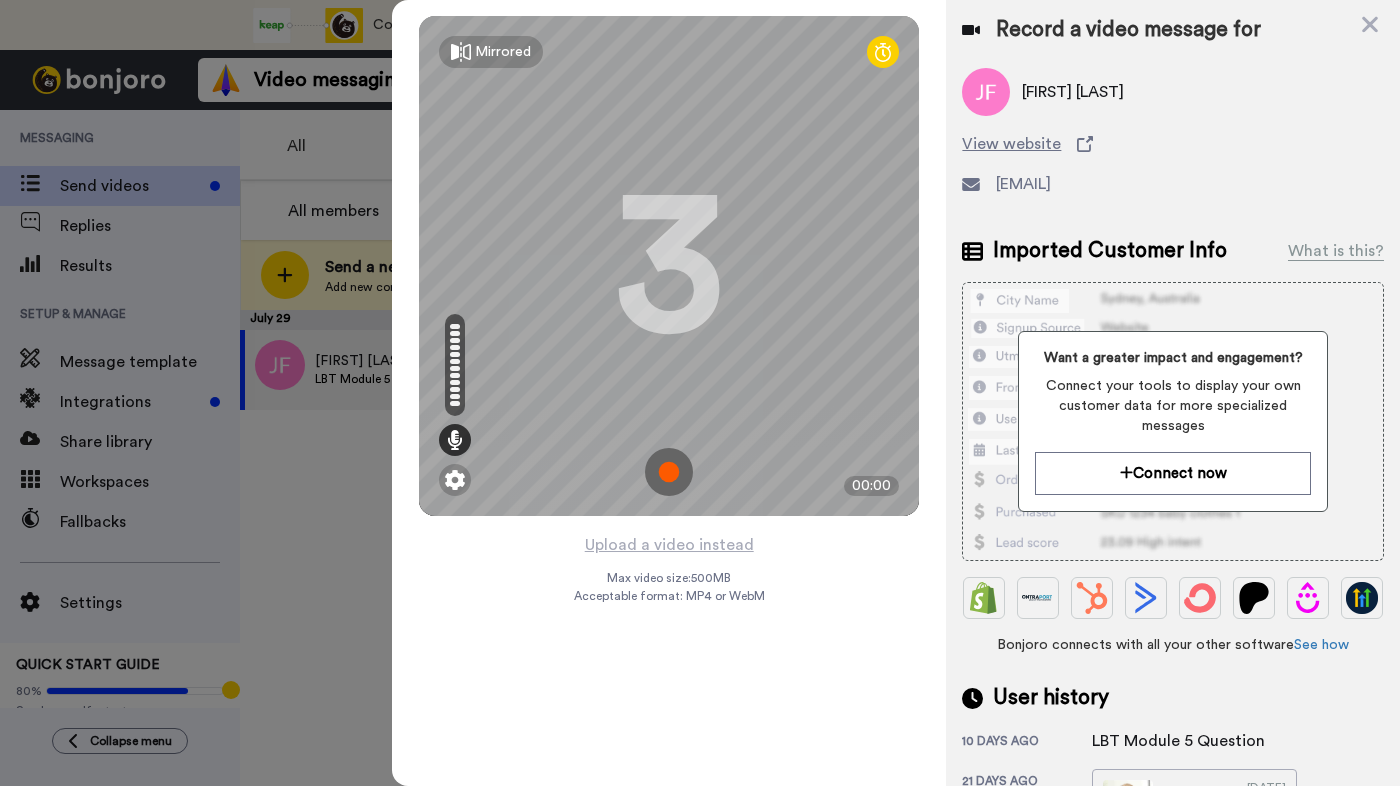 click at bounding box center (669, 472) 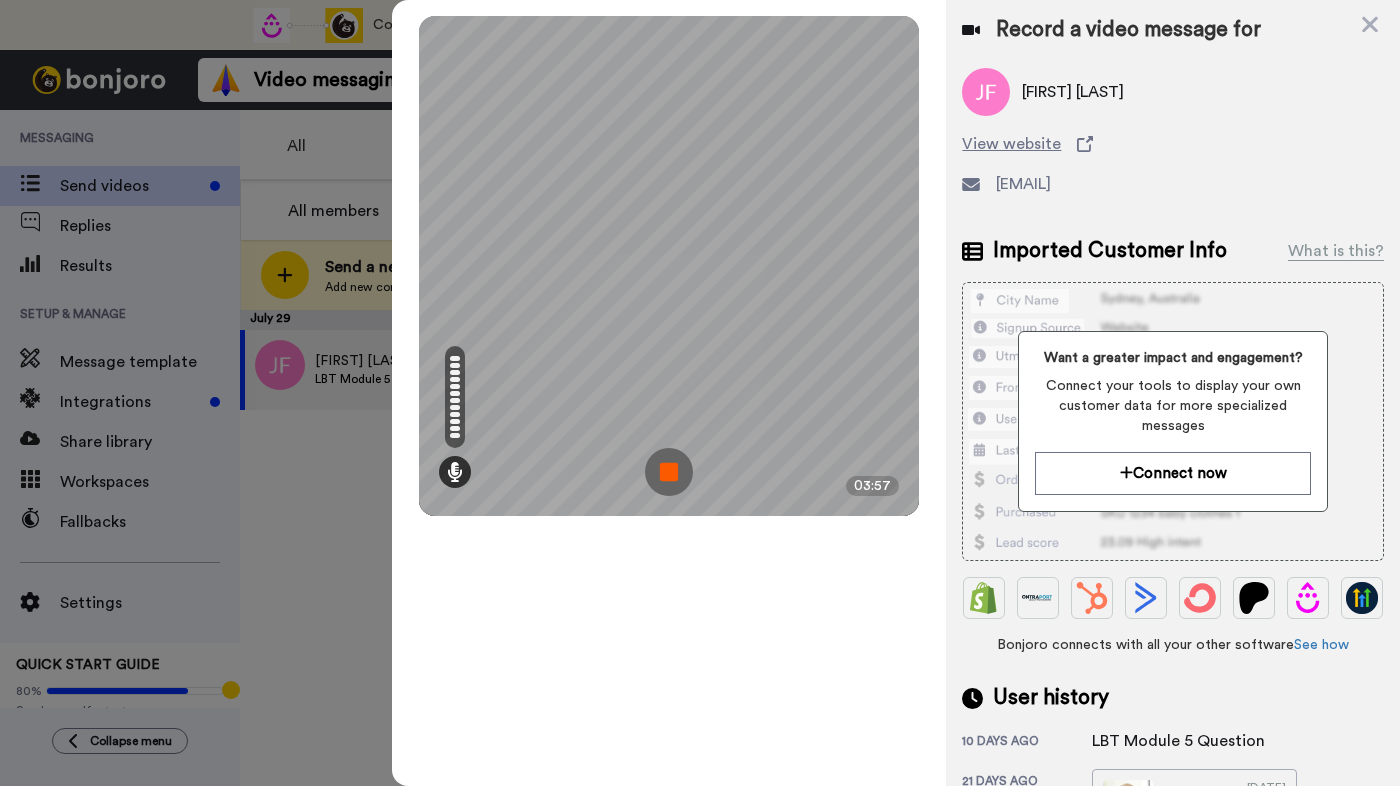 click at bounding box center [669, 472] 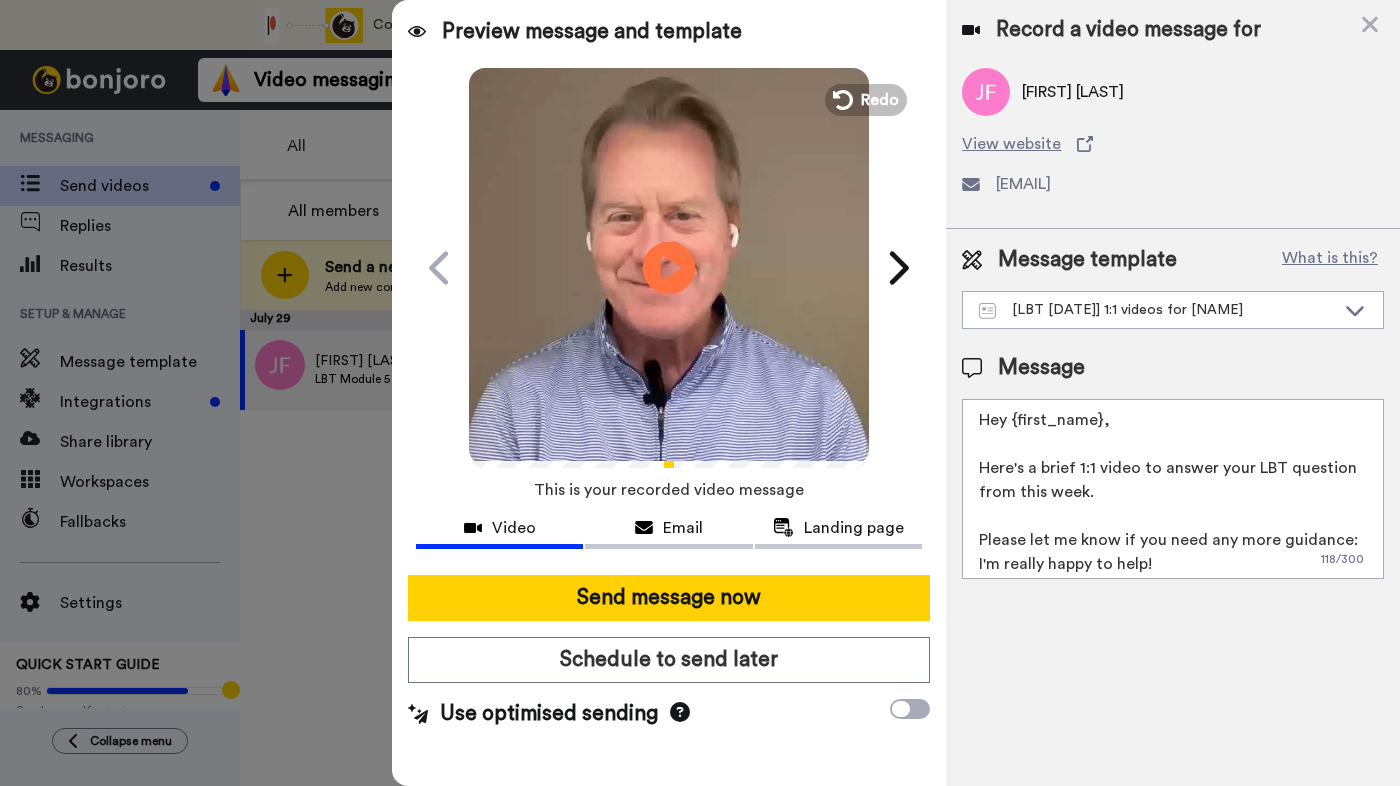 click 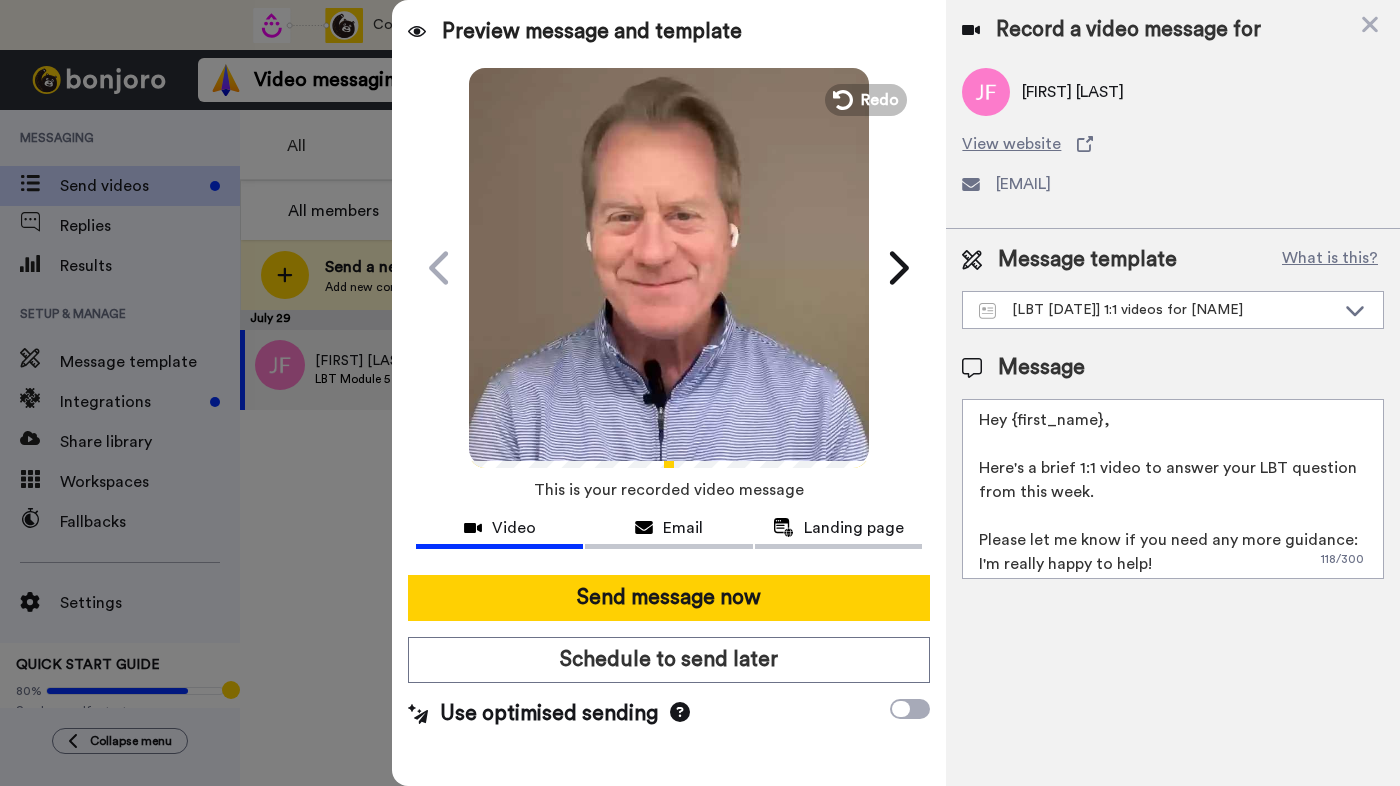 drag, startPoint x: 1018, startPoint y: 497, endPoint x: 1081, endPoint y: 496, distance: 63.007935 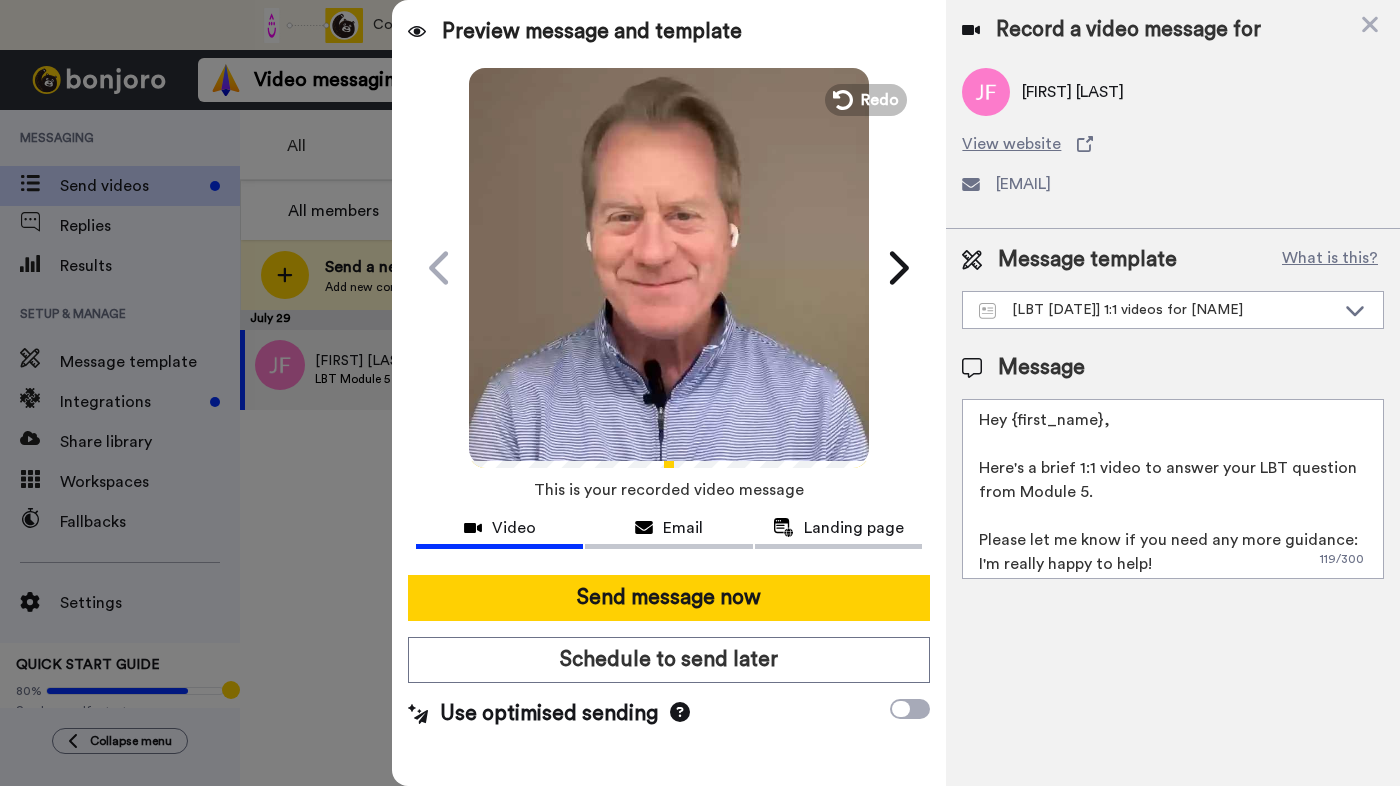 scroll, scrollTop: 102, scrollLeft: 0, axis: vertical 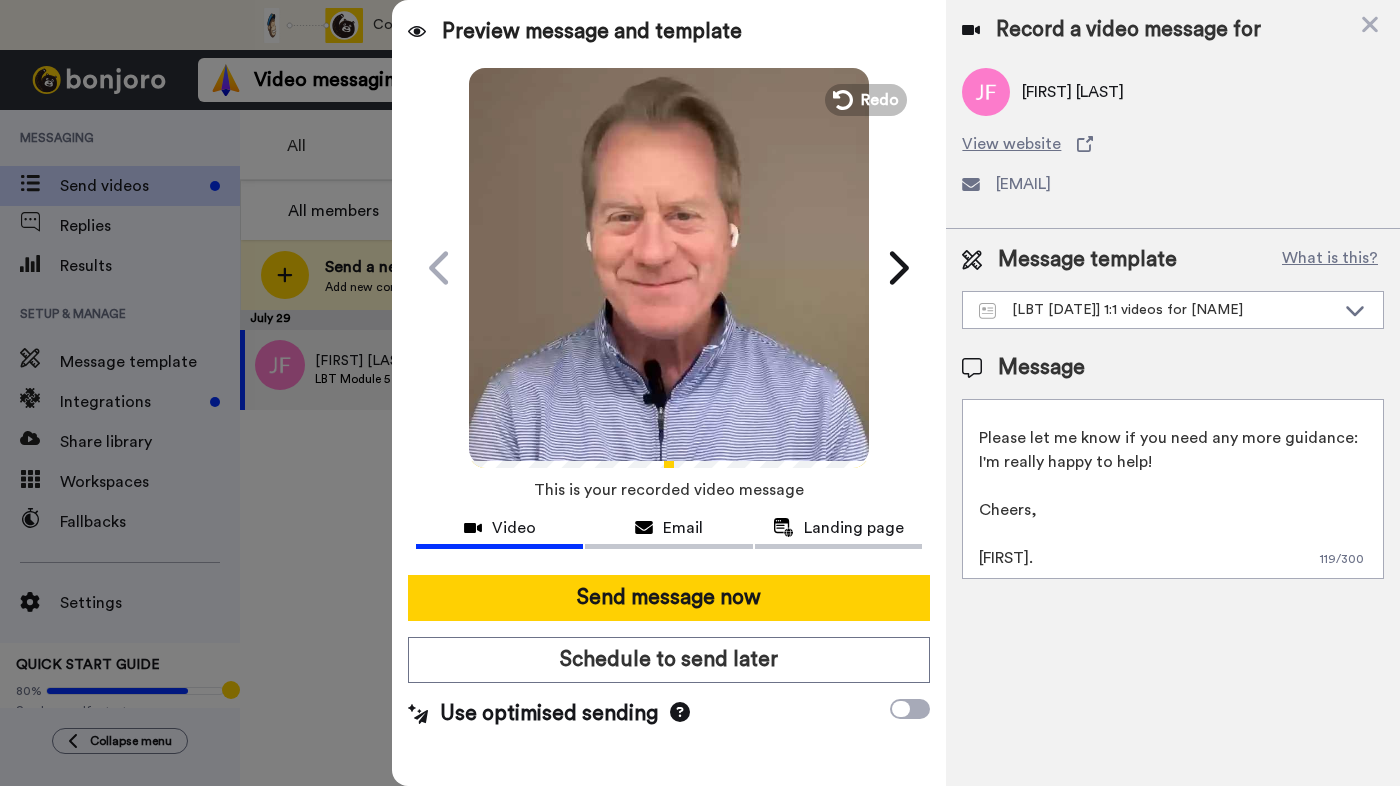 type on "Hey {first_name},
Here's a brief 1:1 video to answer your LBT question from Module 5.
Please let me know if you need any more guidance: I'm really happy to help!
Cheers,
Marty." 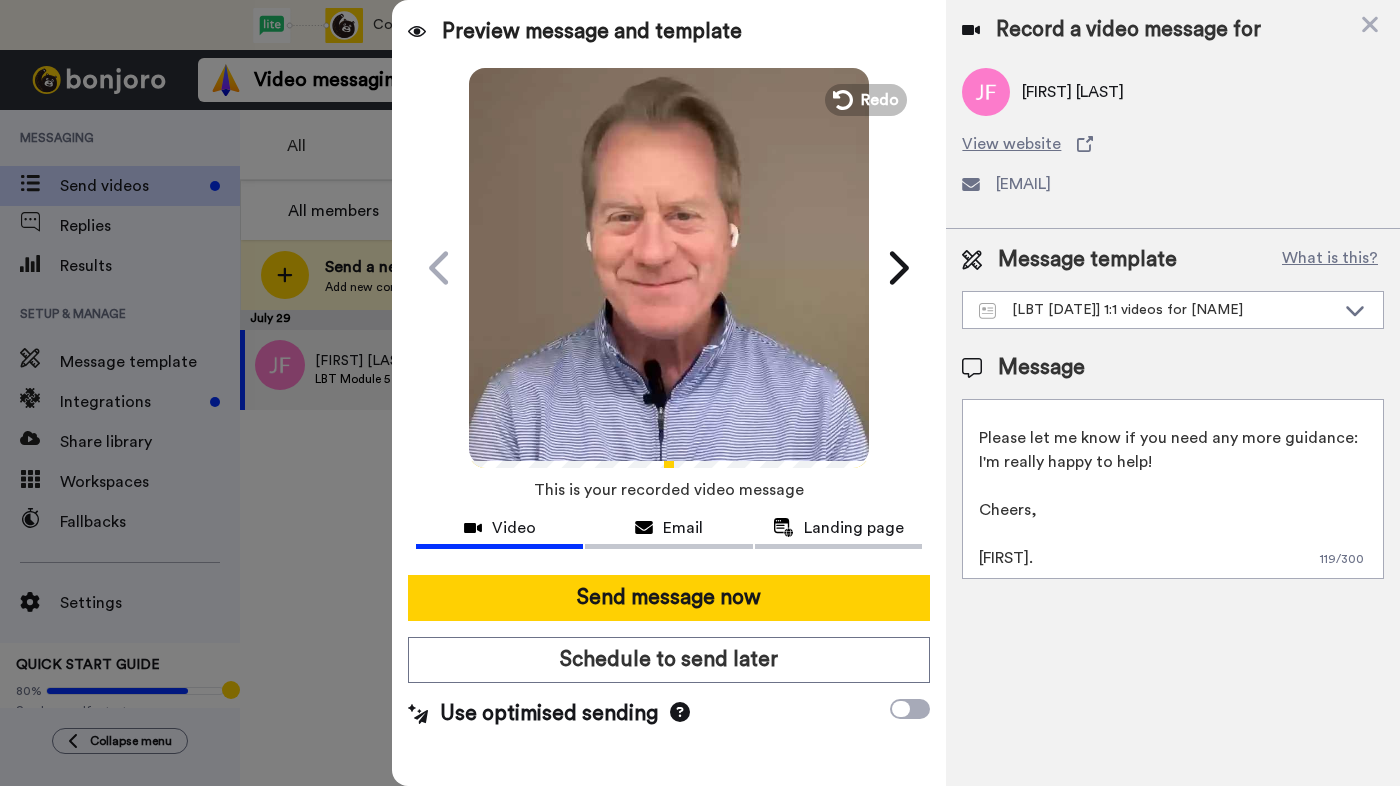 click at bounding box center [669, 265] 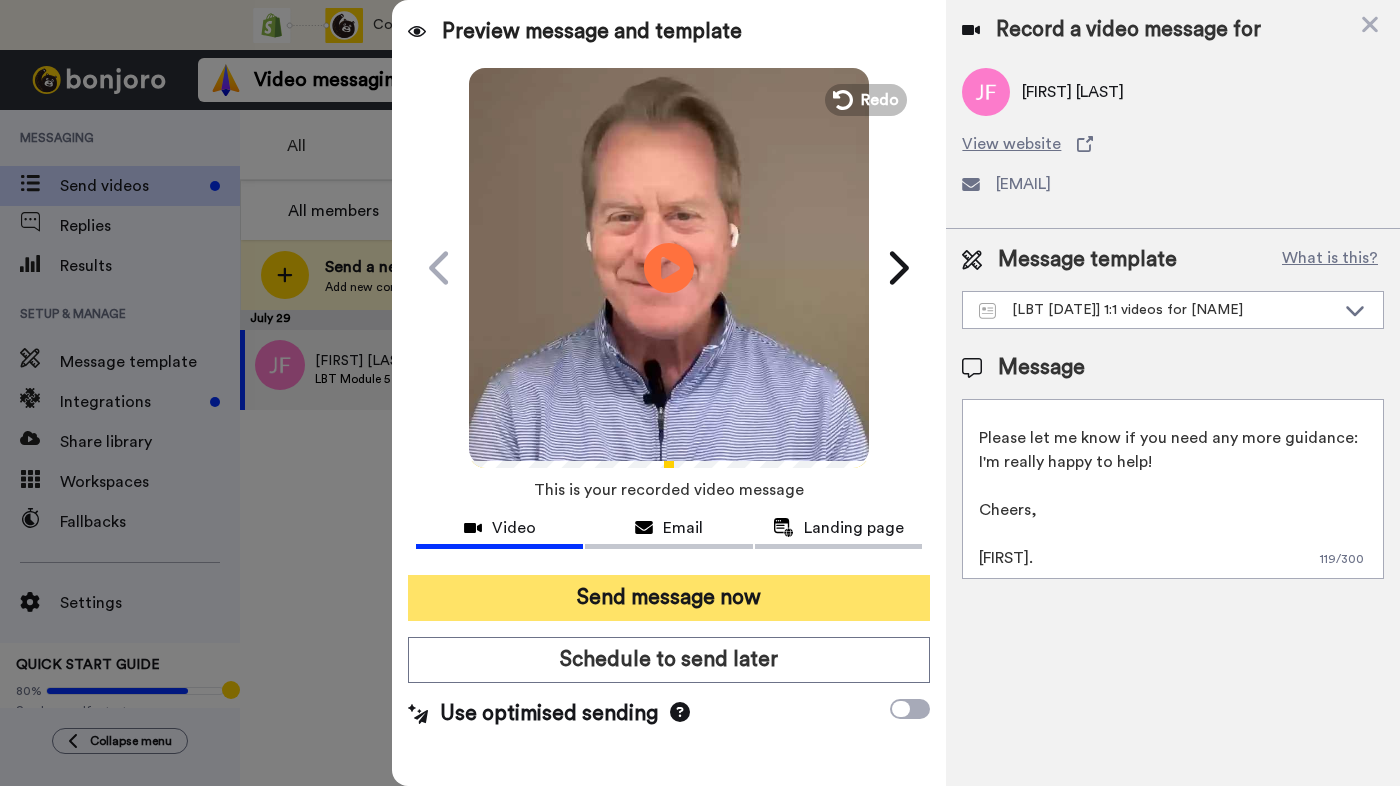 click on "Send message now" at bounding box center [669, 598] 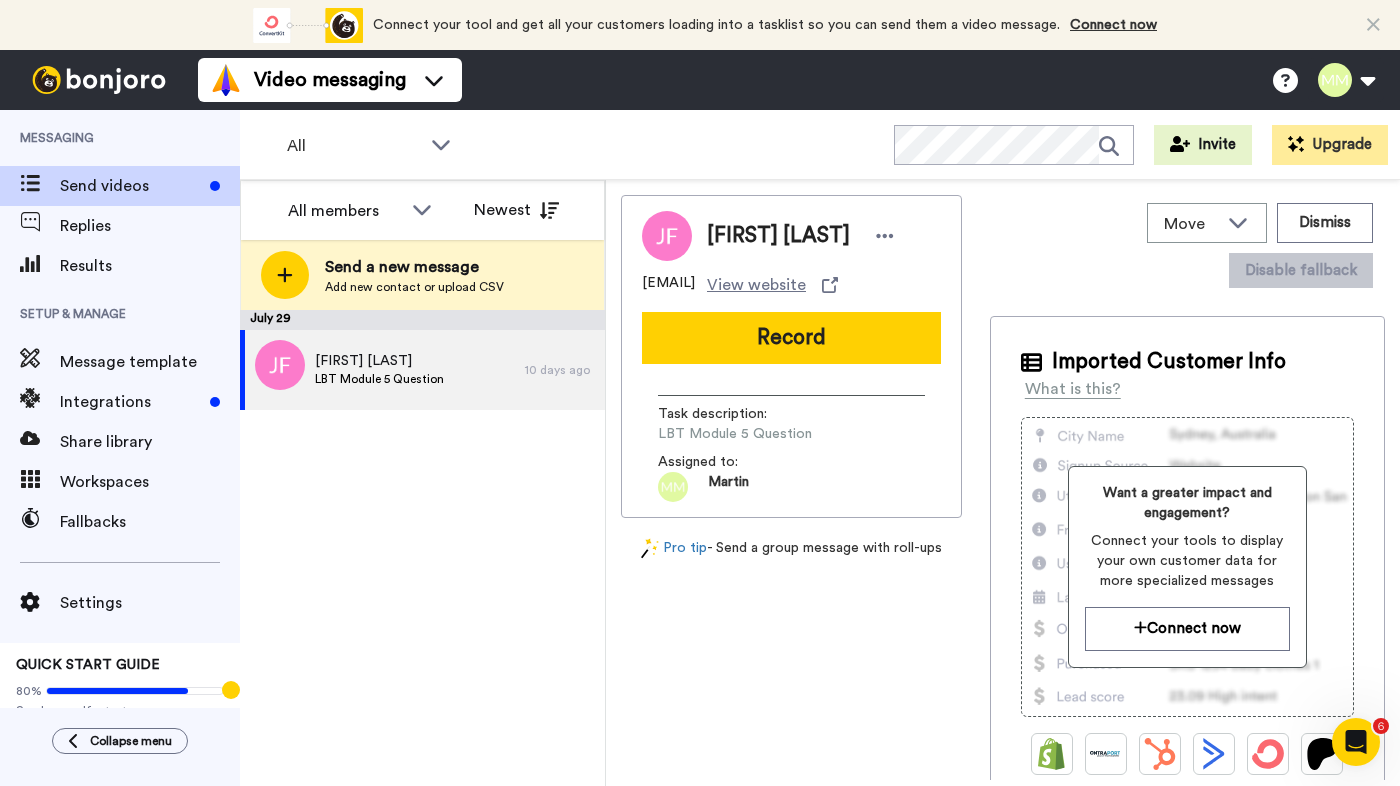 scroll, scrollTop: 0, scrollLeft: 0, axis: both 